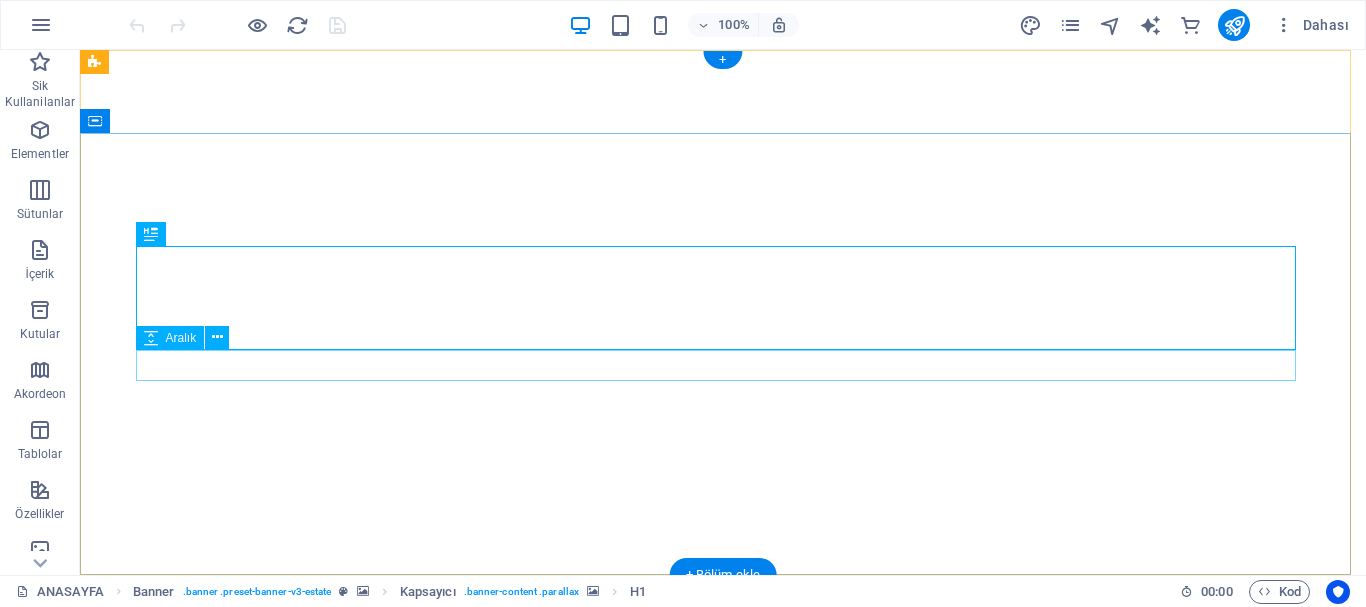 scroll, scrollTop: 0, scrollLeft: 0, axis: both 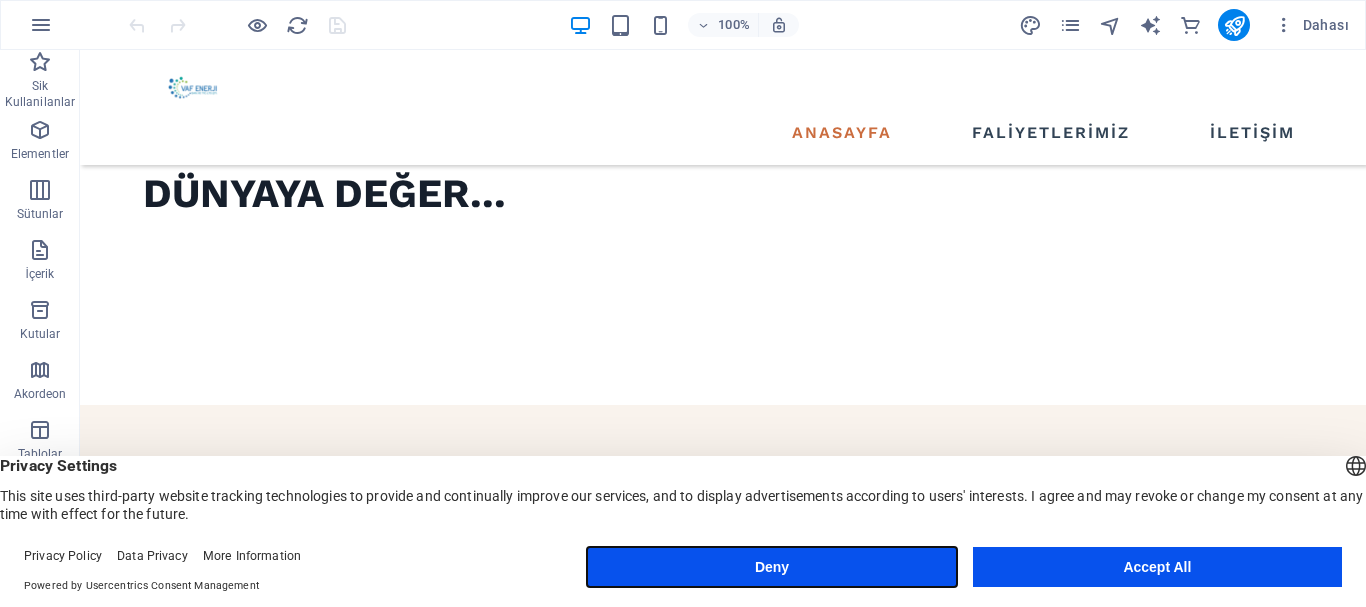 drag, startPoint x: 914, startPoint y: 562, endPoint x: 890, endPoint y: 570, distance: 25.298222 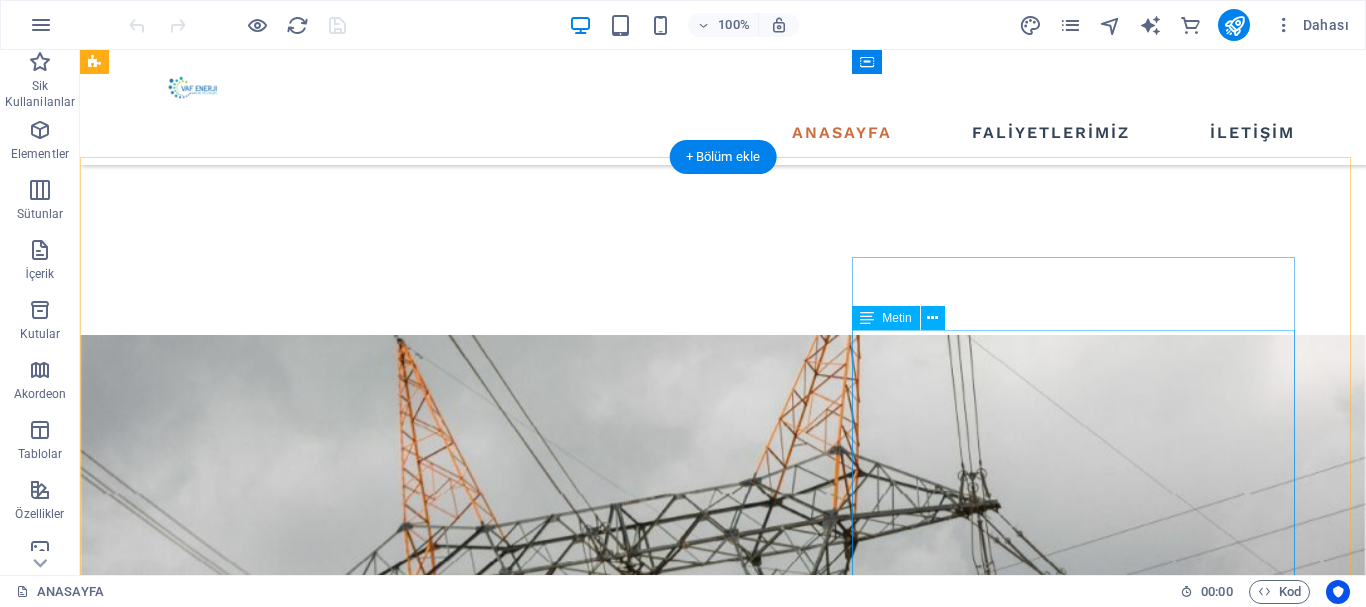scroll, scrollTop: 0, scrollLeft: 0, axis: both 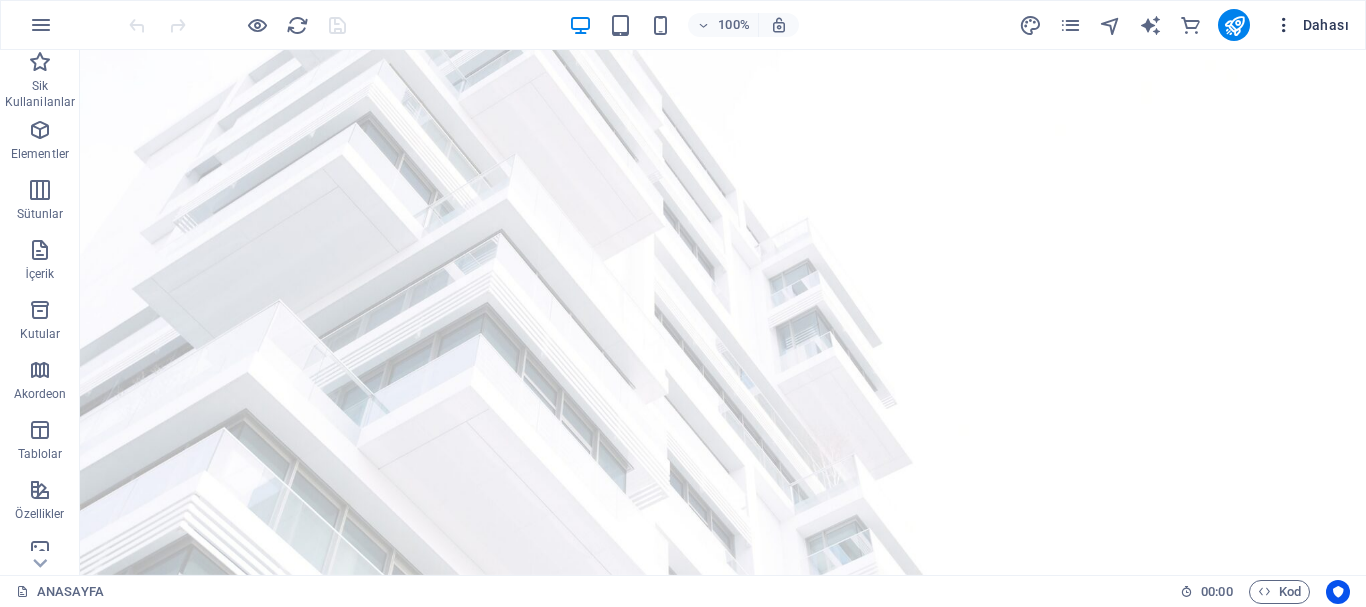 click at bounding box center [1284, 25] 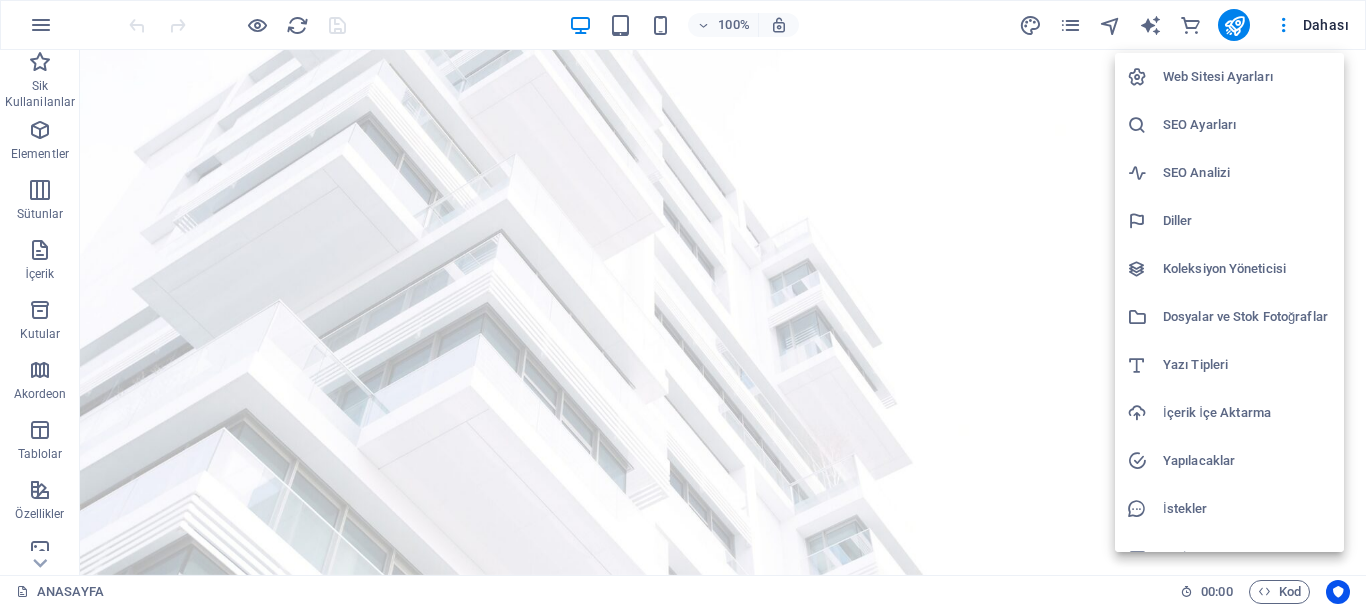 click on "Web Sitesi Ayarları" at bounding box center [1247, 77] 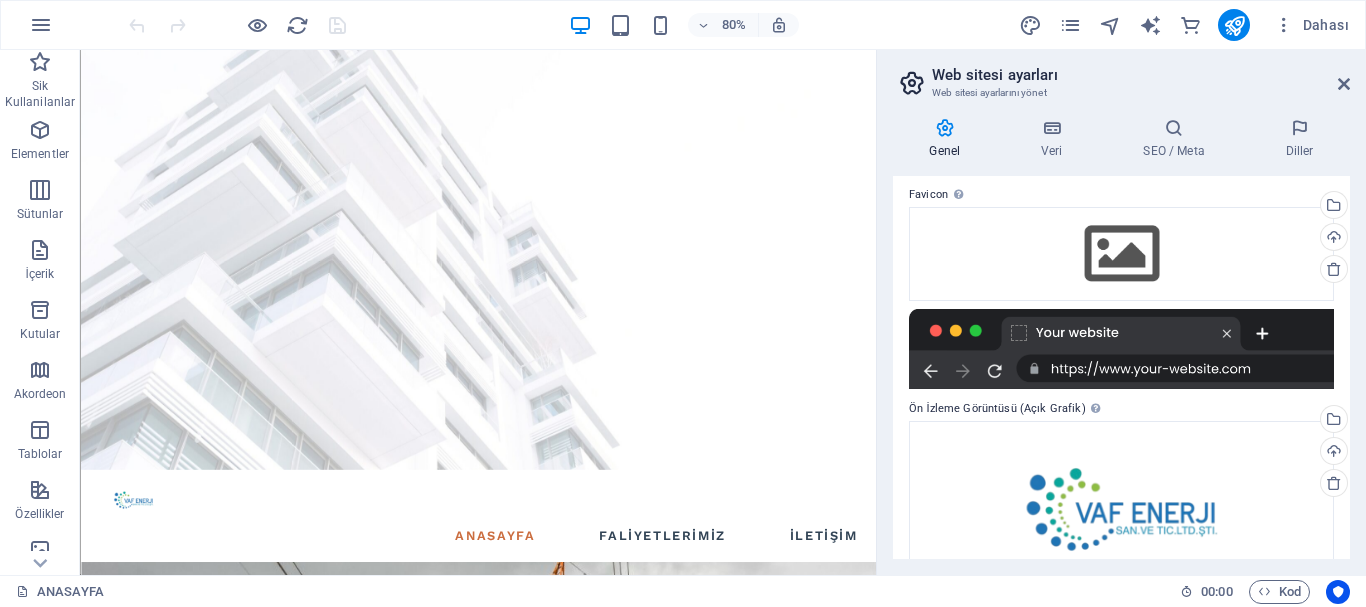 scroll, scrollTop: 268, scrollLeft: 0, axis: vertical 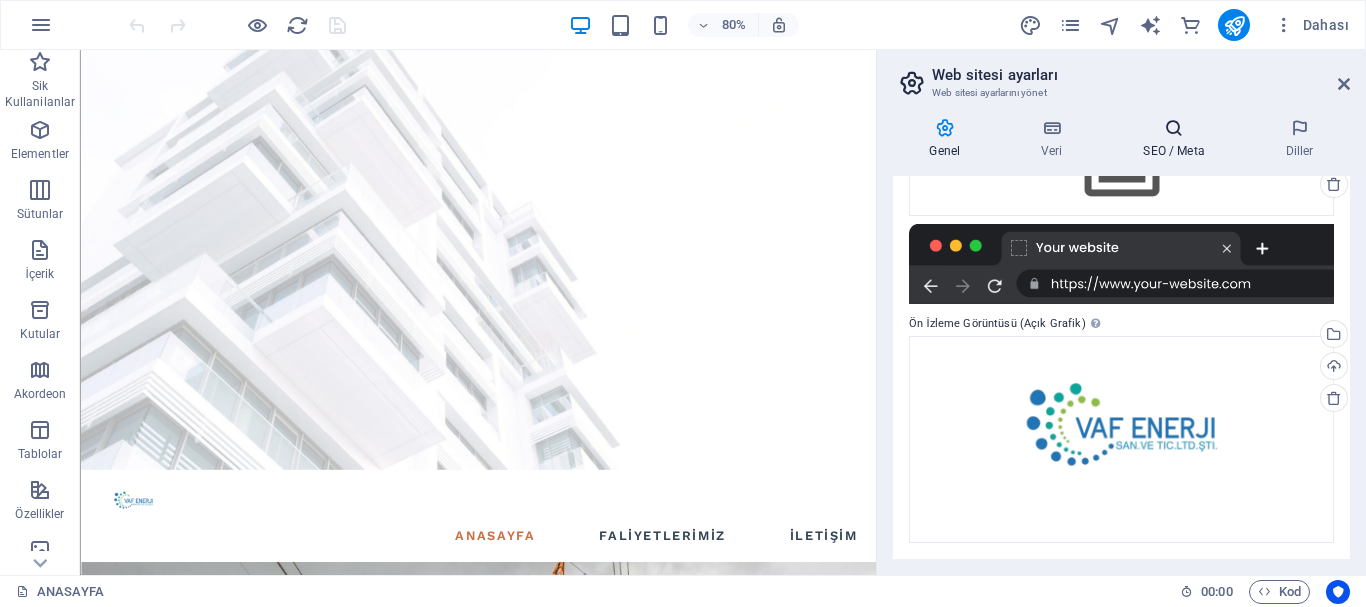click at bounding box center (1174, 128) 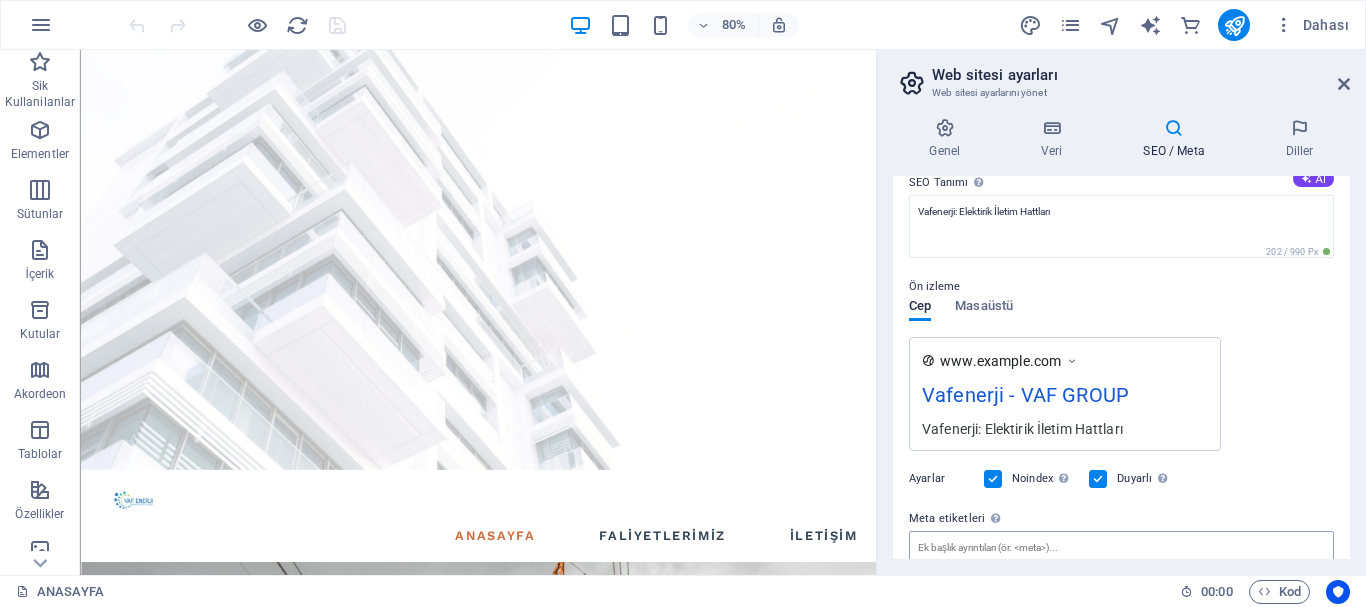 scroll, scrollTop: 0, scrollLeft: 0, axis: both 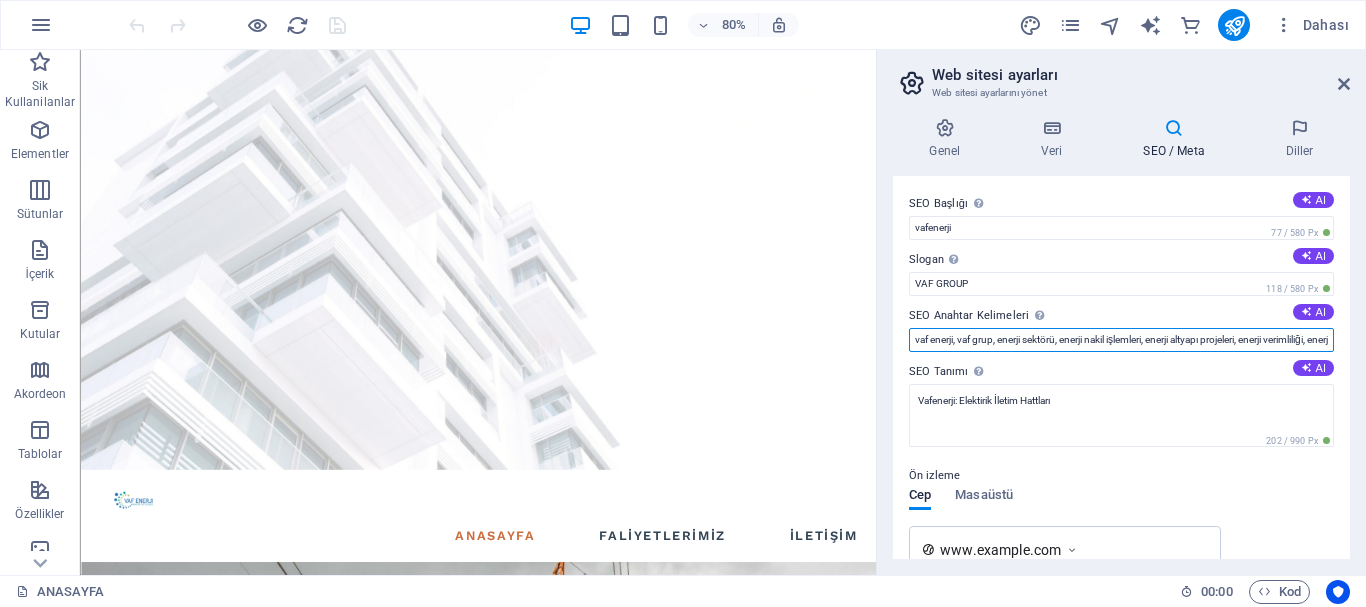 click on "vaf enerji, vaf grup, enerji sektörü, enerji nakil işlemleri, enerji altyapı projeleri, enerji verimliliği, enerji tasarrufu, sürdürülebilir enerji çözümleri" at bounding box center [1121, 340] 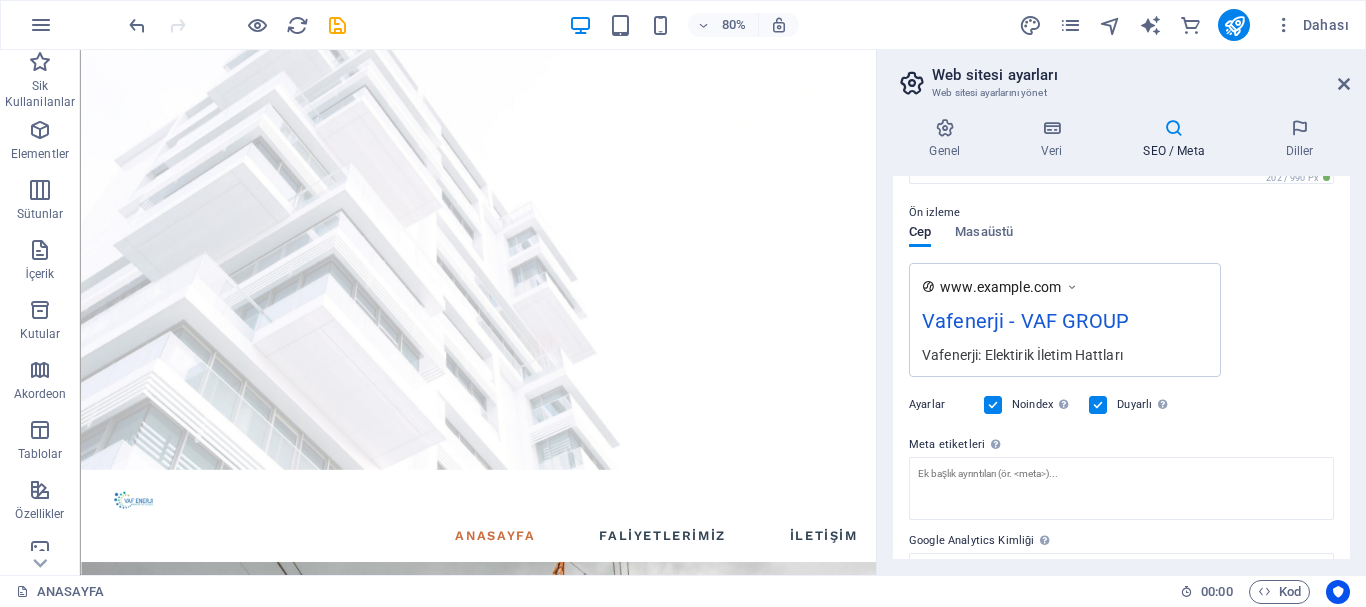 scroll, scrollTop: 0, scrollLeft: 0, axis: both 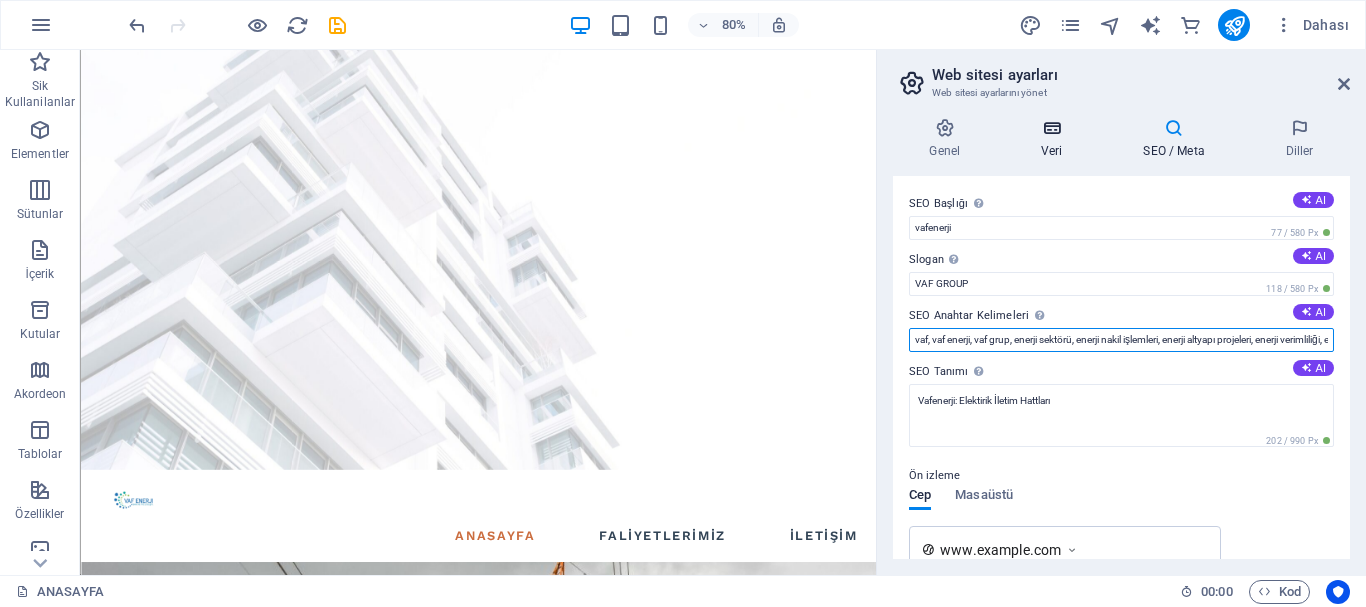 type on "vaf, vaf enerji, vaf grup, enerji sektörü, enerji nakil işlemleri, enerji altyapı projeleri, enerji verimliliği, enerji tasarrufu, sürdürülebilir enerji çözümleri" 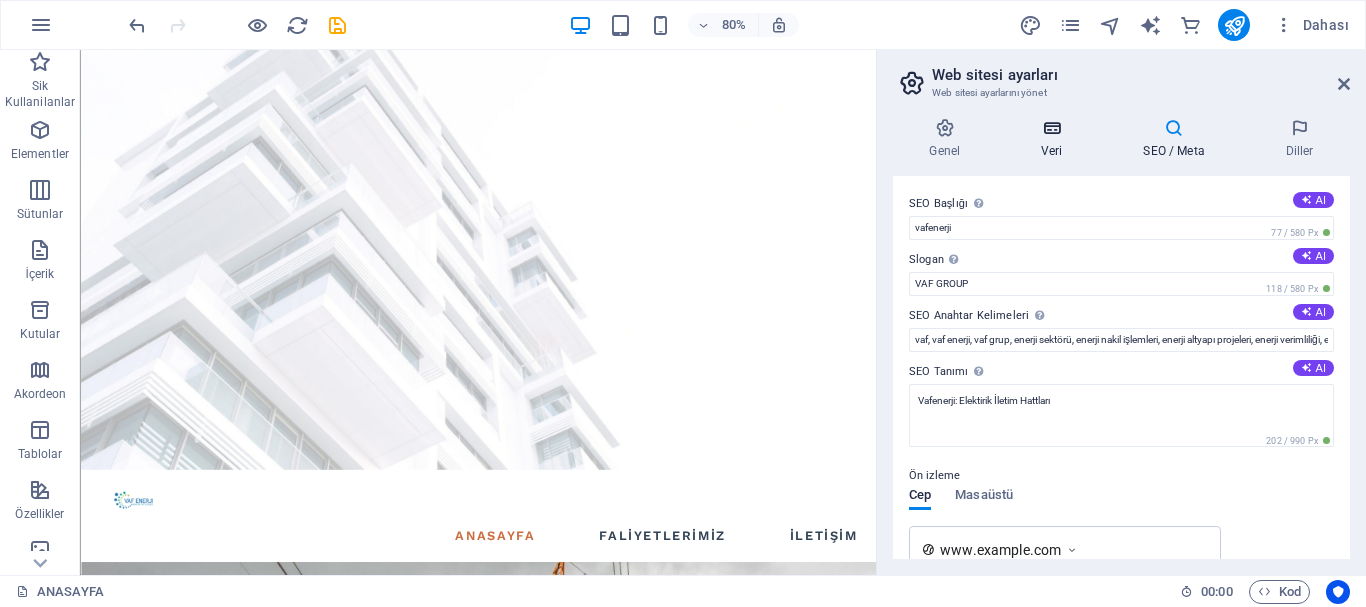click at bounding box center [1052, 128] 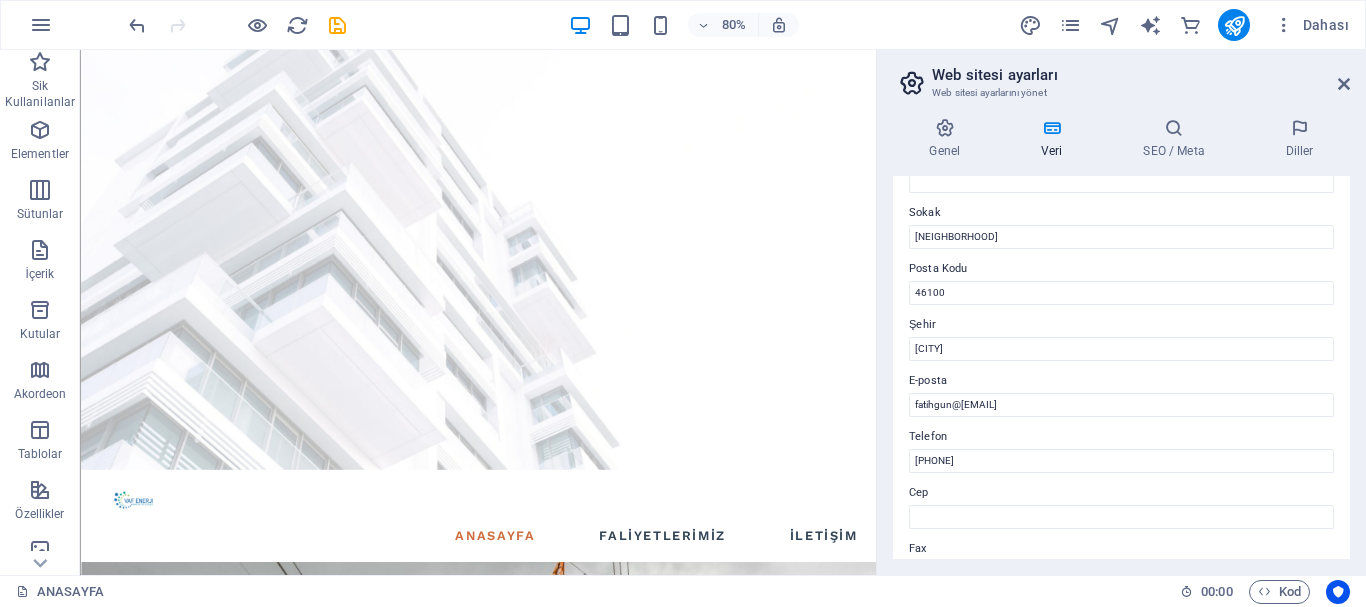 scroll, scrollTop: 300, scrollLeft: 0, axis: vertical 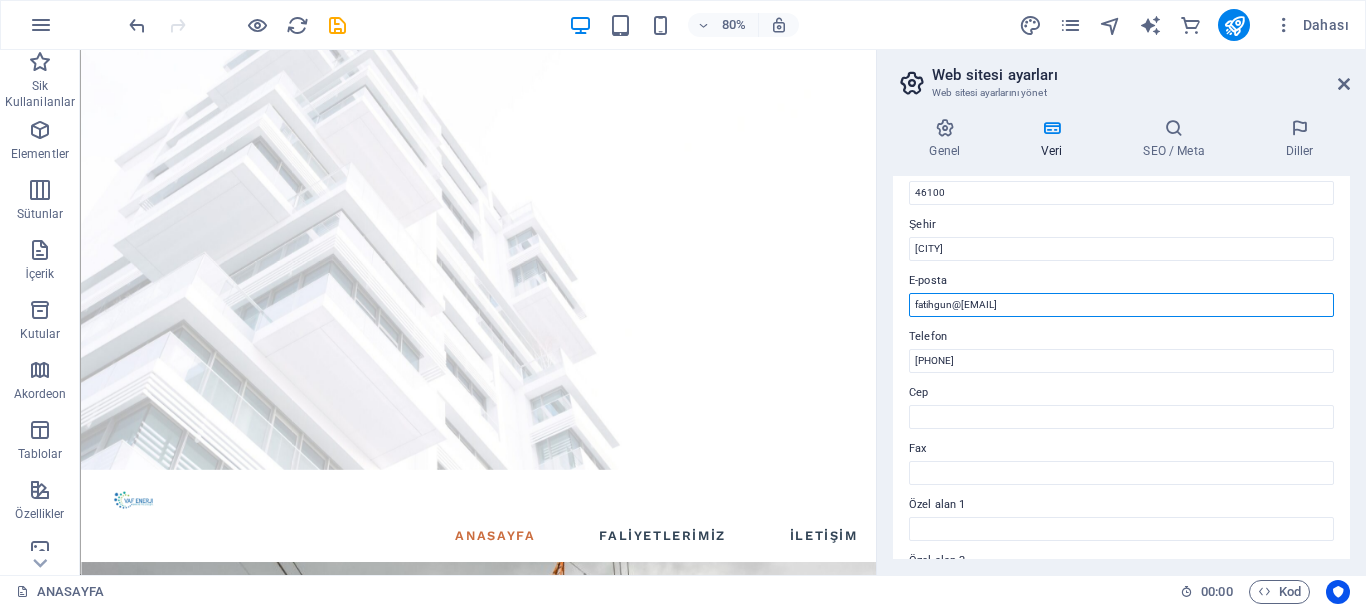 click on "fatihgun@[EMAIL]" at bounding box center (1121, 305) 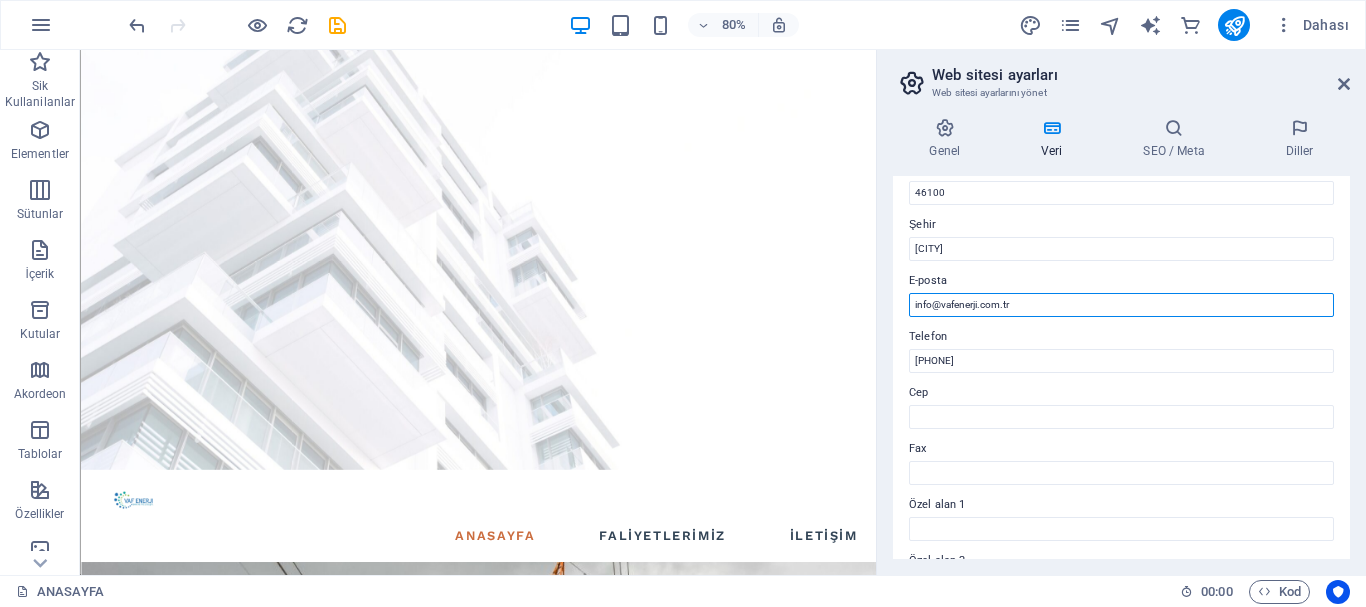 type on "info@vafenerji.com.tr" 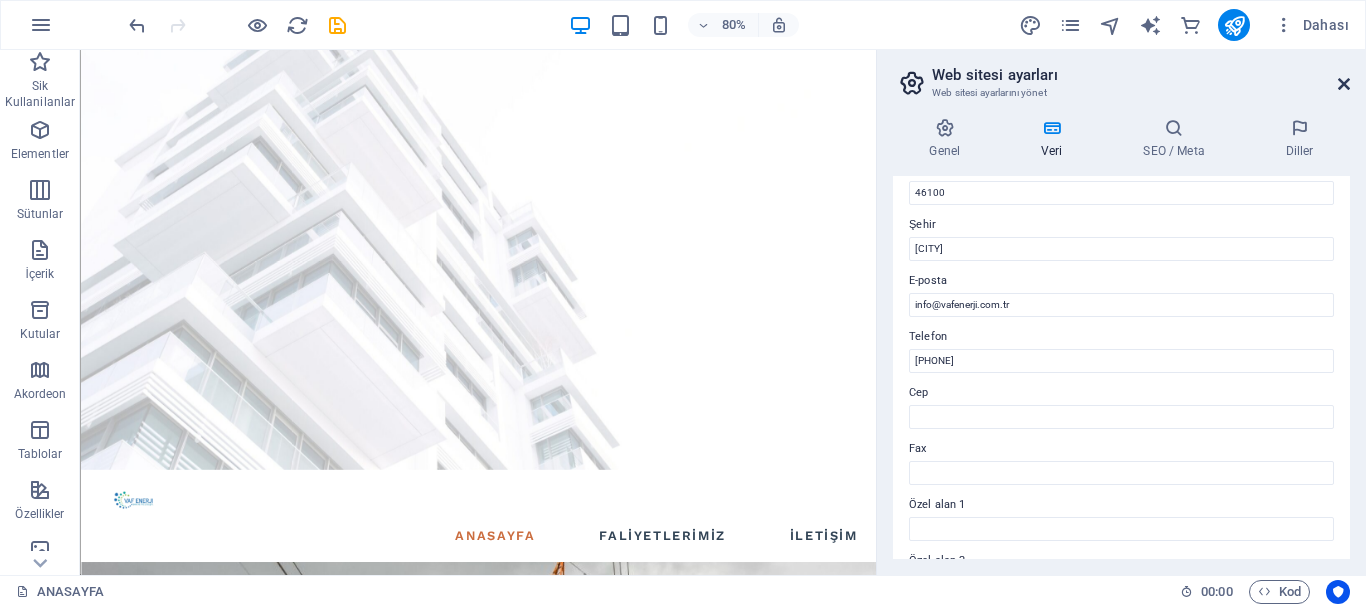 click at bounding box center (1344, 84) 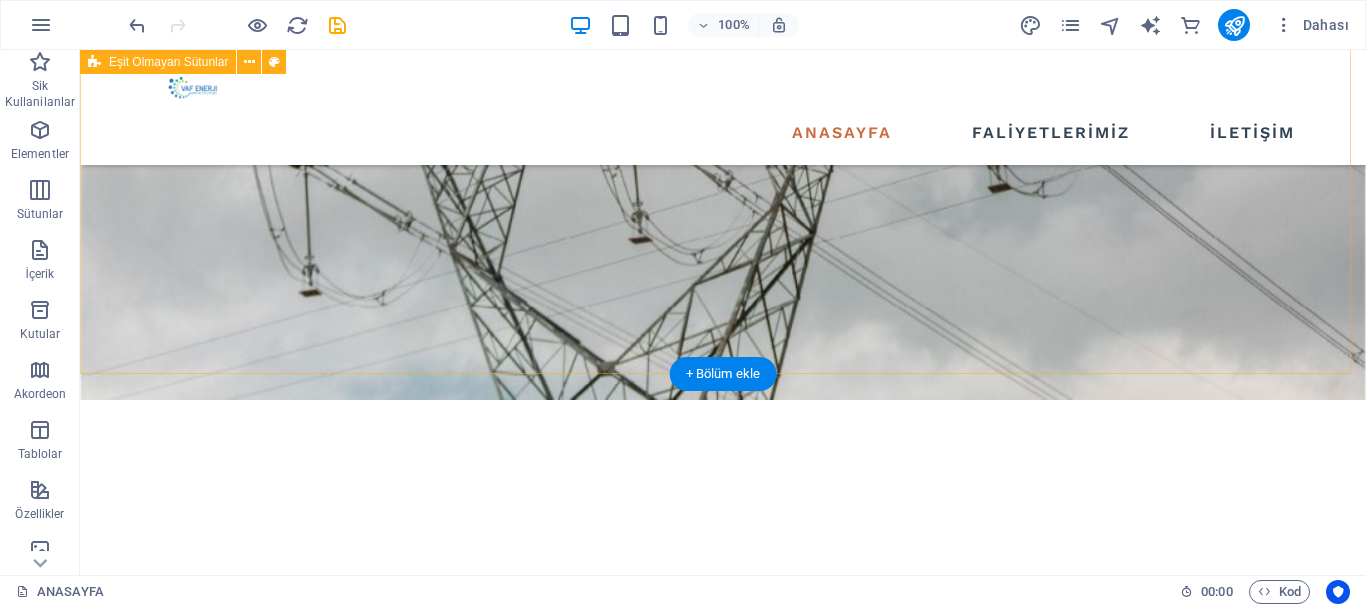scroll, scrollTop: 1118, scrollLeft: 0, axis: vertical 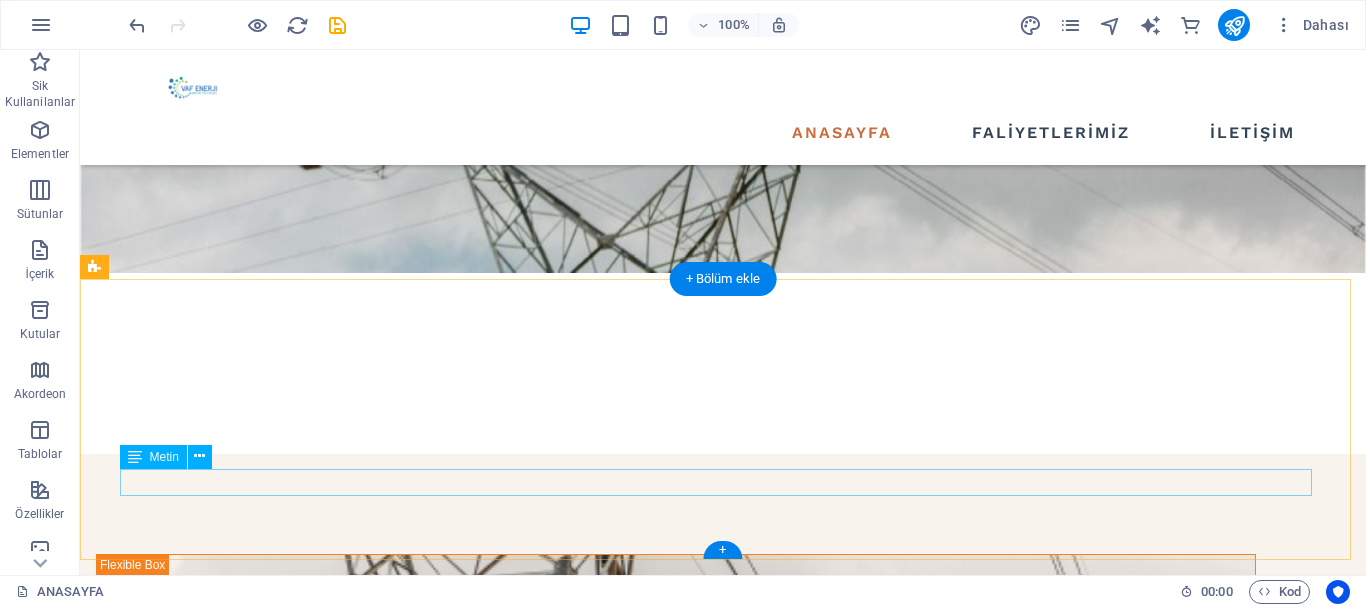 click on "fatihgun@[EXAMPLE.COM] | © Vaf Enerji 2025. Tüm Hakları Saklıdır." at bounding box center [723, 2781] 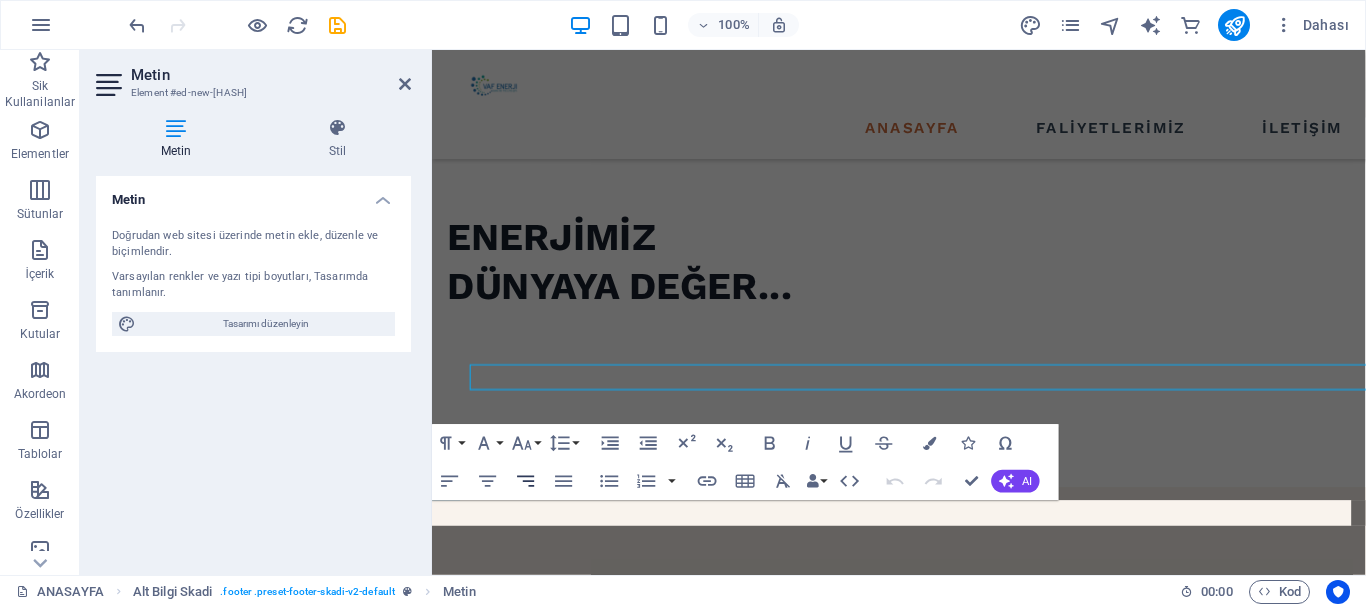 scroll, scrollTop: 1206, scrollLeft: 0, axis: vertical 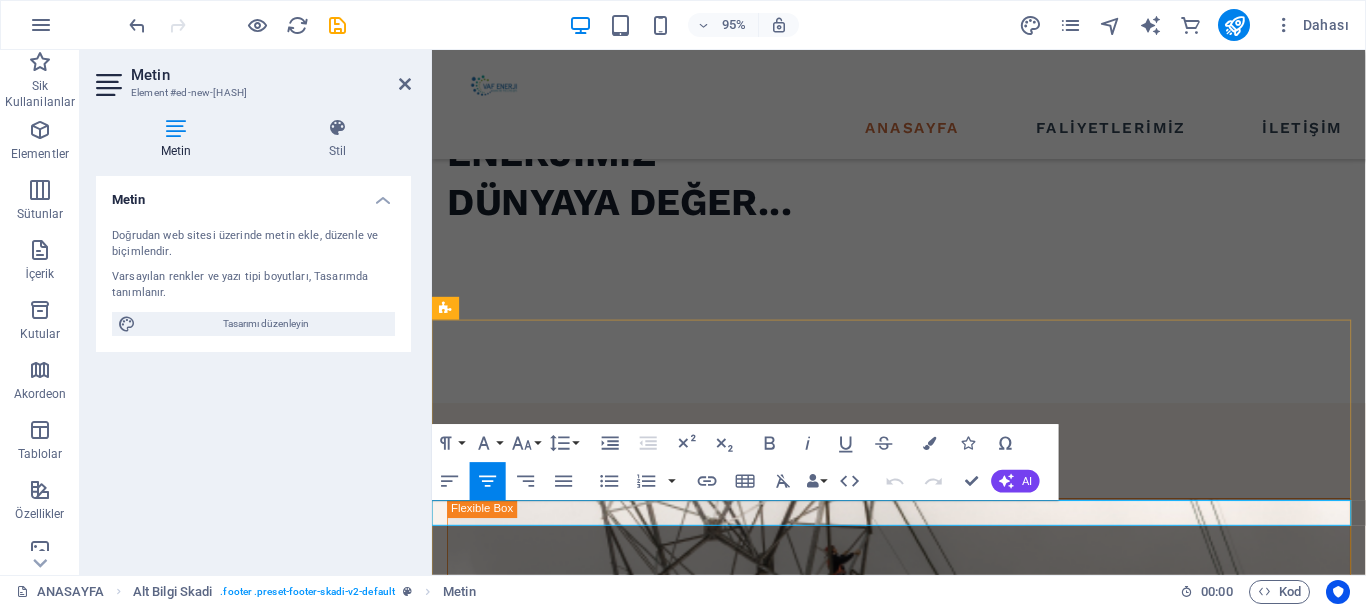 click on "fatihgun@[EXAMPLE.COM] | © Vaf Enerji 2025. Tüm Hakları Saklıdır." at bounding box center (923, 2748) 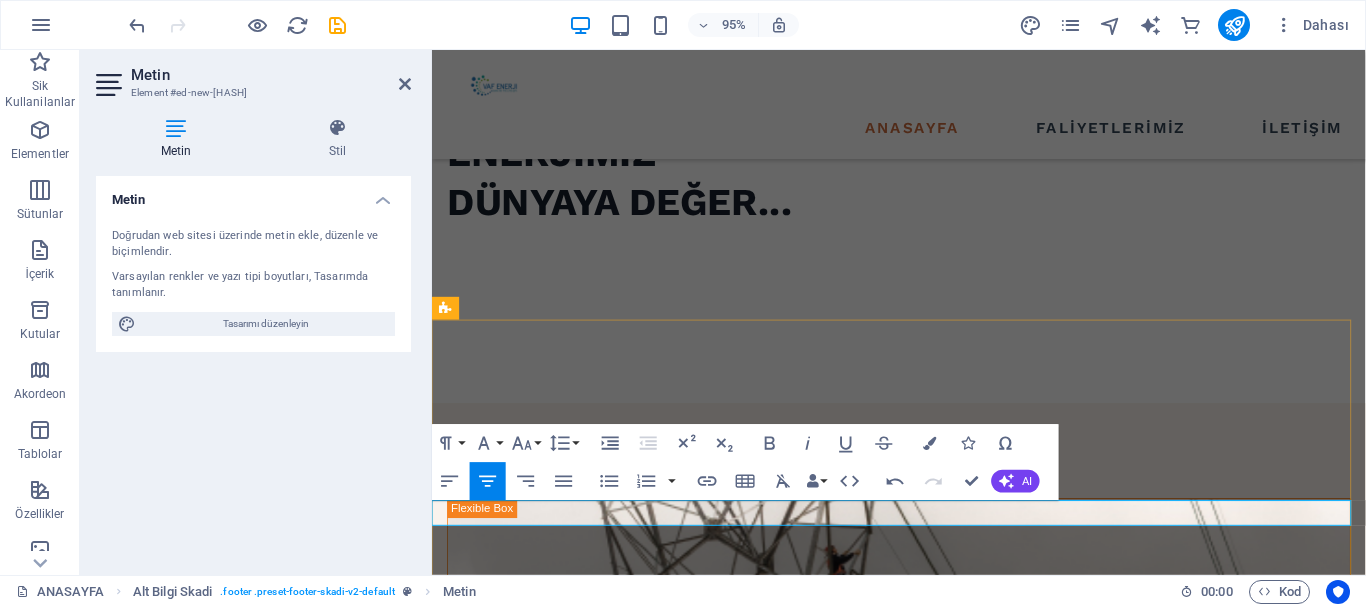 type 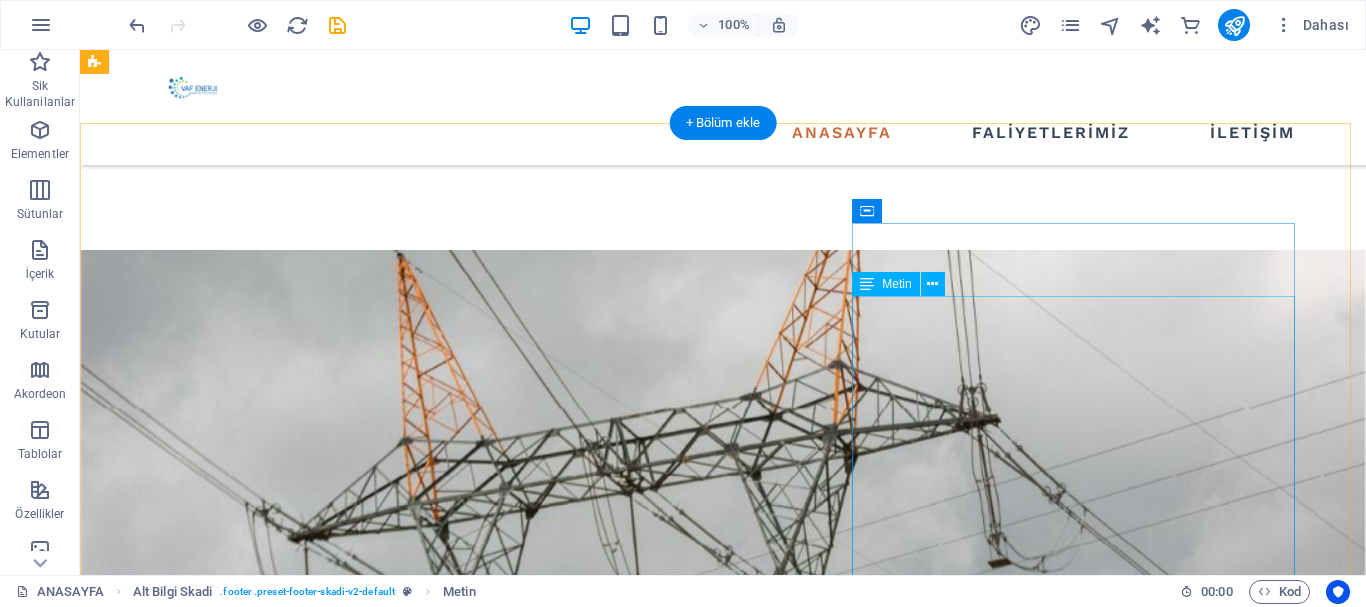 scroll, scrollTop: 0, scrollLeft: 0, axis: both 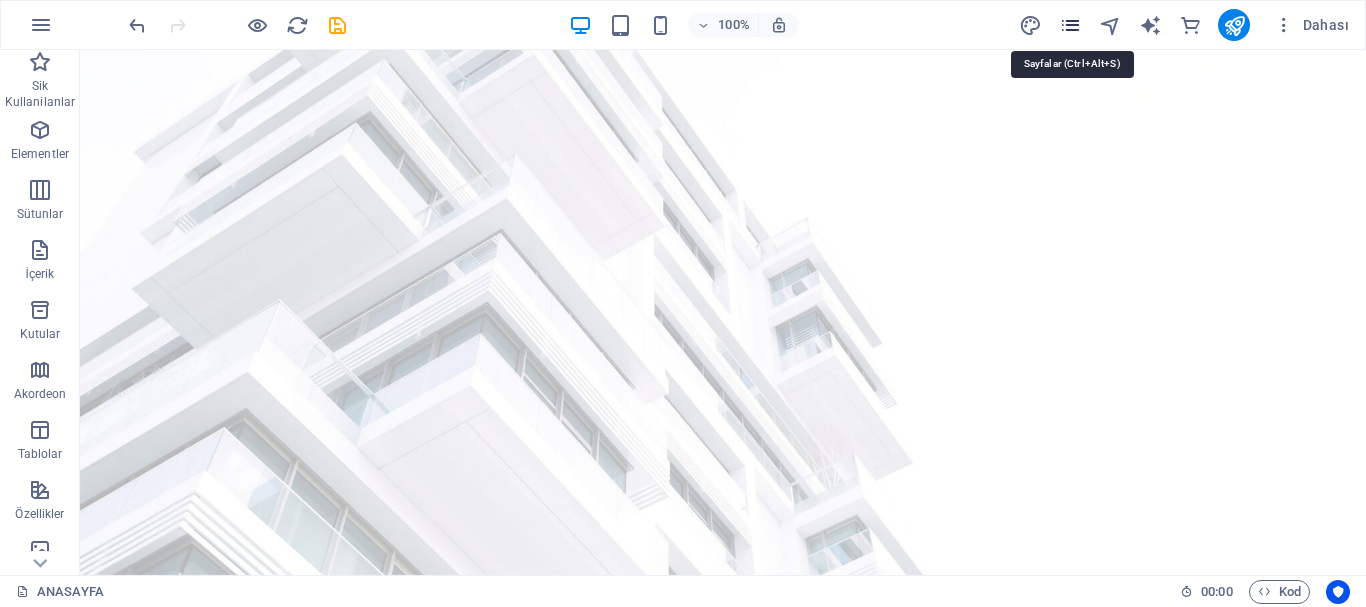 click at bounding box center [1070, 25] 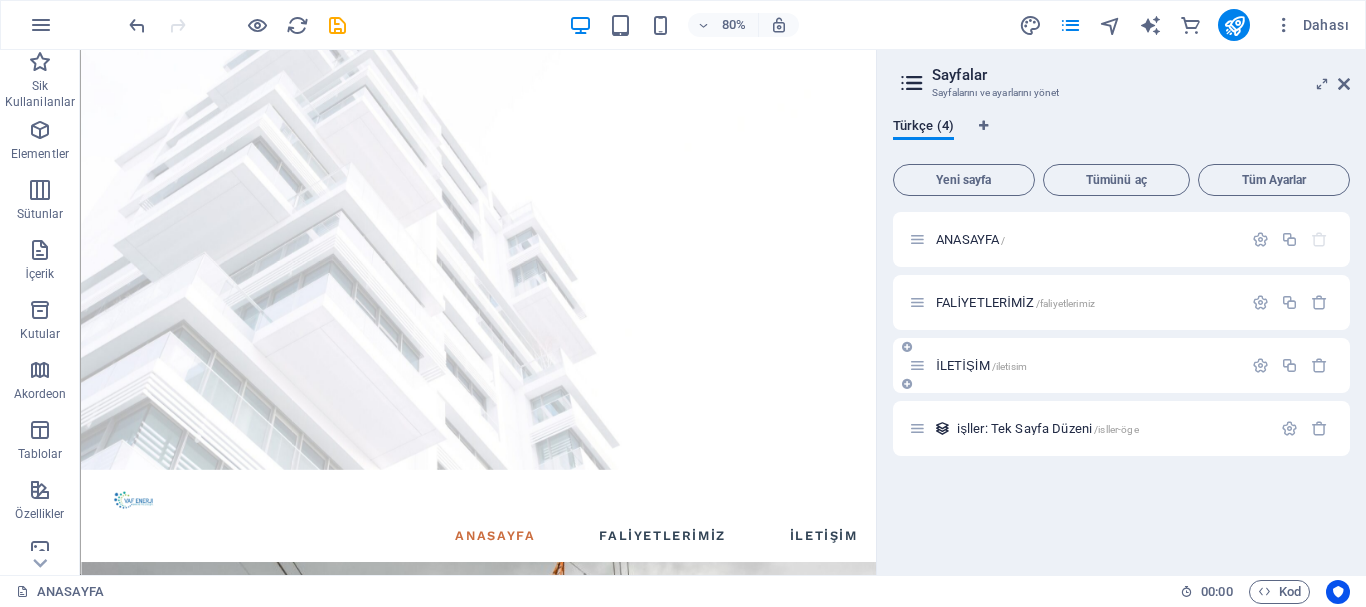 click on "İLETİŞİM /iletisim" at bounding box center [1075, 365] 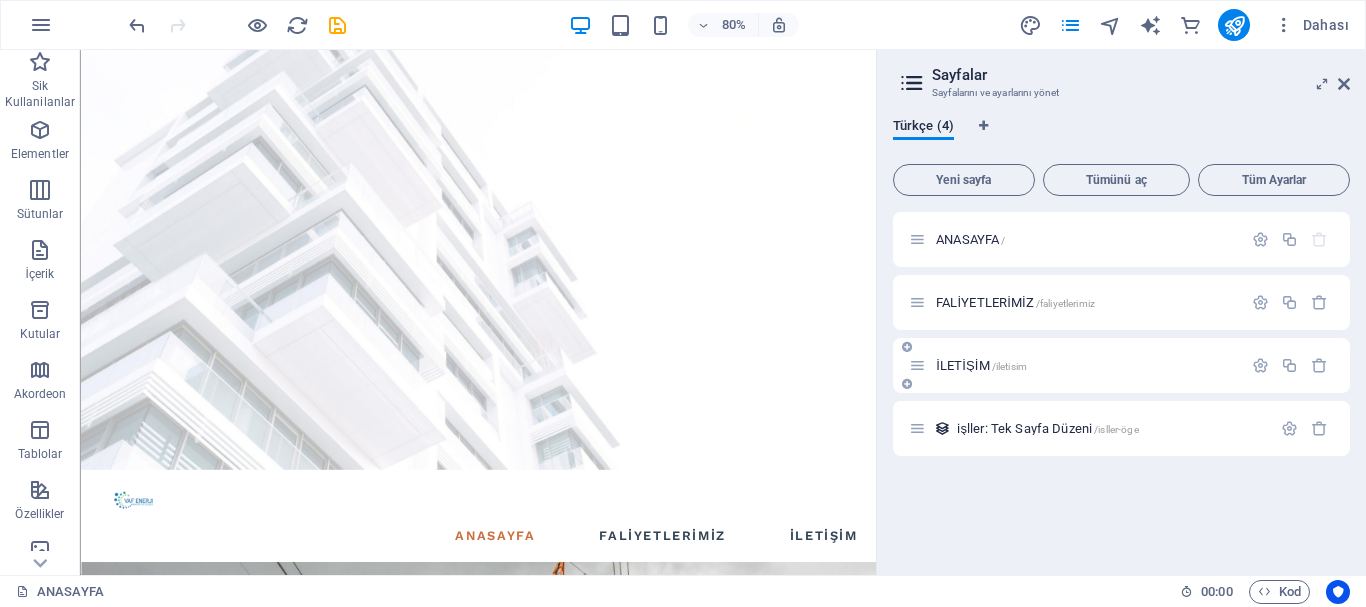 click at bounding box center (917, 365) 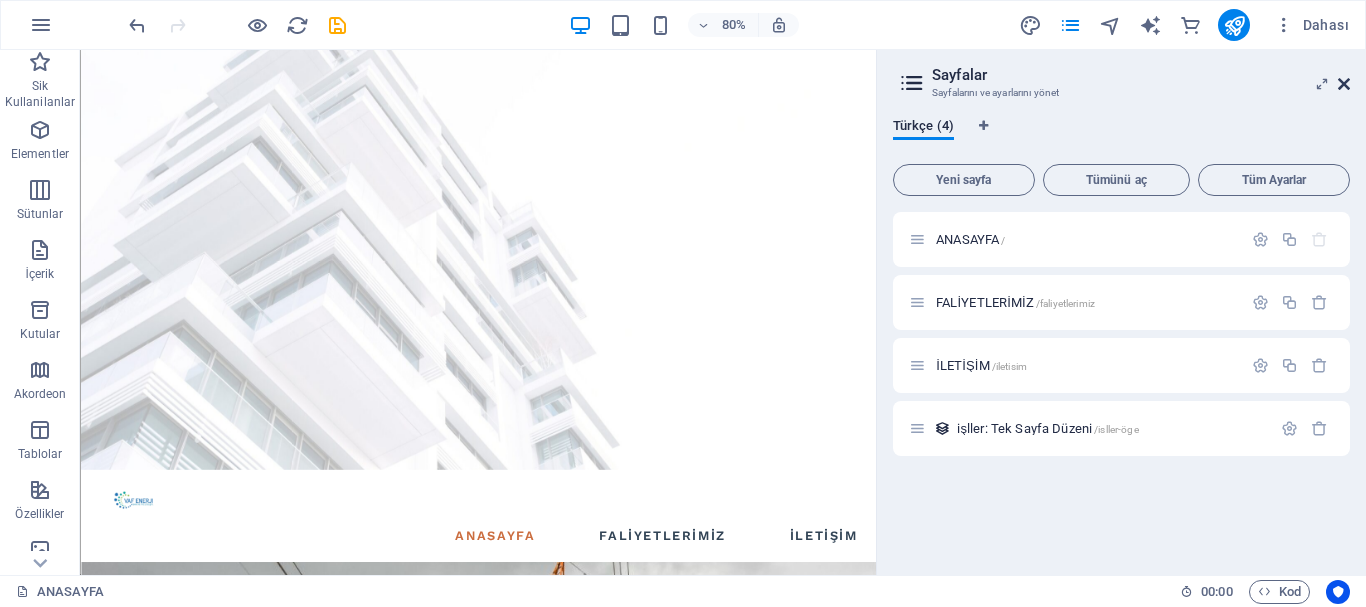 click at bounding box center (1344, 84) 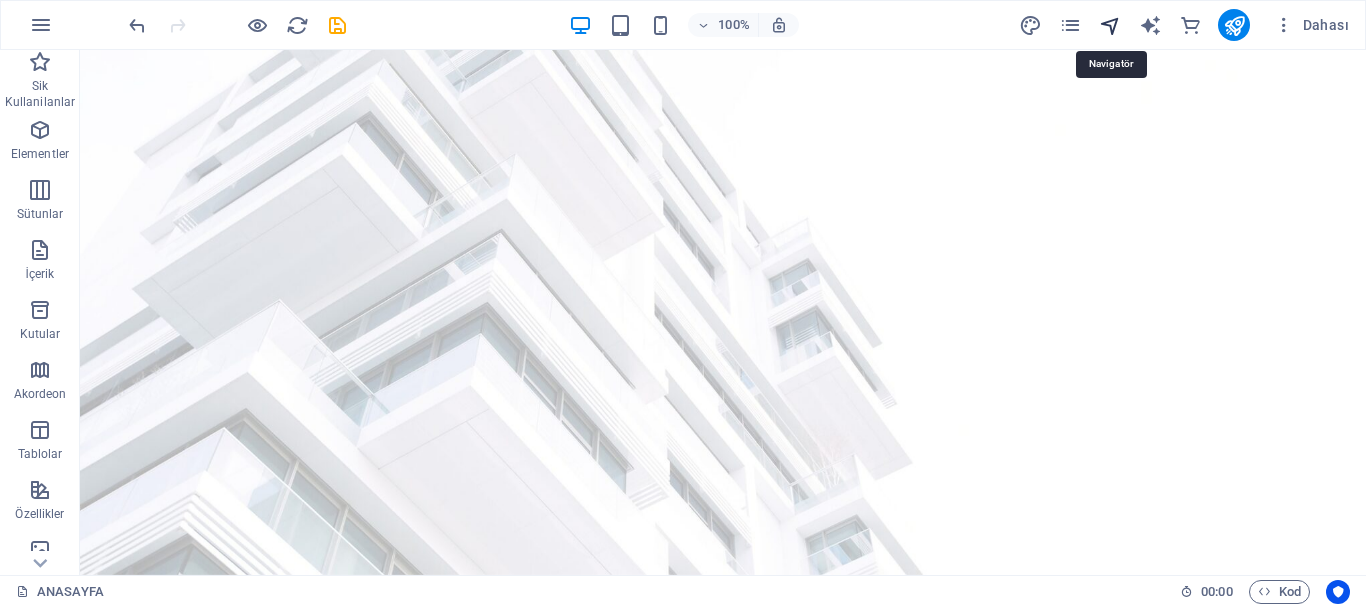 click at bounding box center (1110, 25) 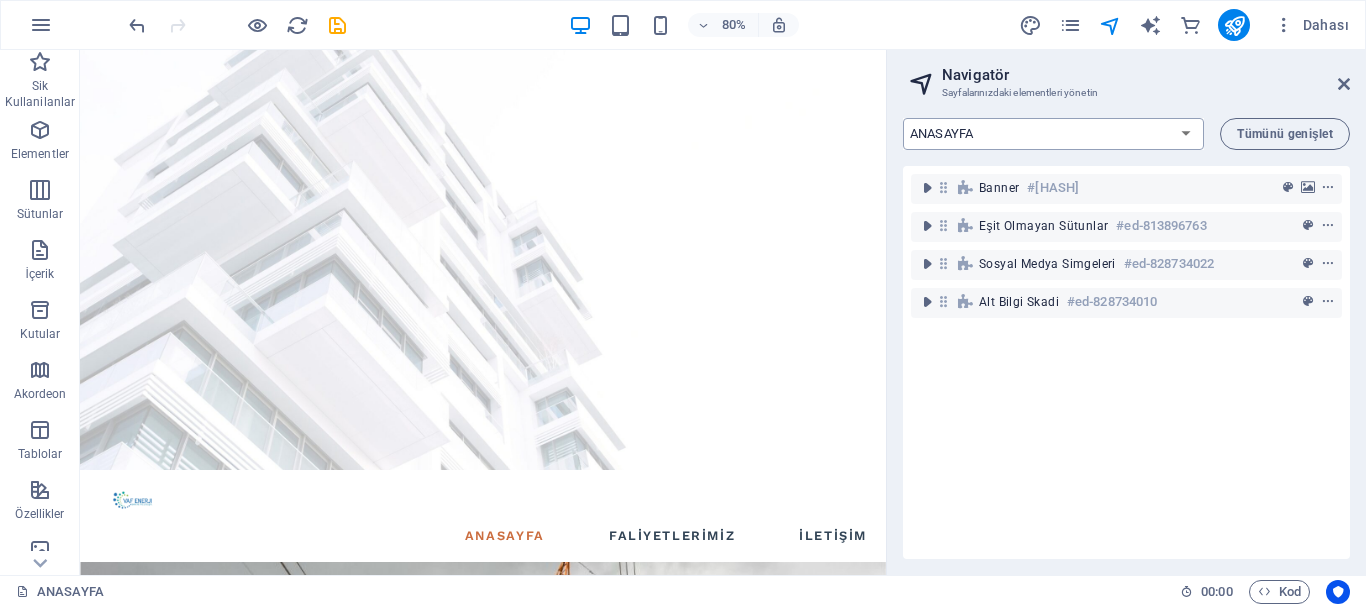 click on "ANASAYFA  FALİYETLERİMİZ  İLETİŞİM  işller: Tek Sayfa Düzeni" at bounding box center (1053, 134) 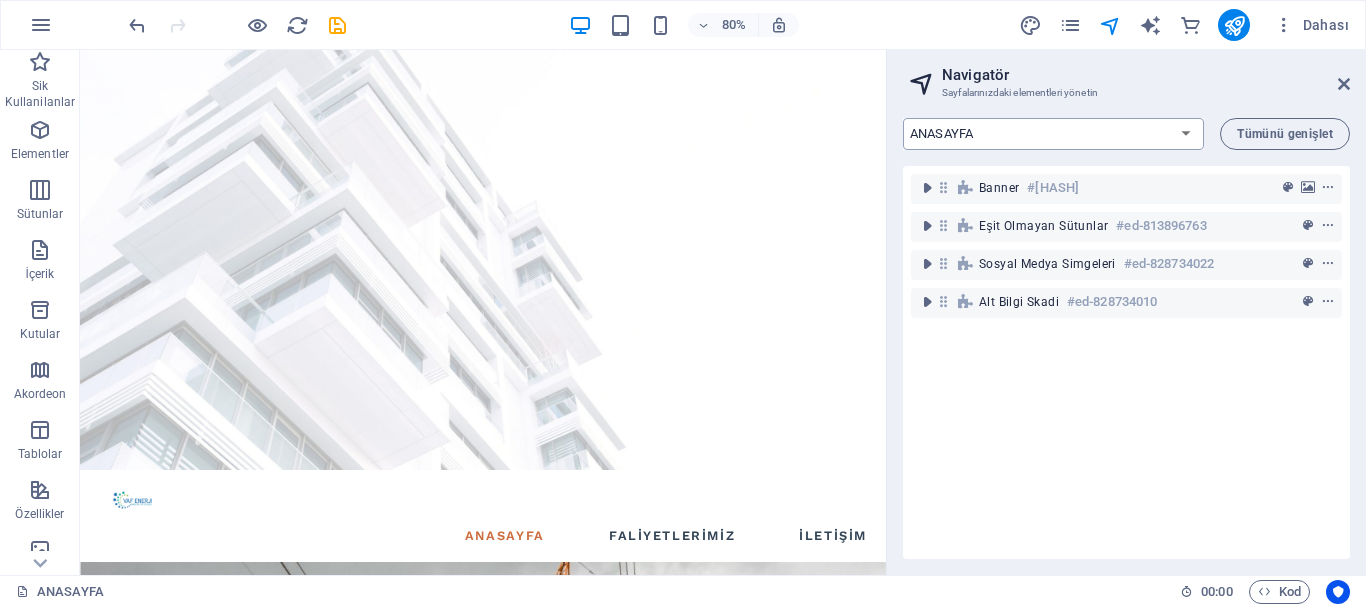 click on "ANASAYFA  FALİYETLERİMİZ  İLETİŞİM  işller: Tek Sayfa Düzeni" at bounding box center [1053, 134] 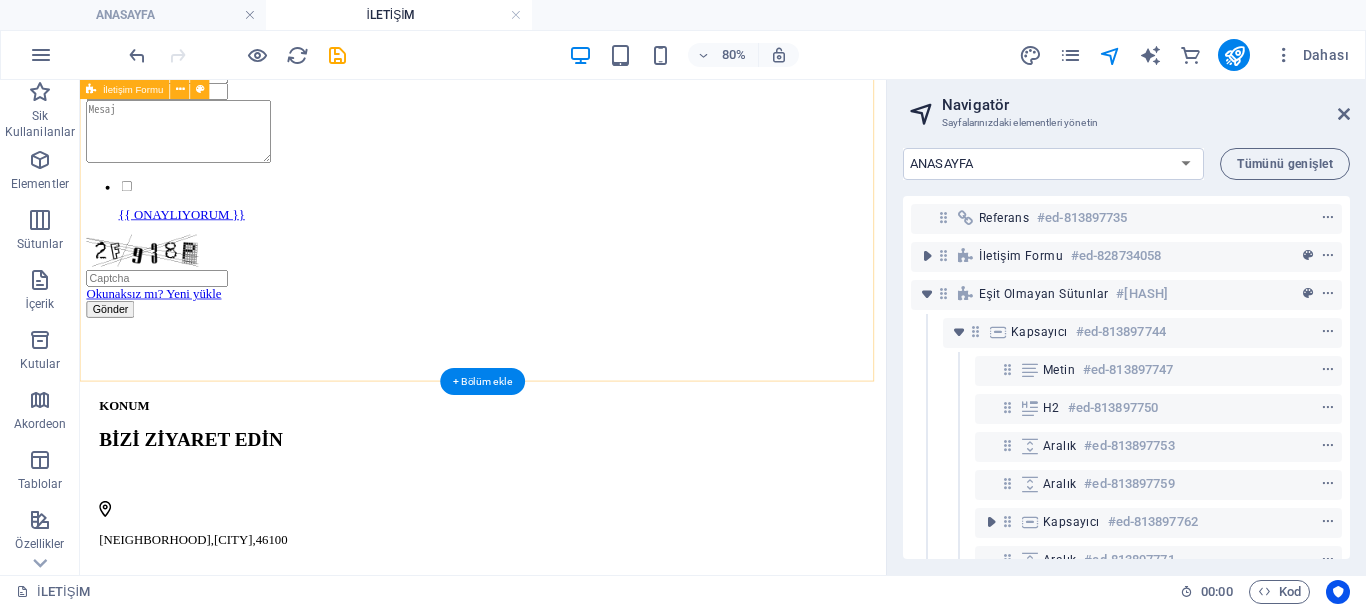 scroll, scrollTop: 0, scrollLeft: 0, axis: both 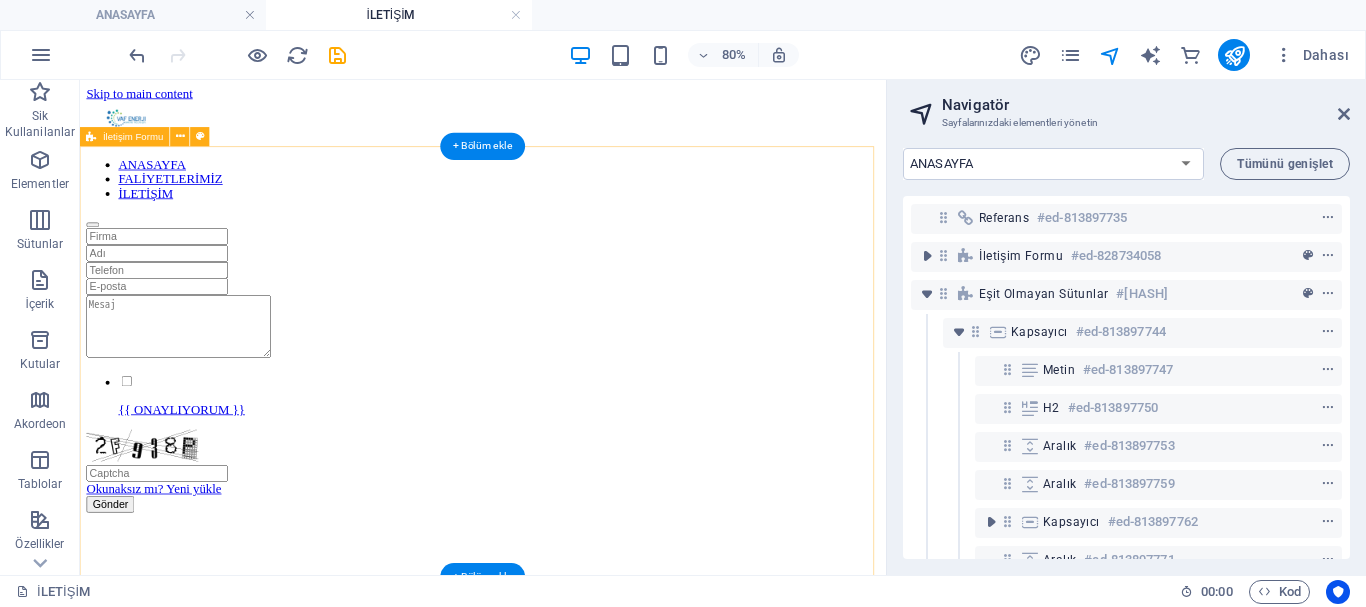 click on "{{ ONAYLIYORUM }} Okunaksız mı? Yeni yükle Gönder" at bounding box center [584, 443] 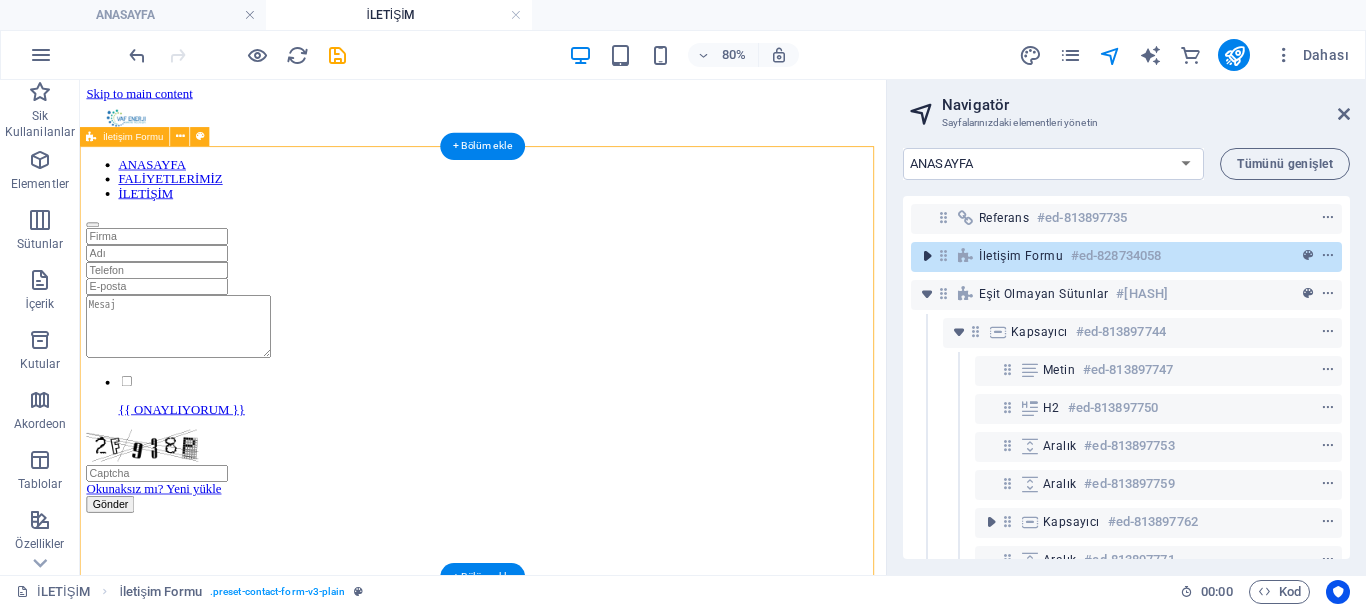 click at bounding box center [927, 256] 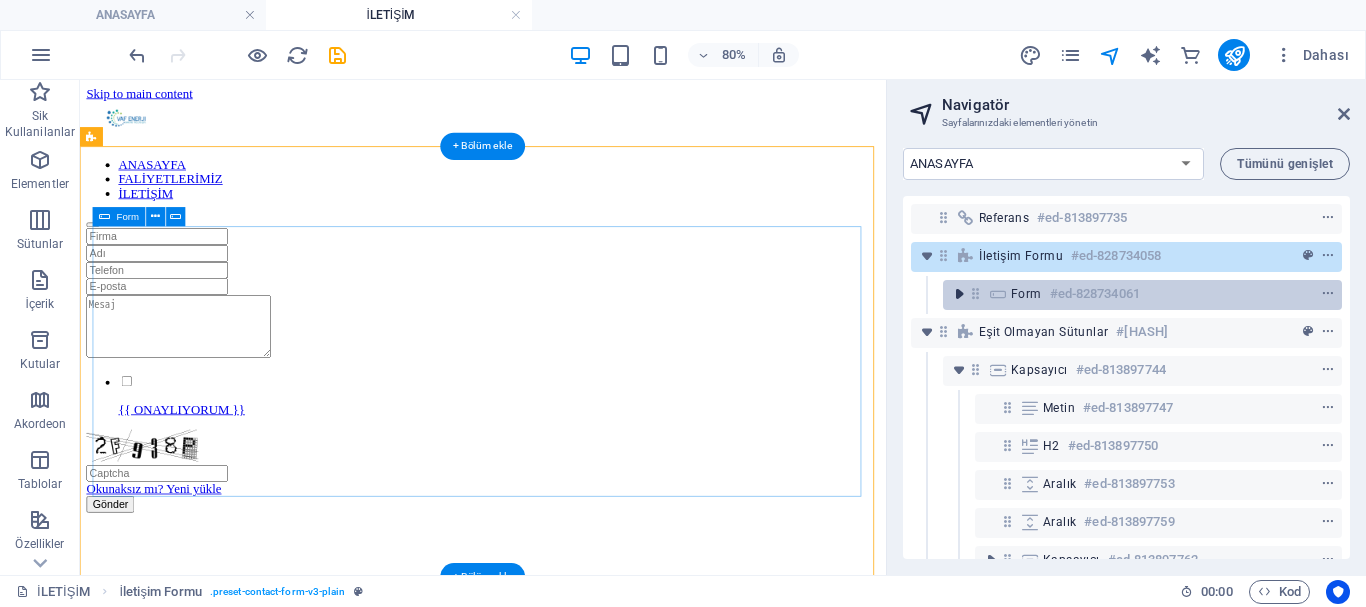 click at bounding box center (959, 294) 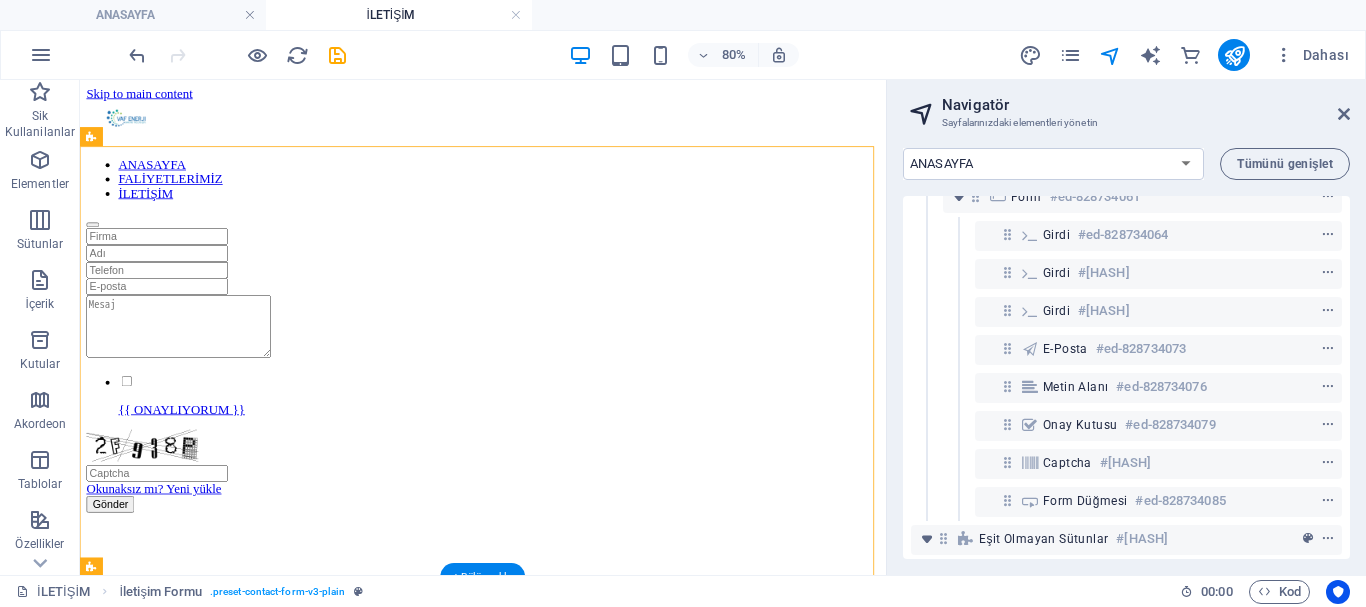 scroll, scrollTop: 0, scrollLeft: 0, axis: both 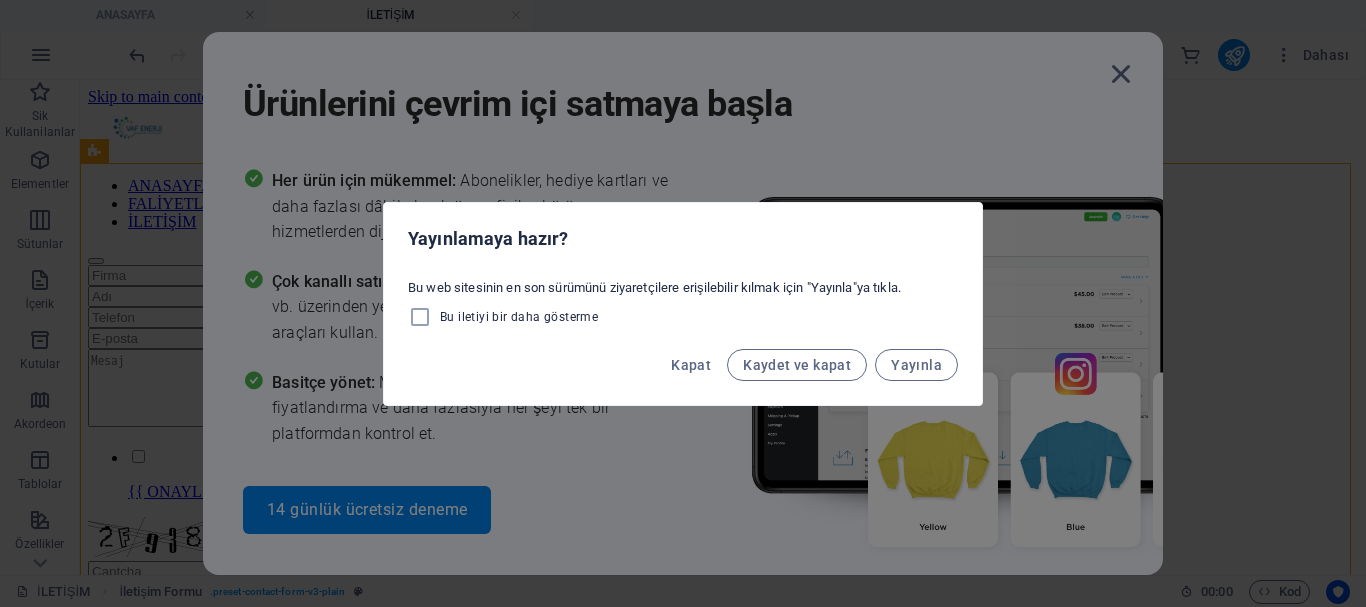 drag, startPoint x: 1005, startPoint y: 3, endPoint x: 932, endPoint y: 14, distance: 73.82411 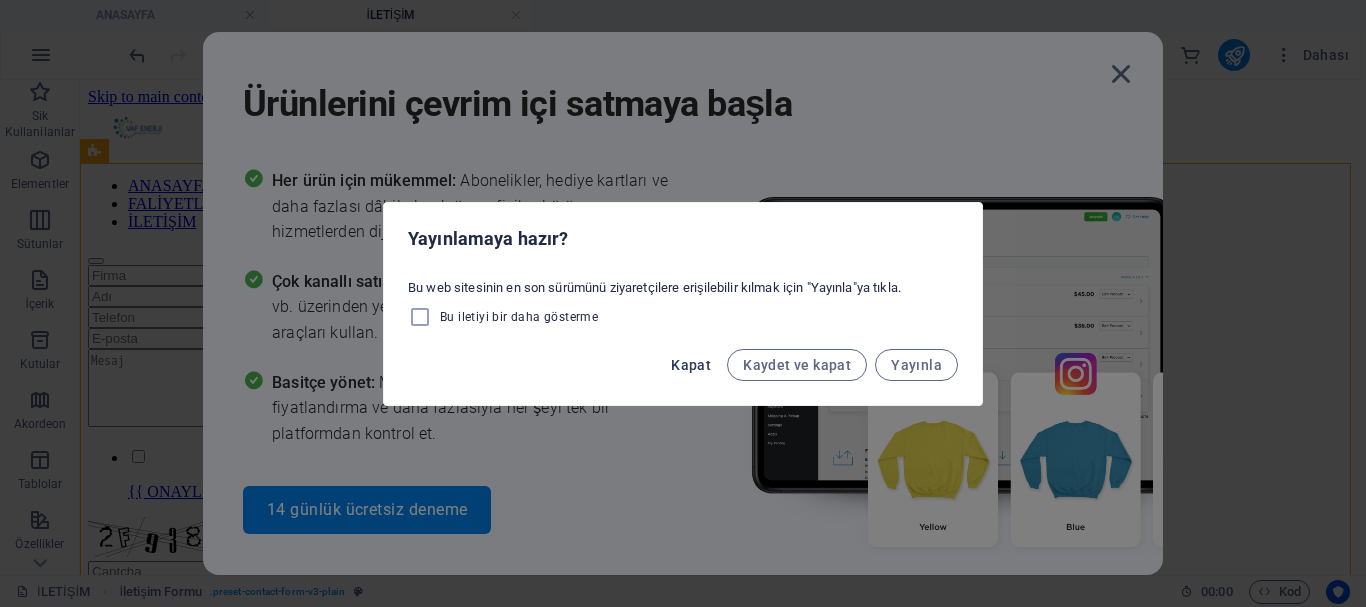 click on "Kapat" at bounding box center (691, 365) 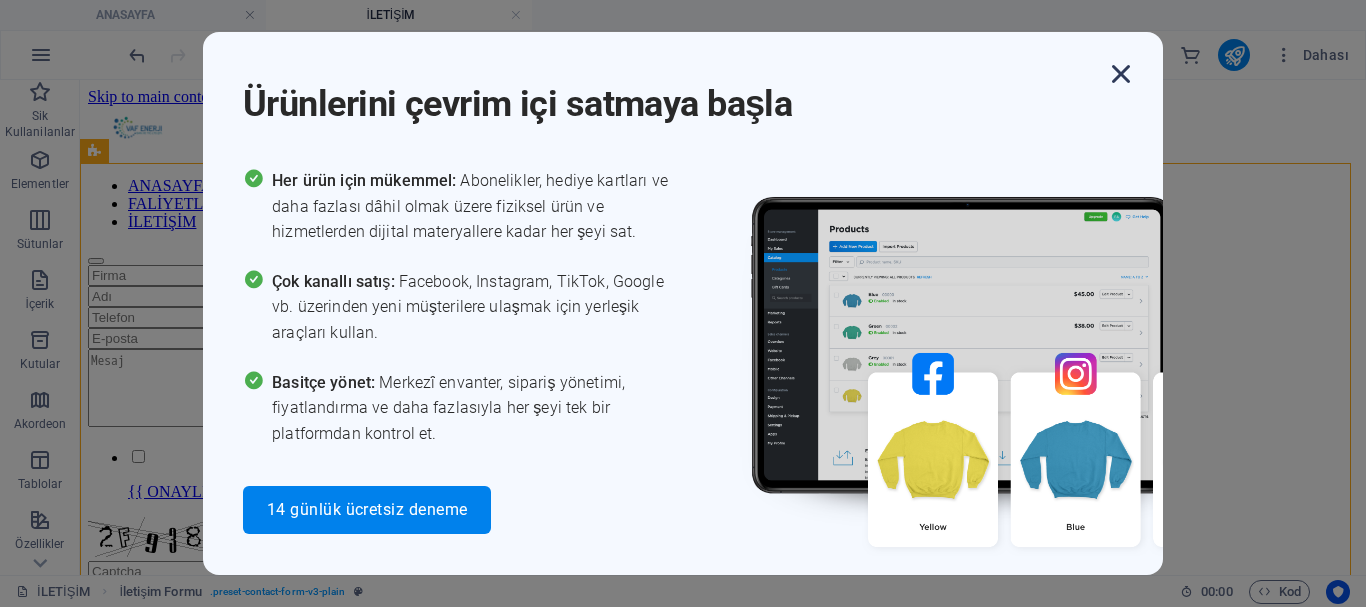click at bounding box center (1121, 74) 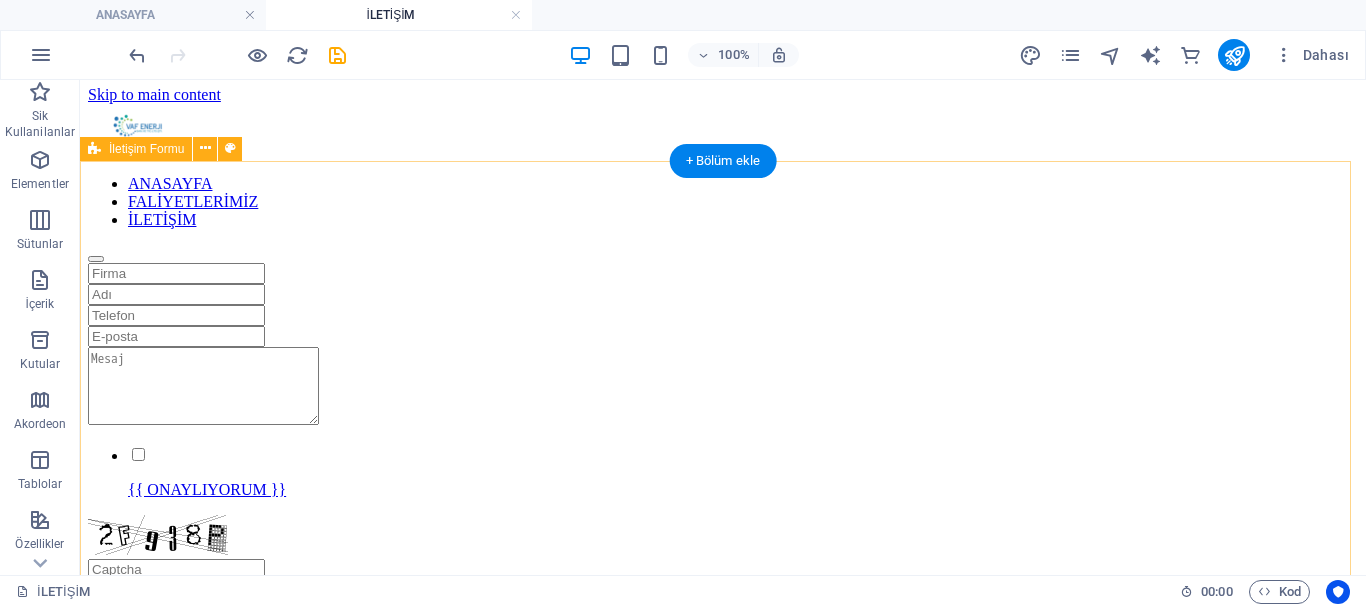 scroll, scrollTop: 0, scrollLeft: 0, axis: both 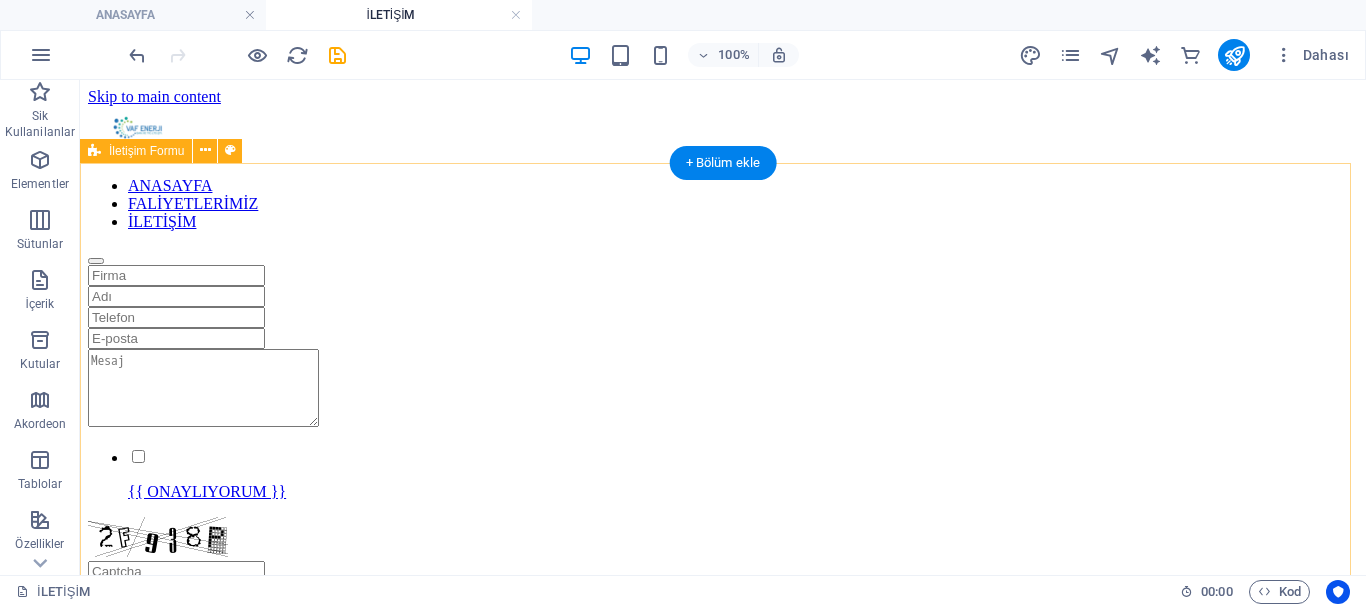 click on "{{ ONAYLIYORUM }} Okunaksız mı? Yeni yükle Gönder" at bounding box center [723, 443] 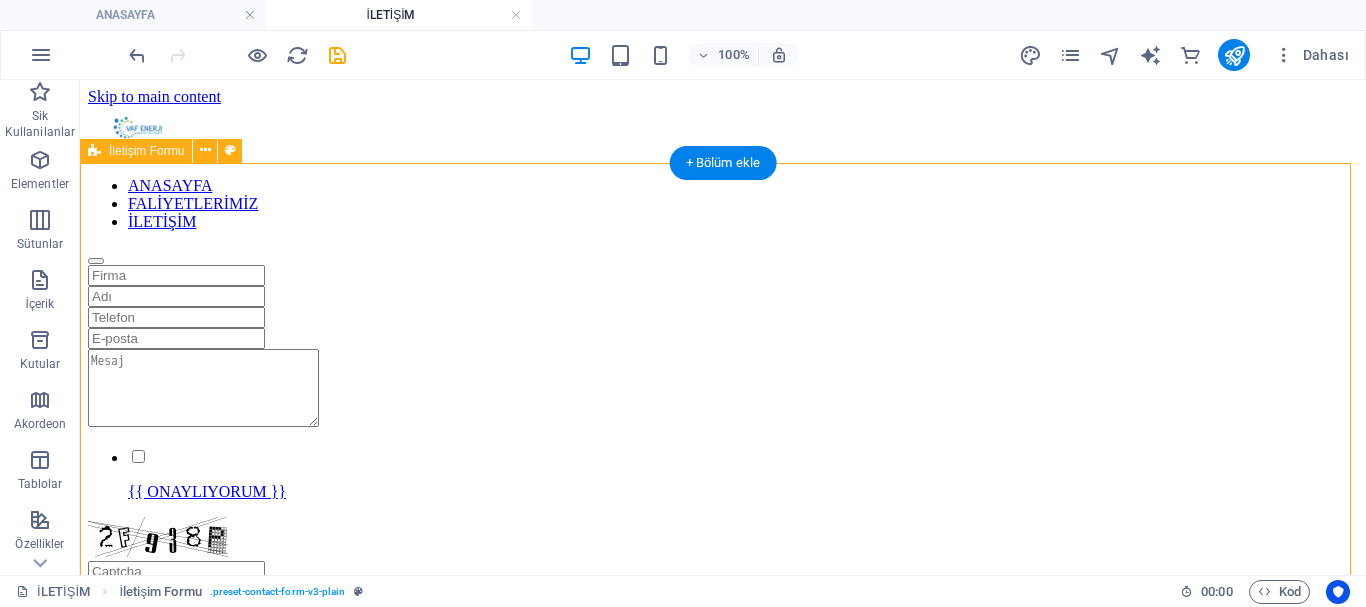 click on "{{ ONAYLIYORUM }} Okunaksız mı? Yeni yükle Gönder" at bounding box center (723, 443) 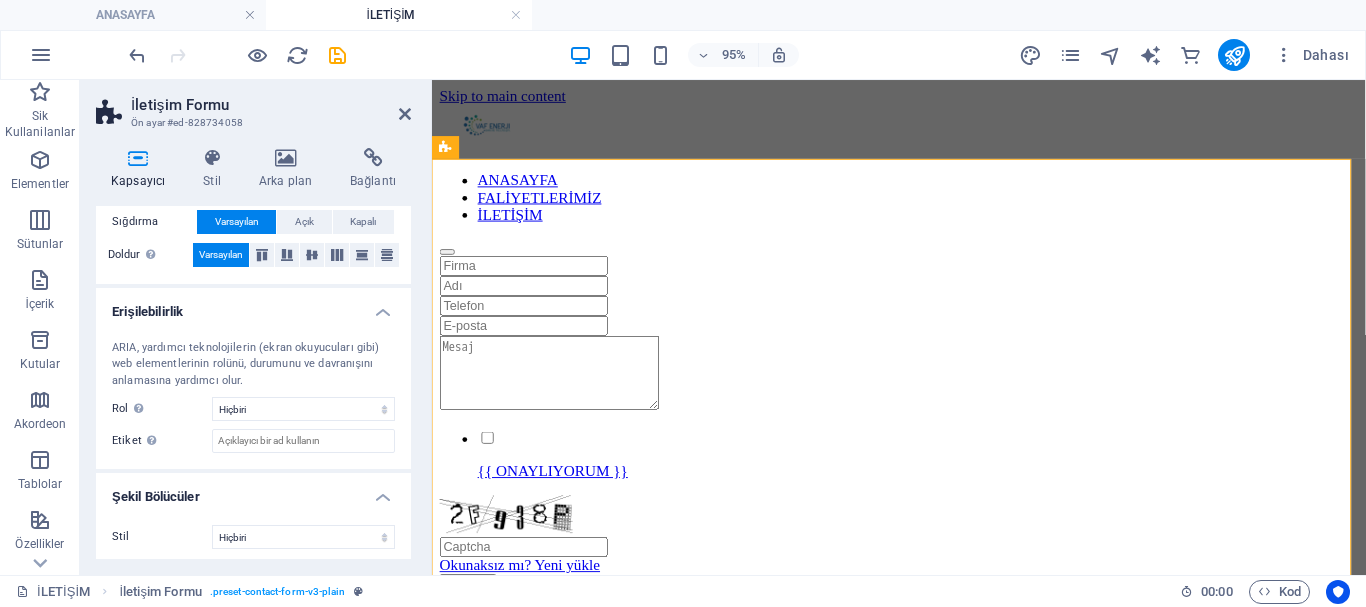scroll, scrollTop: 422, scrollLeft: 0, axis: vertical 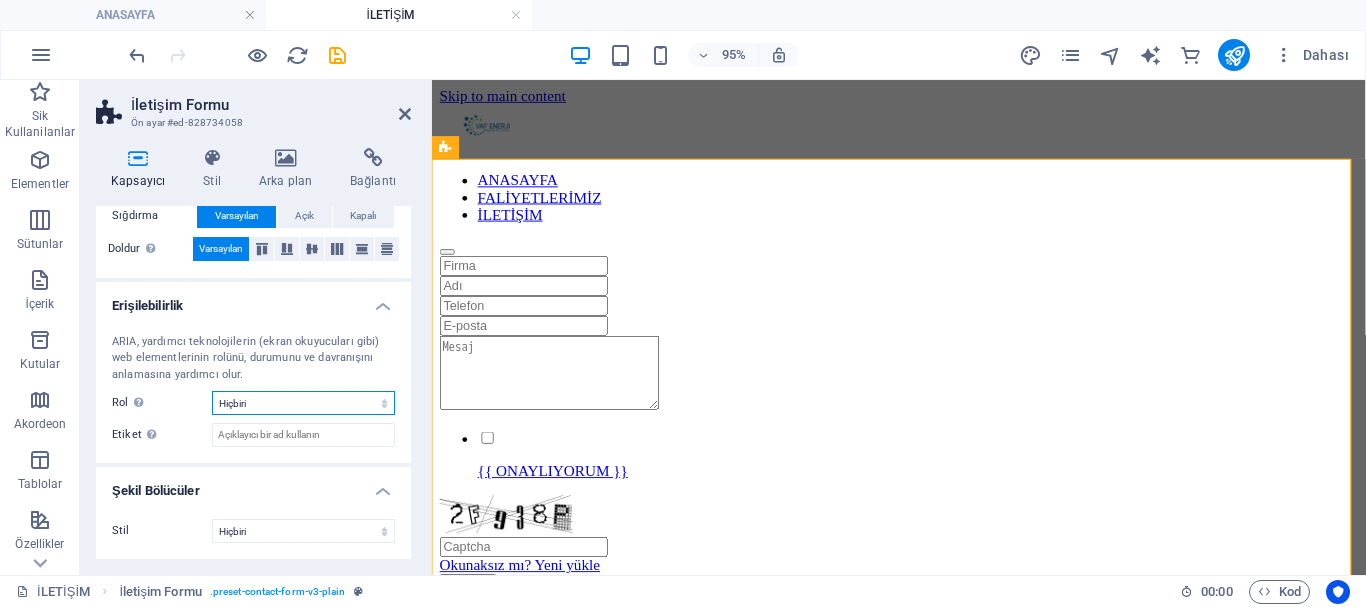 click on "Hiçbiri Alert Alt Bigi Article Banner Comment Complementary Dialog Marquee Presentation Region Section Separator Status Timer Üst bilgi" at bounding box center [303, 403] 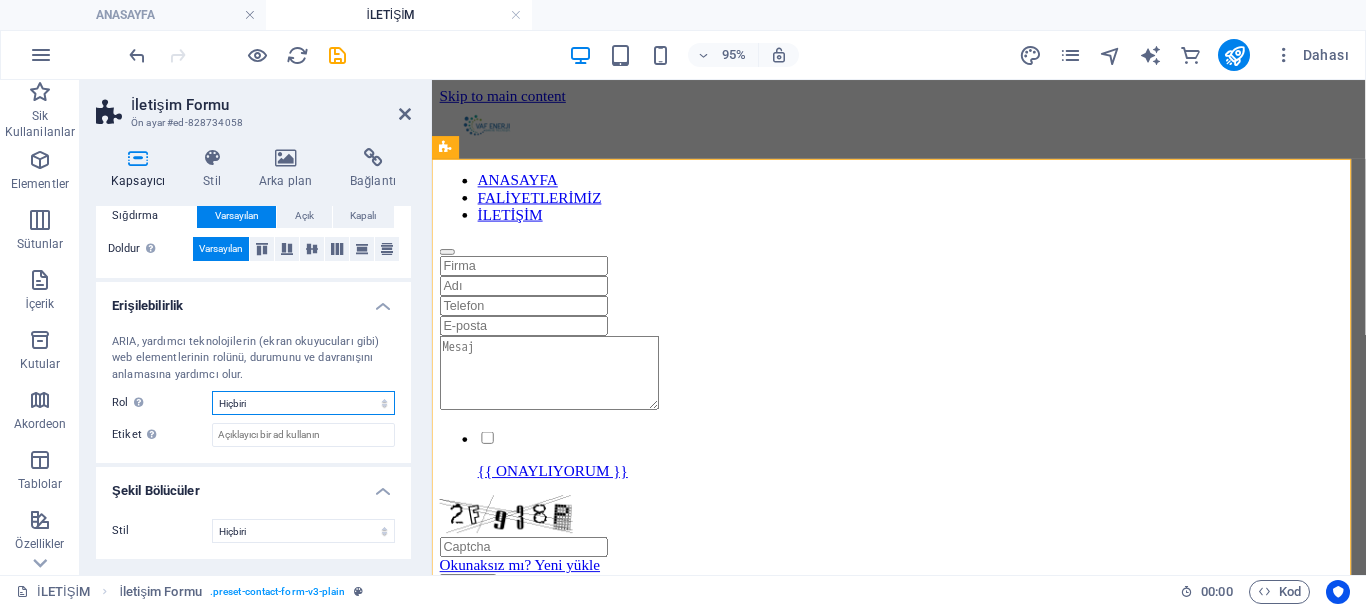 click on "Hiçbiri Alert Alt Bigi Article Banner Comment Complementary Dialog Marquee Presentation Region Section Separator Status Timer Üst bilgi" at bounding box center [303, 403] 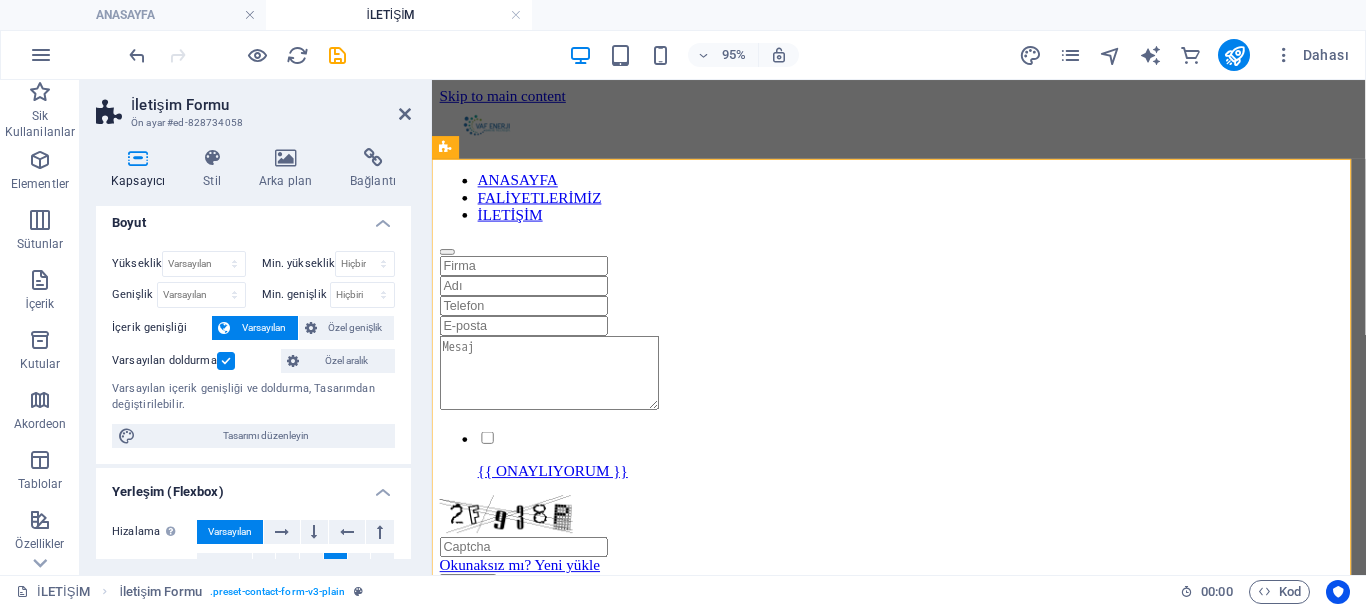 scroll, scrollTop: 0, scrollLeft: 0, axis: both 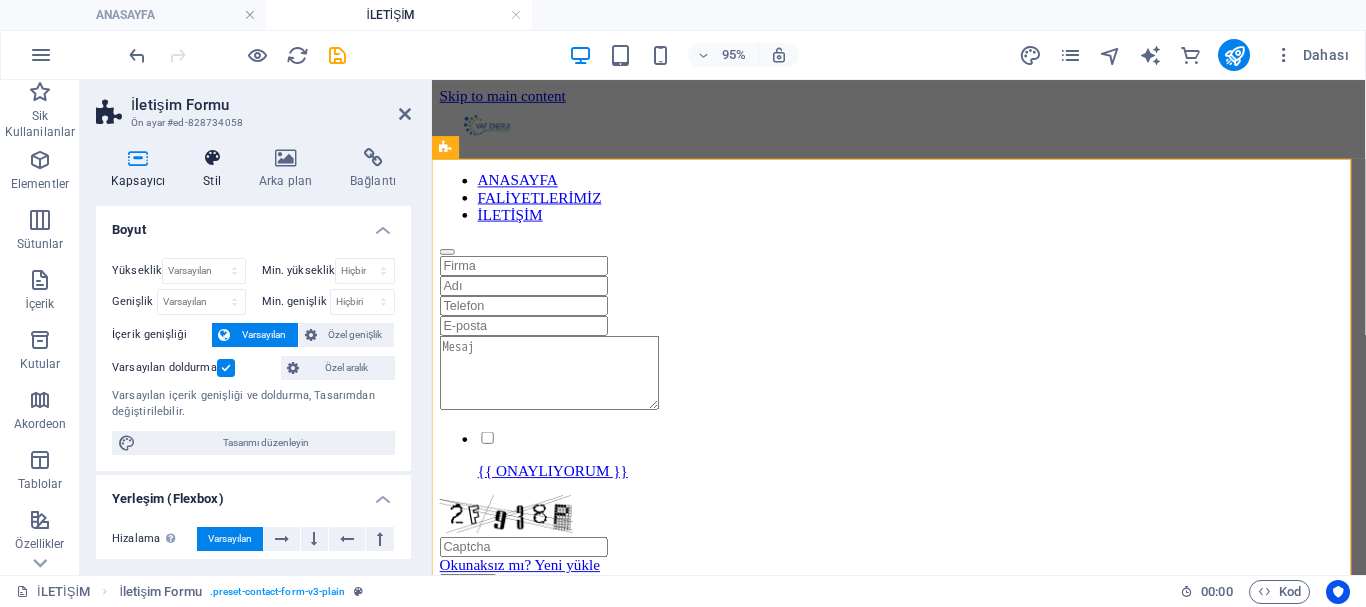 click at bounding box center [212, 158] 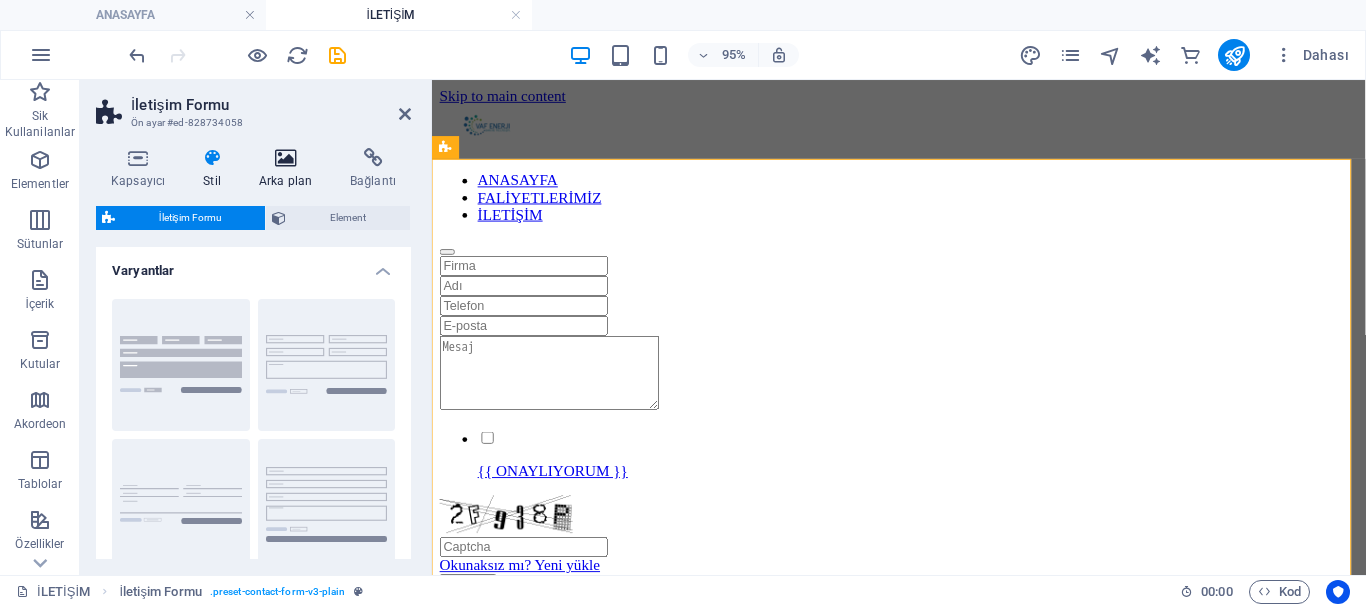 click on "Arka plan" at bounding box center [289, 169] 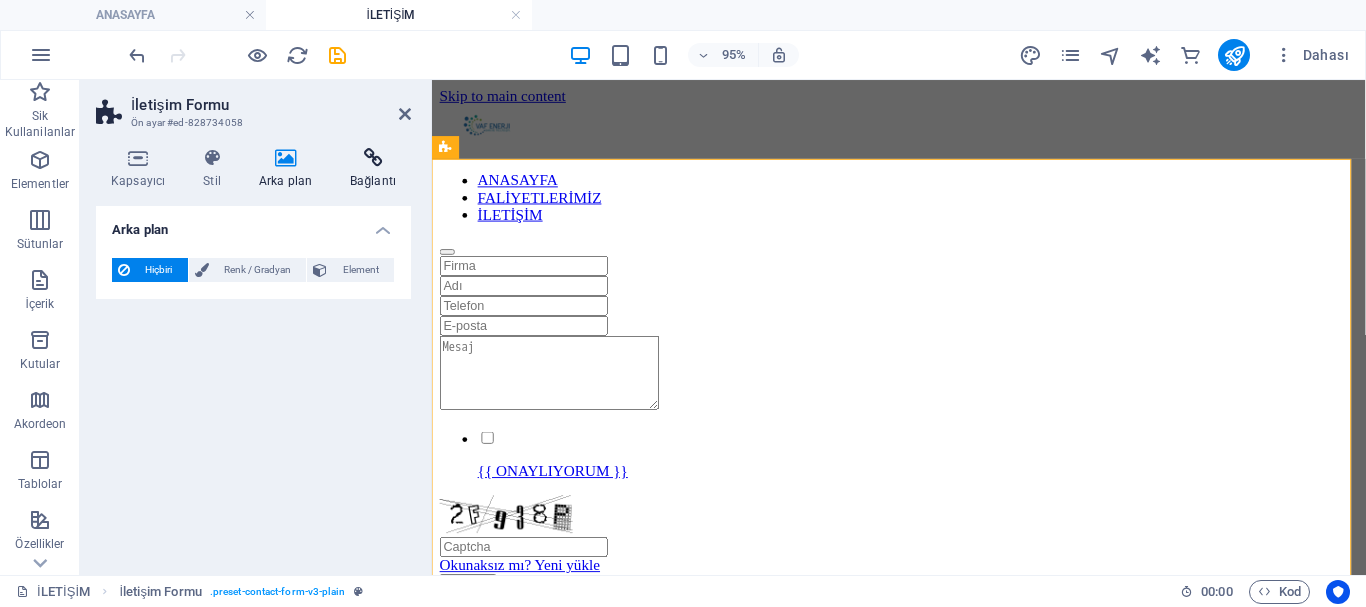 click at bounding box center [373, 158] 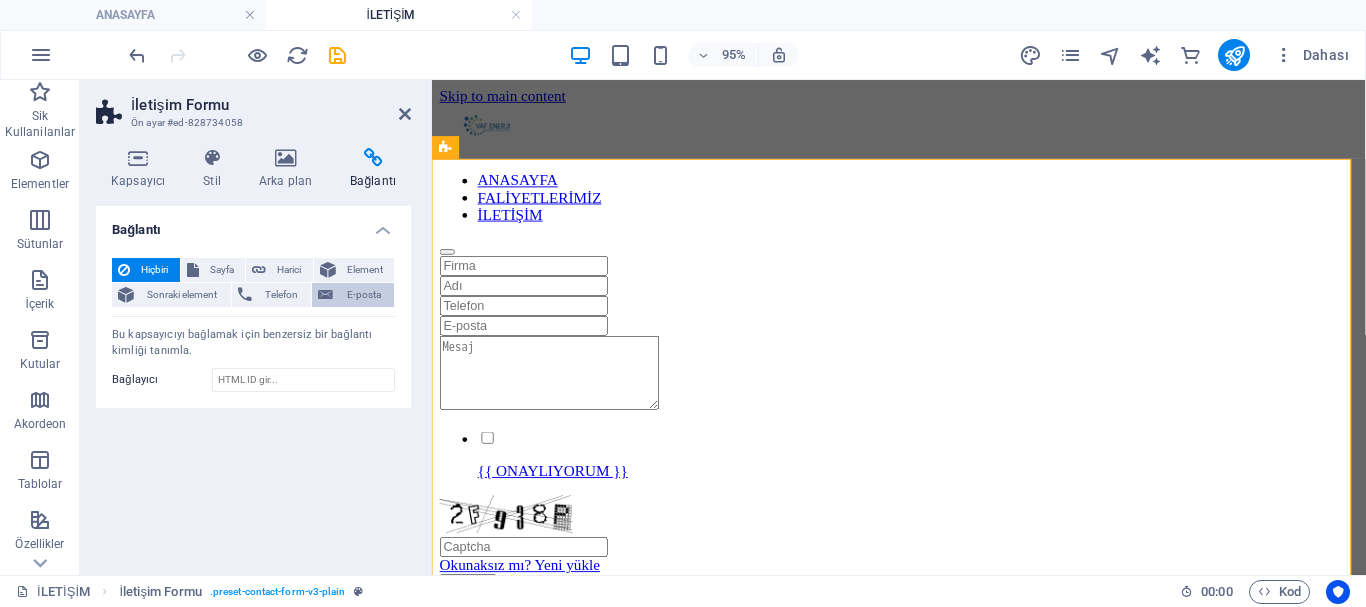 click at bounding box center (325, 295) 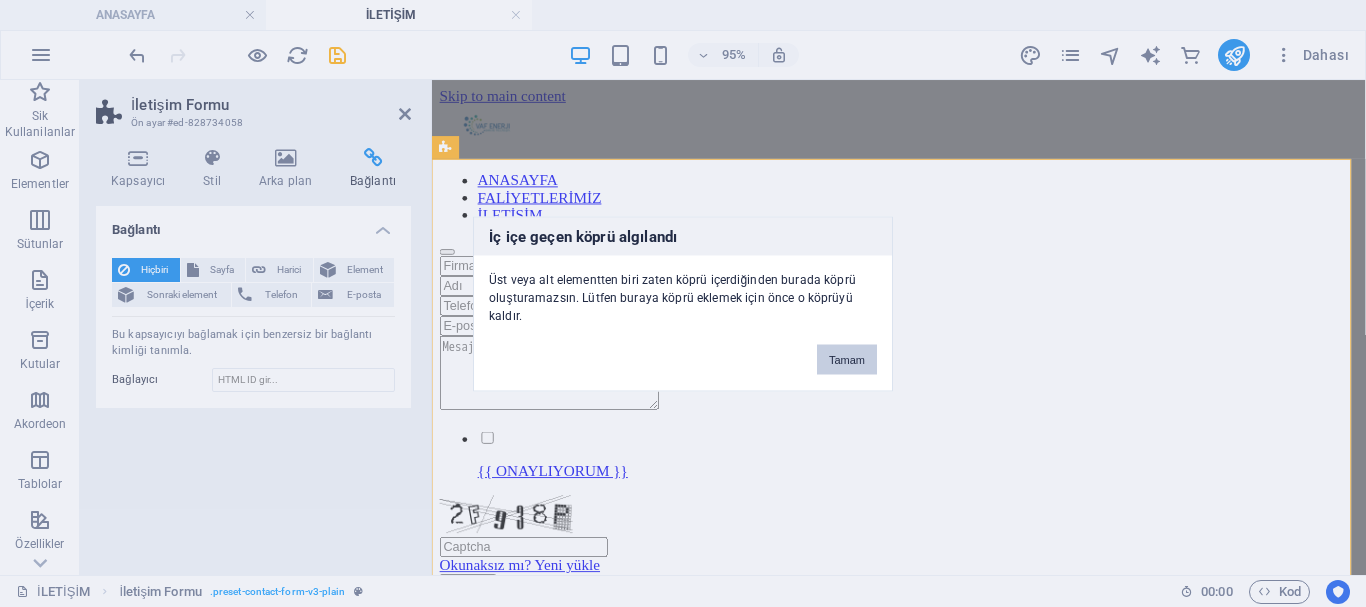 click on "Tamam" at bounding box center (847, 359) 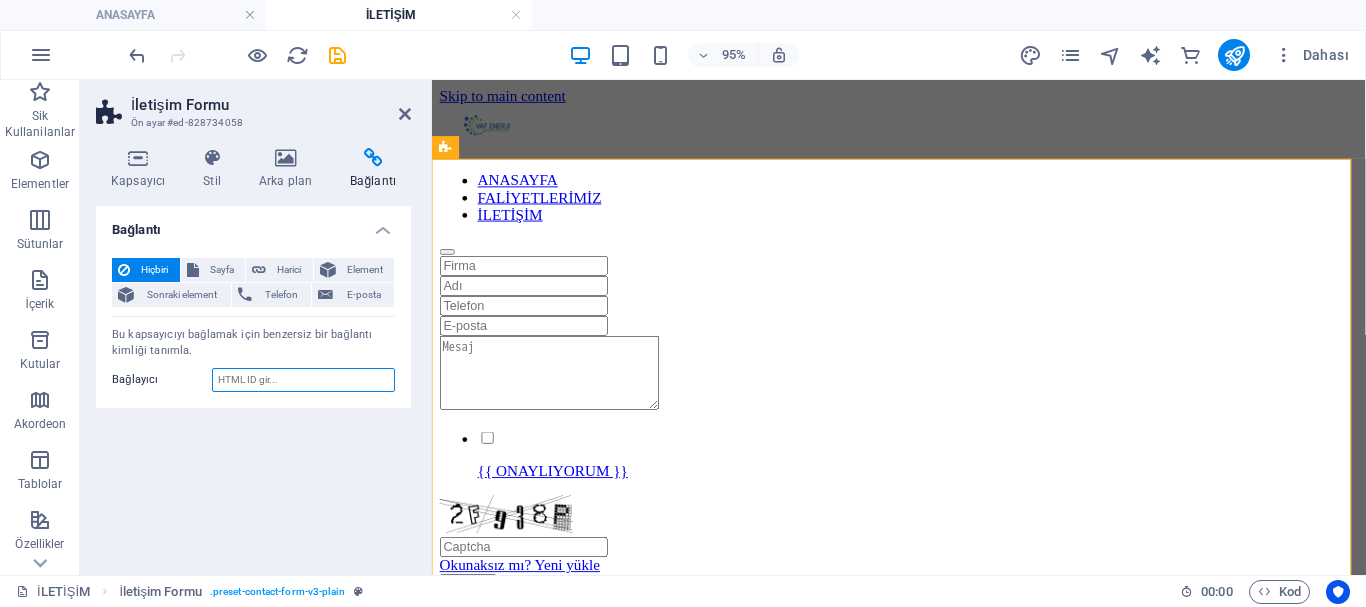 click on "Bağlayıcı" at bounding box center (303, 380) 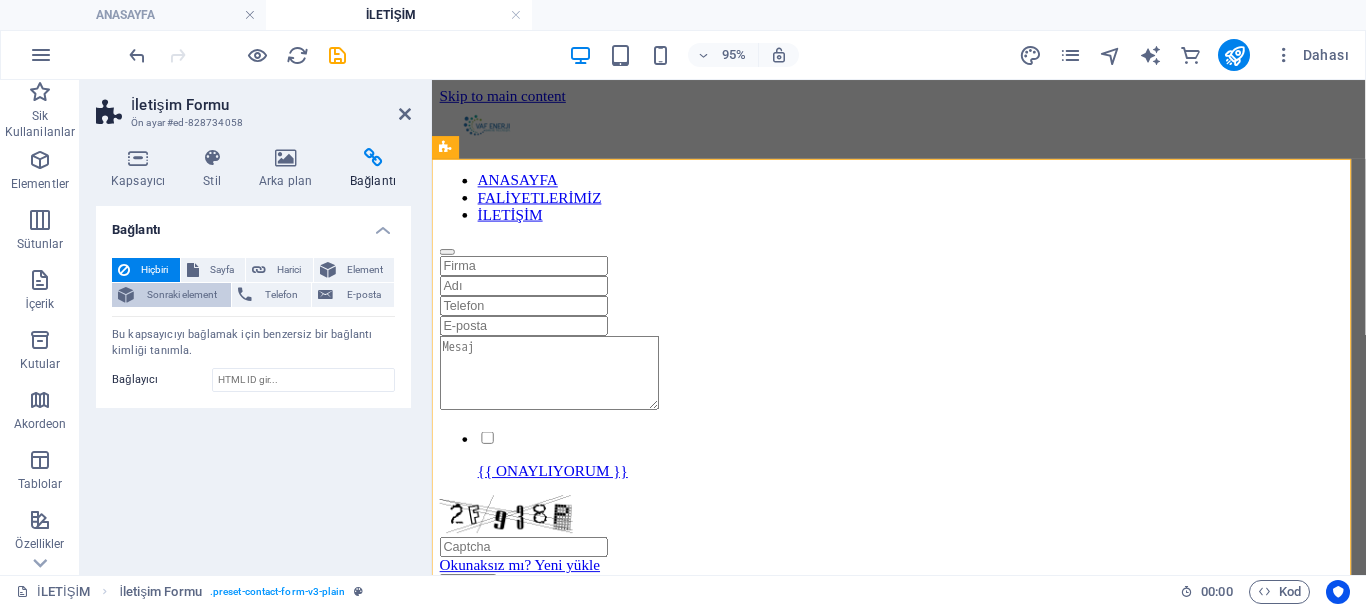 click on "Sonraki element" at bounding box center [182, 295] 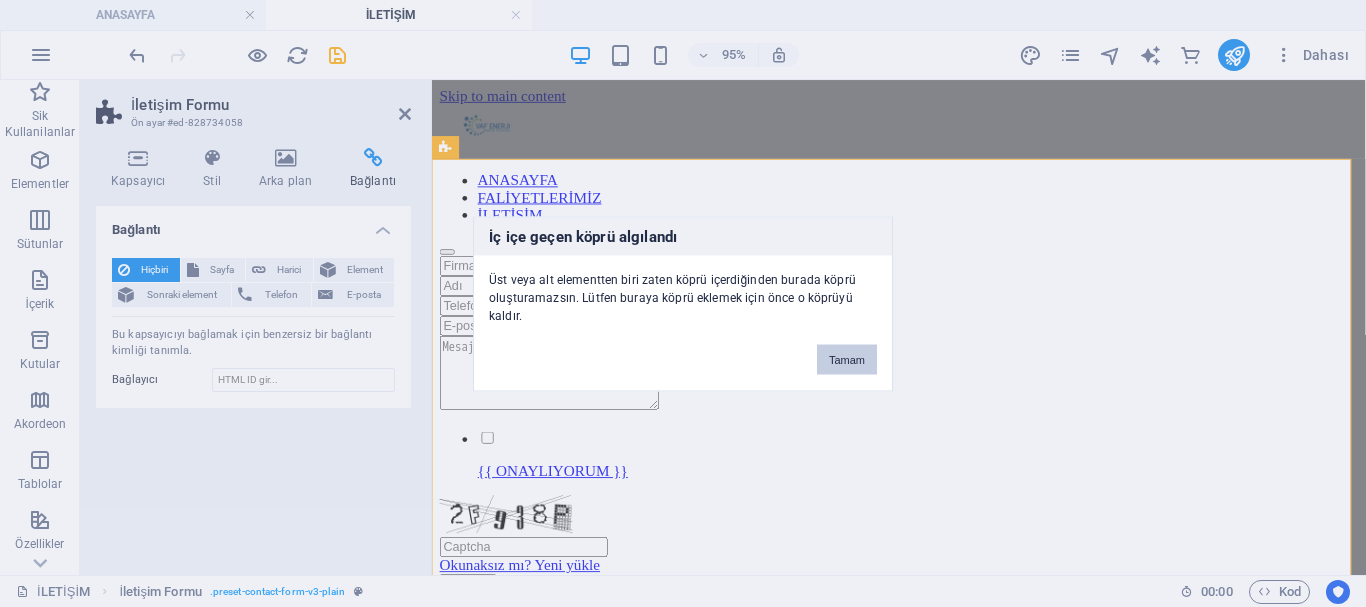 click on "Tamam" at bounding box center (847, 359) 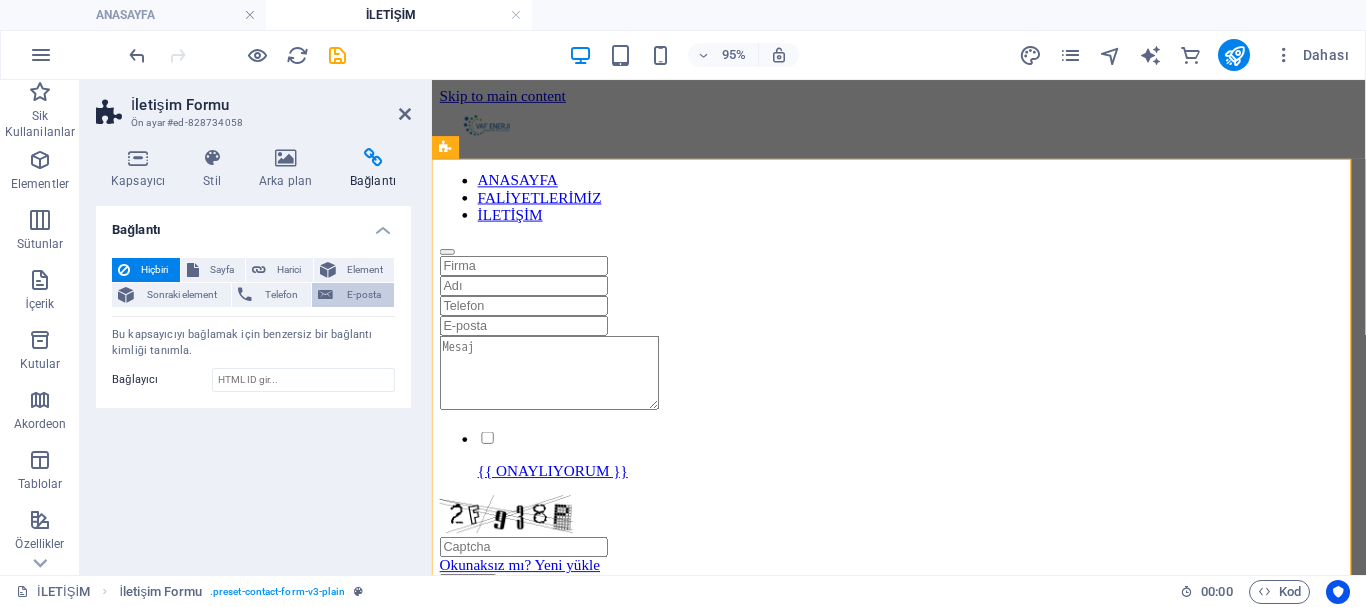 click on "E-posta" at bounding box center (363, 295) 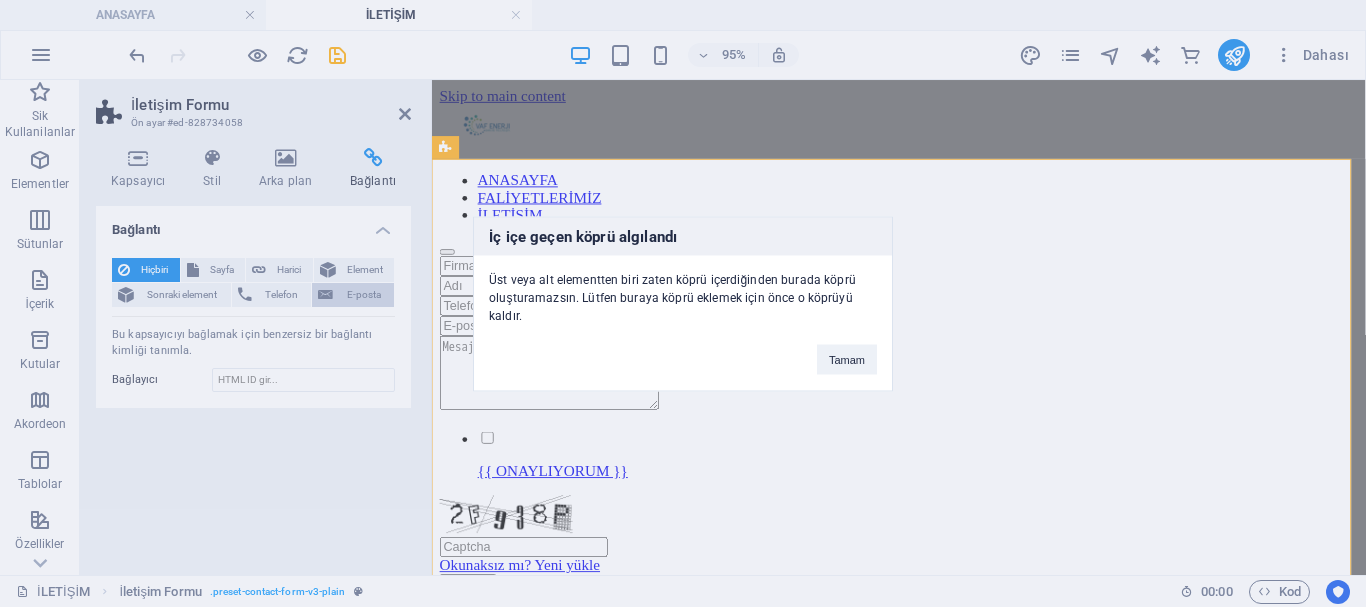 click on "İç içe geçen köprü algılandı Üst veya alt elementten biri zaten köprü içerdiğinden burada köprü oluşturamazsın. Lütfen buraya köprü eklemek için önce o köprüyü kaldır. Tamam" at bounding box center (683, 303) 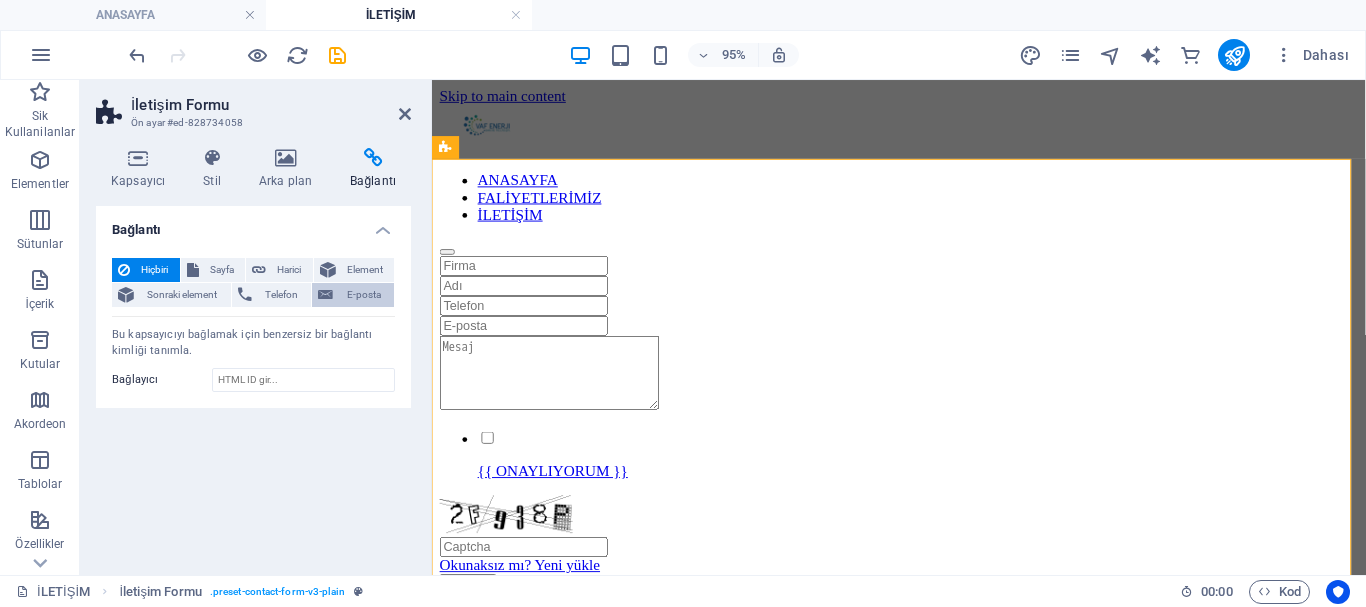 click on "E-posta" at bounding box center (363, 295) 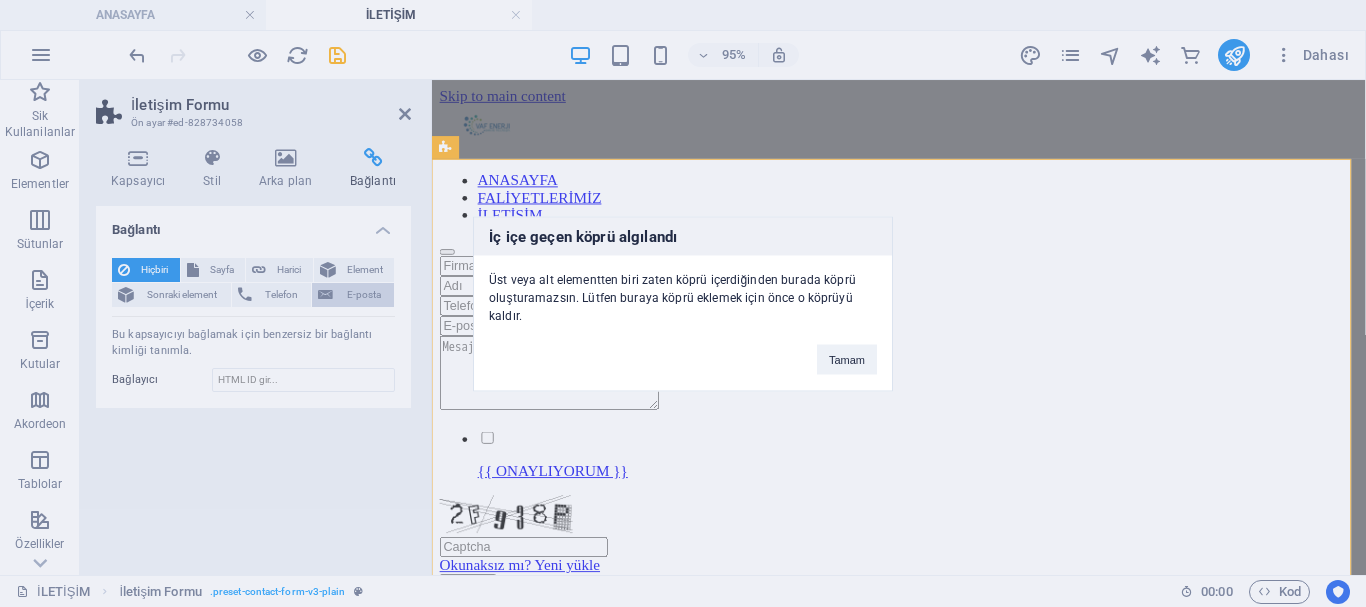 click on "İç içe geçen köprü algılandı Üst veya alt elementten biri zaten köprü içerdiğinden burada köprü oluşturamazsın. Lütfen buraya köprü eklemek için önce o köprüyü kaldır. Tamam" at bounding box center [683, 303] 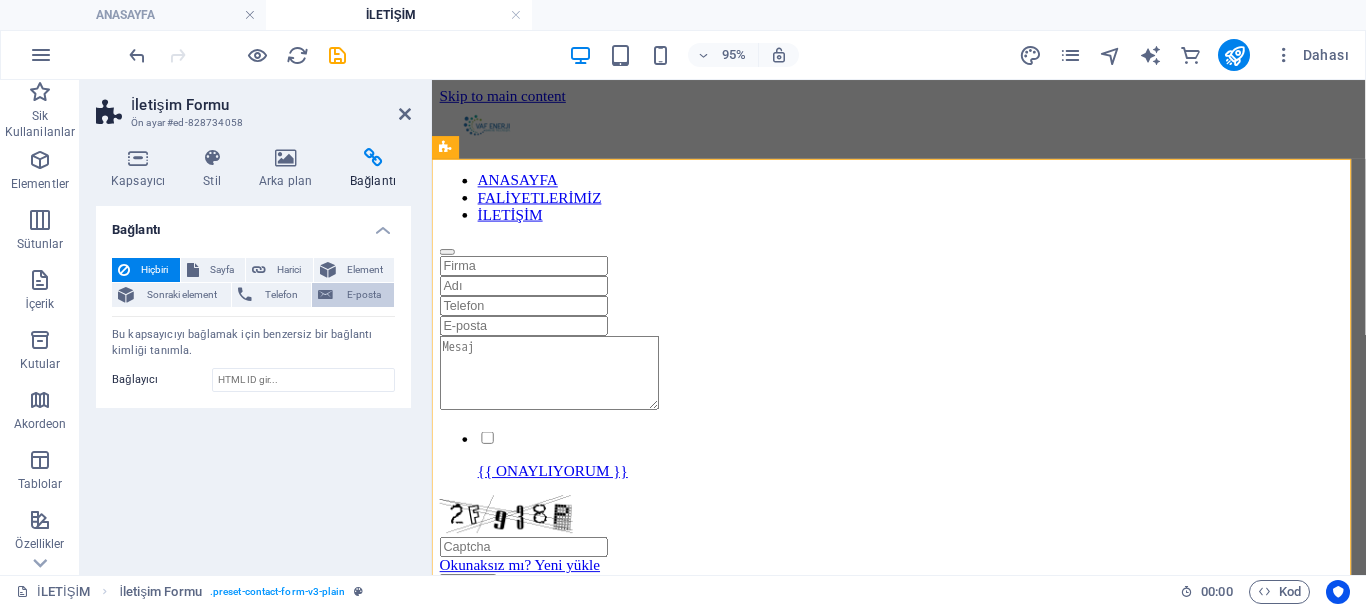 click on "E-posta" at bounding box center [363, 295] 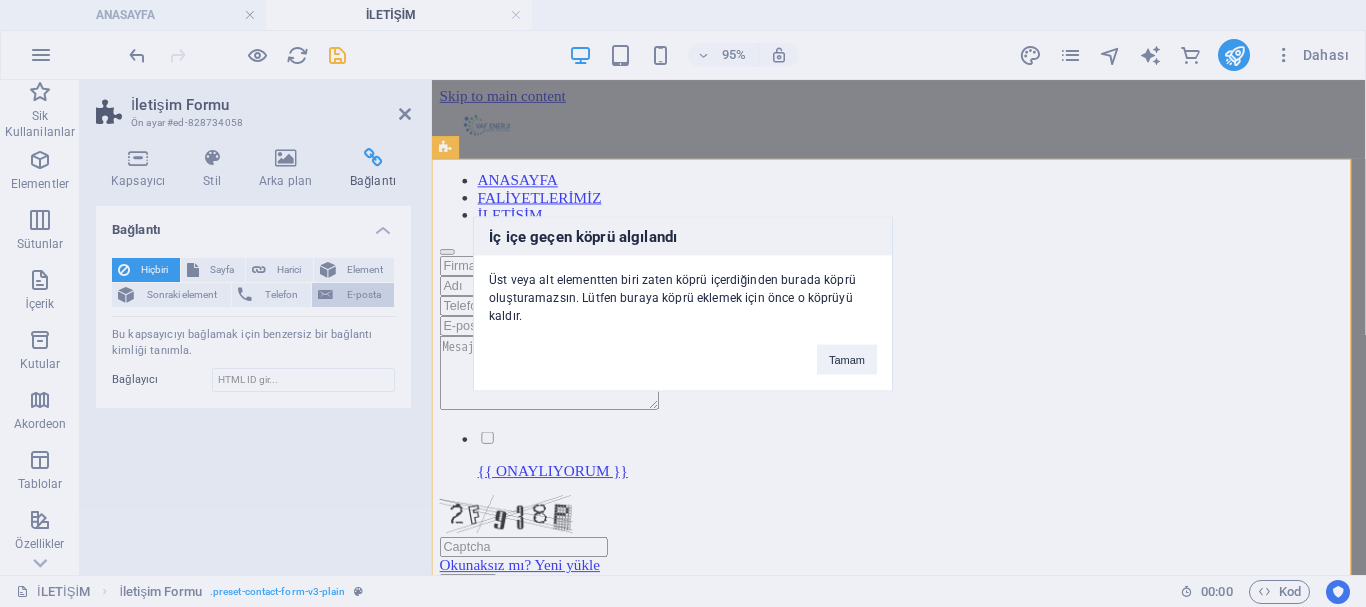 click on "İç içe geçen köprü algılandı Üst veya alt elementten biri zaten köprü içerdiğinden burada köprü oluşturamazsın. Lütfen buraya köprü eklemek için önce o köprüyü kaldır. Tamam" at bounding box center (683, 303) 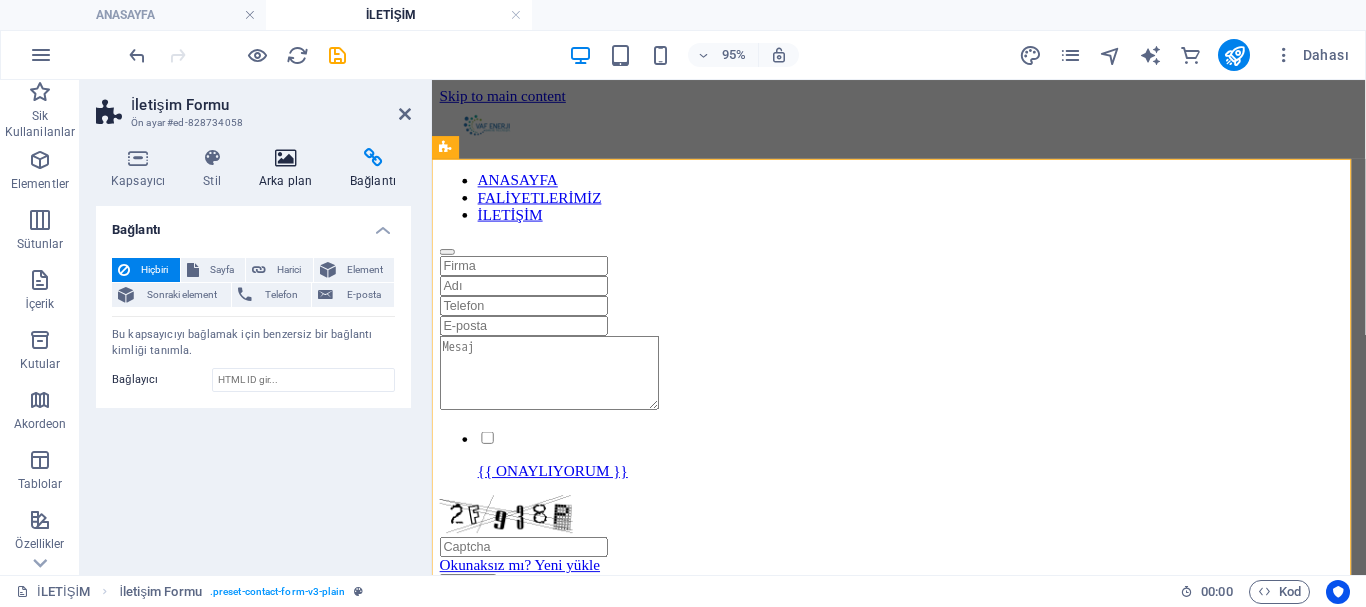 click at bounding box center (285, 158) 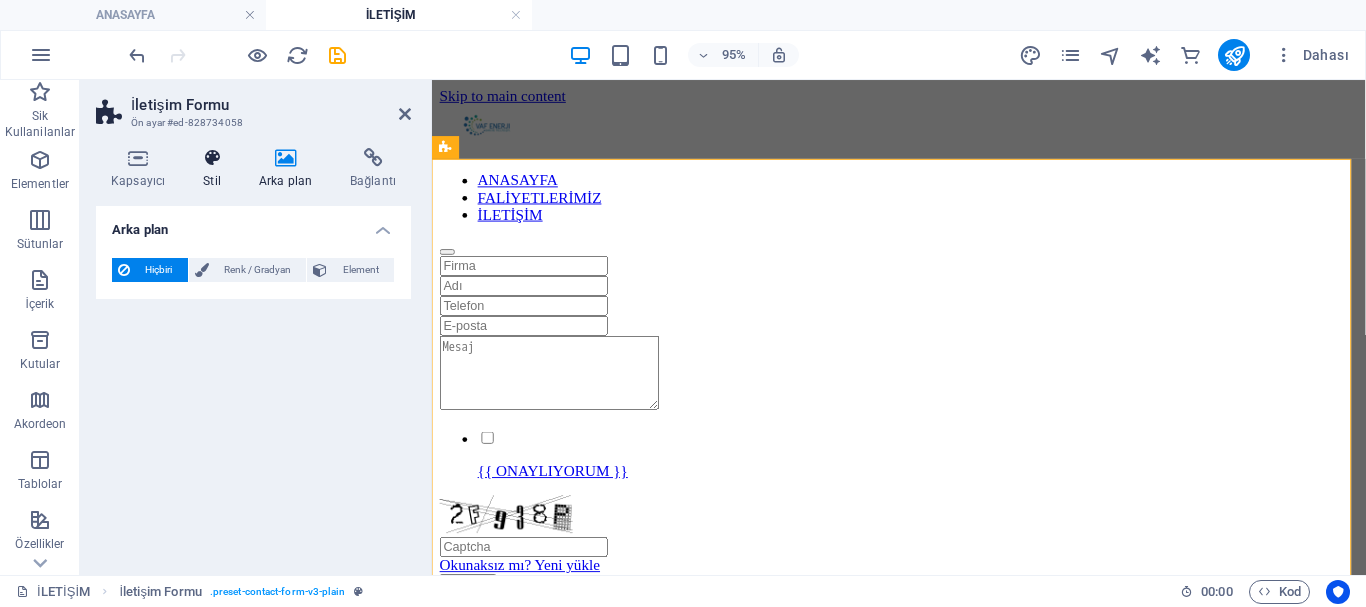 click at bounding box center (212, 158) 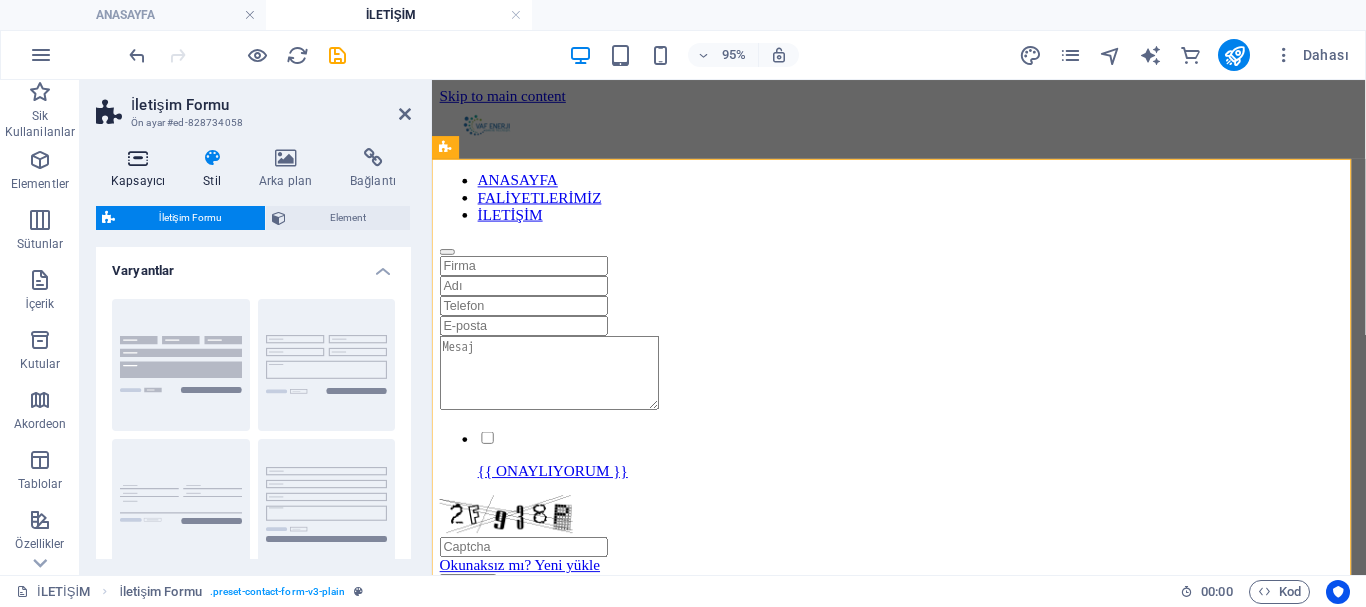 click at bounding box center (138, 158) 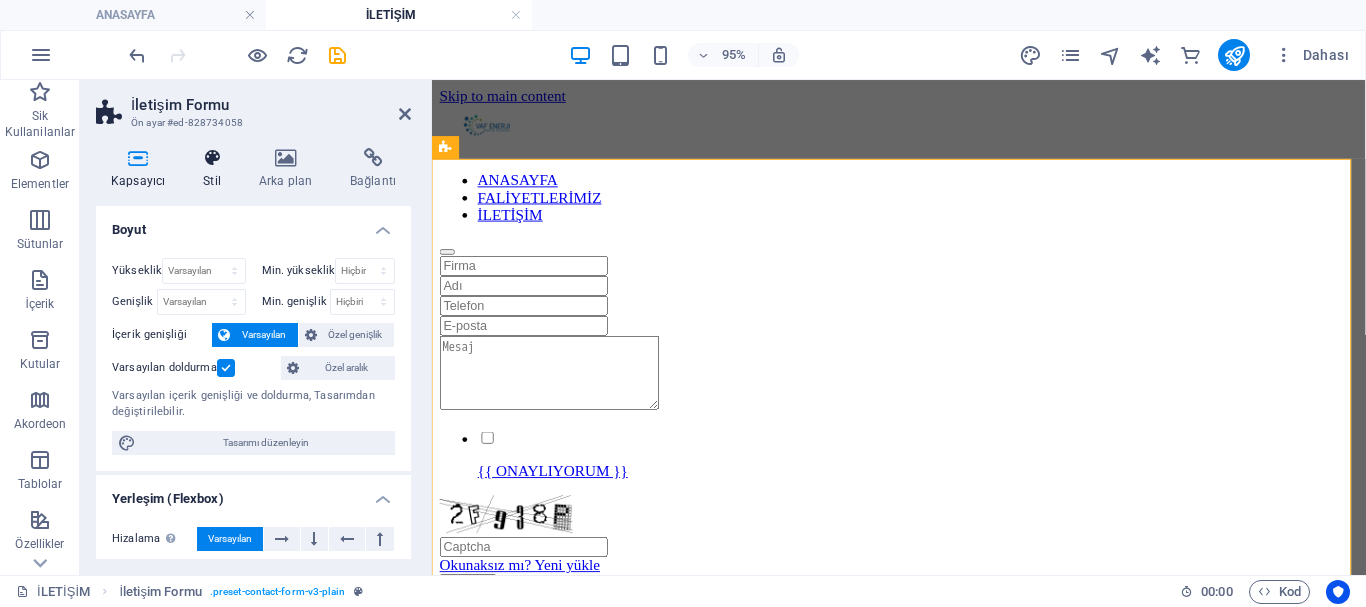 click on "Stil" at bounding box center [216, 169] 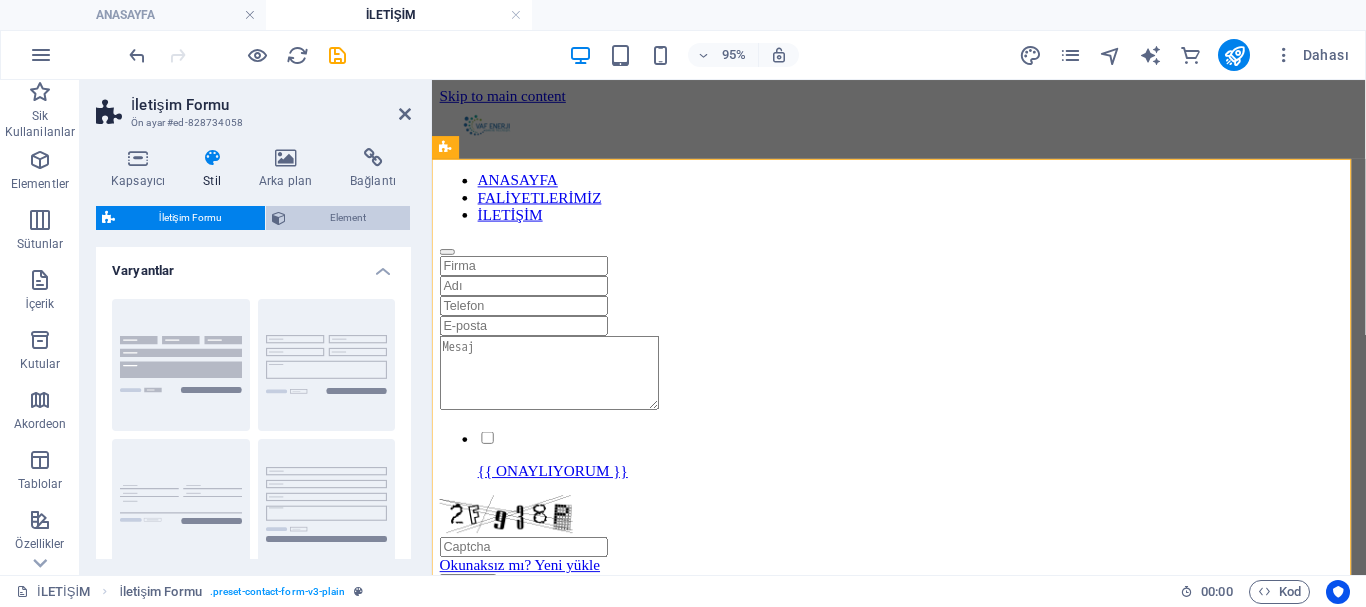 click on "Element" at bounding box center [348, 218] 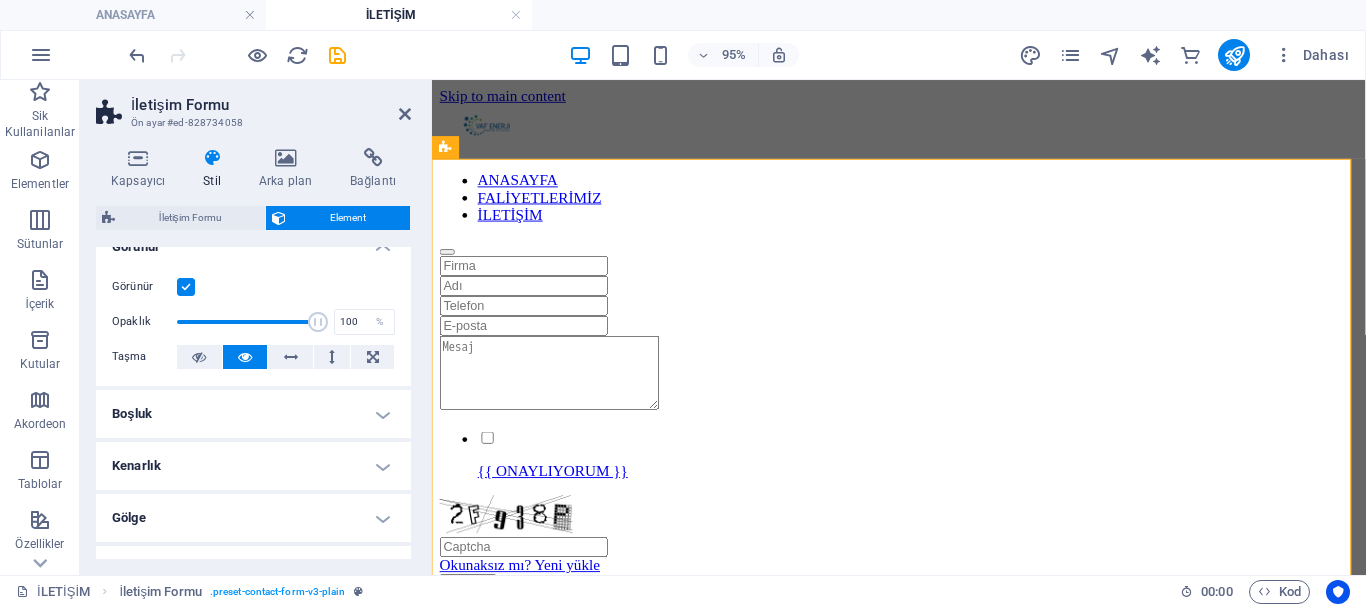 scroll, scrollTop: 0, scrollLeft: 0, axis: both 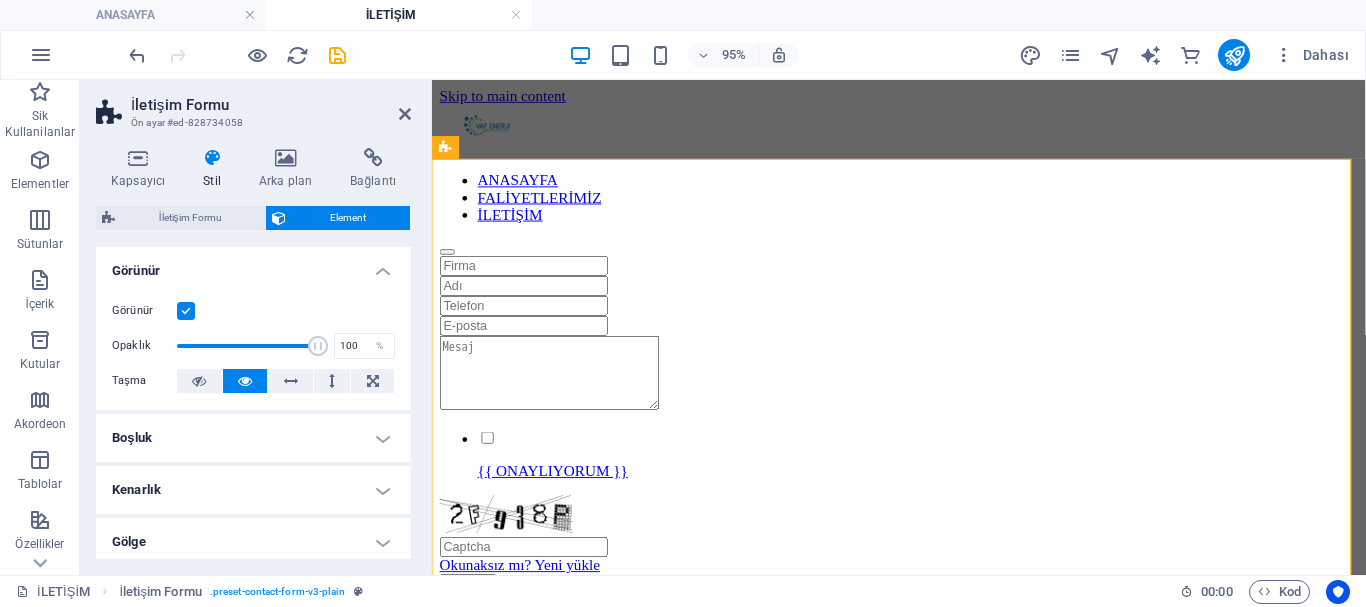 click at bounding box center (186, 311) 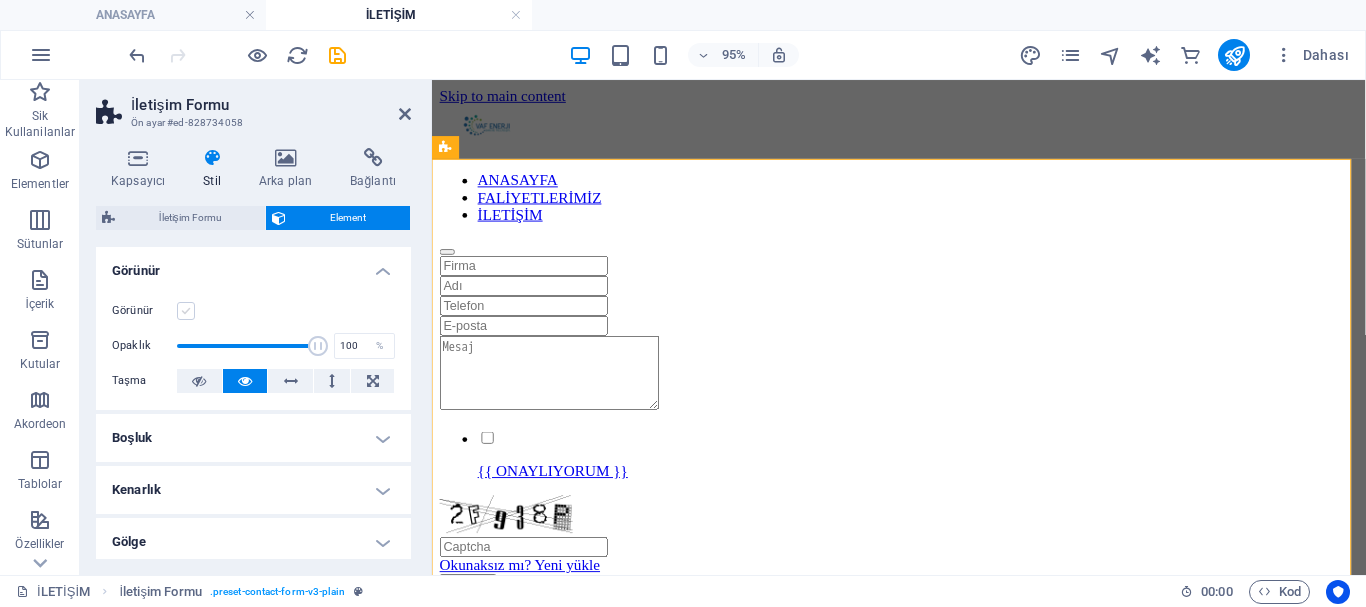 click at bounding box center [186, 311] 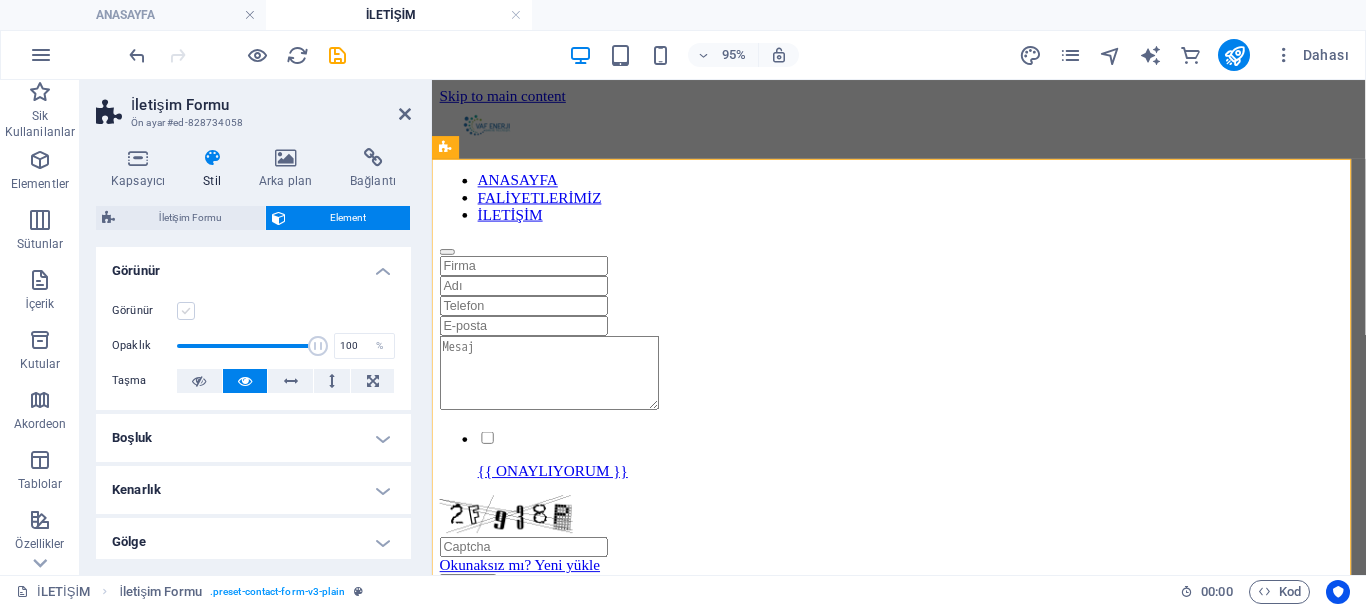 click on "Görünür" at bounding box center (0, 0) 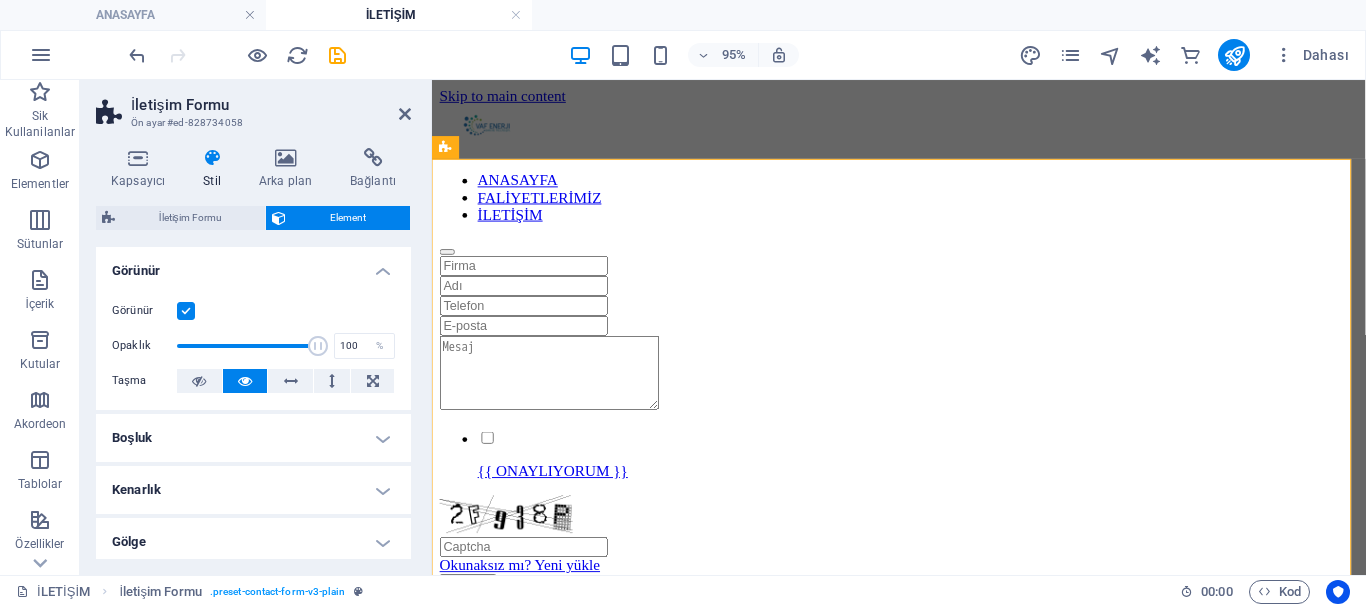 click at bounding box center [186, 311] 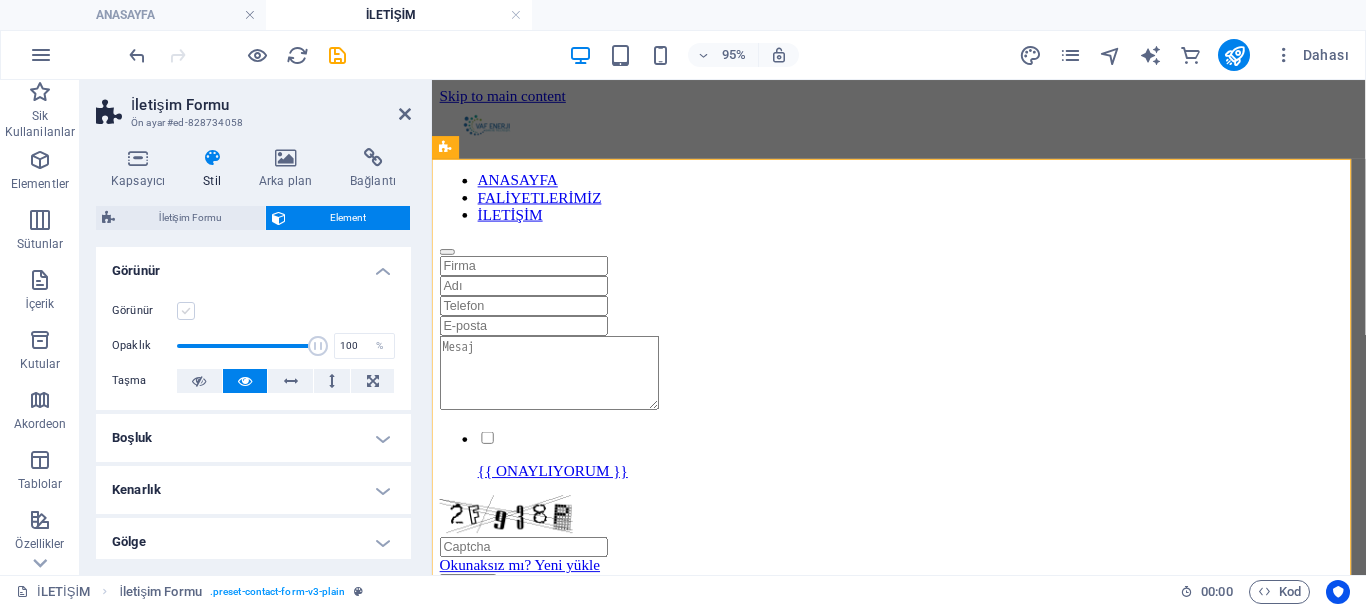 click at bounding box center [186, 311] 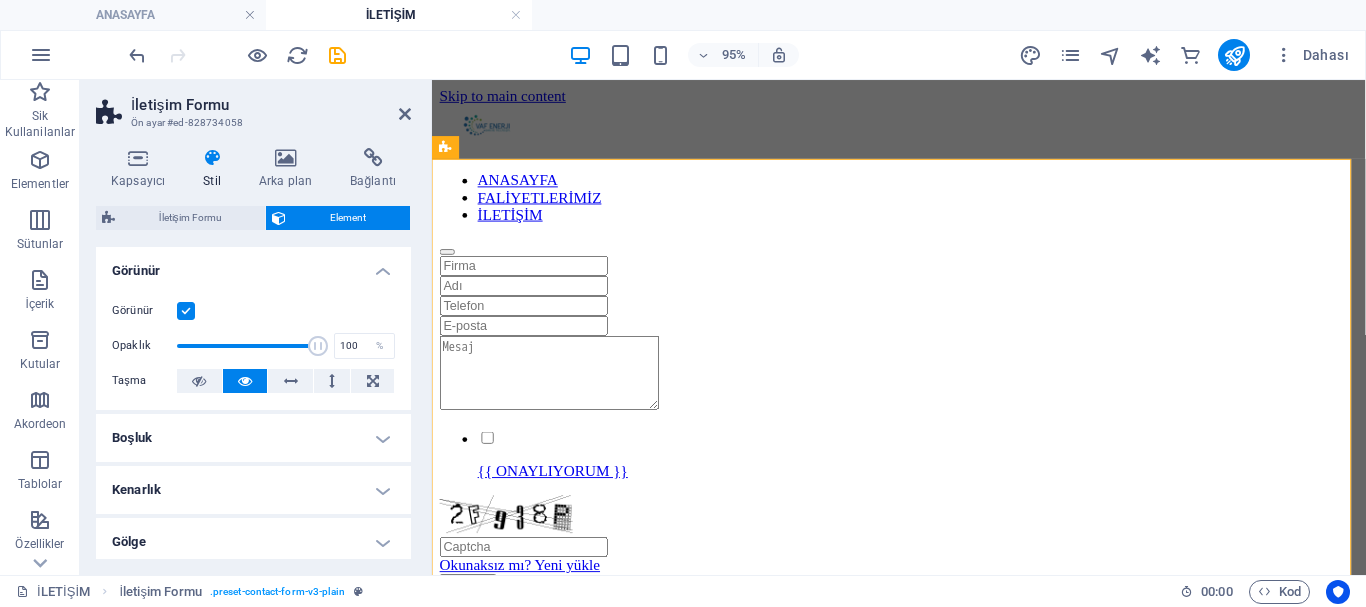 click on "Boşluk" at bounding box center [253, 438] 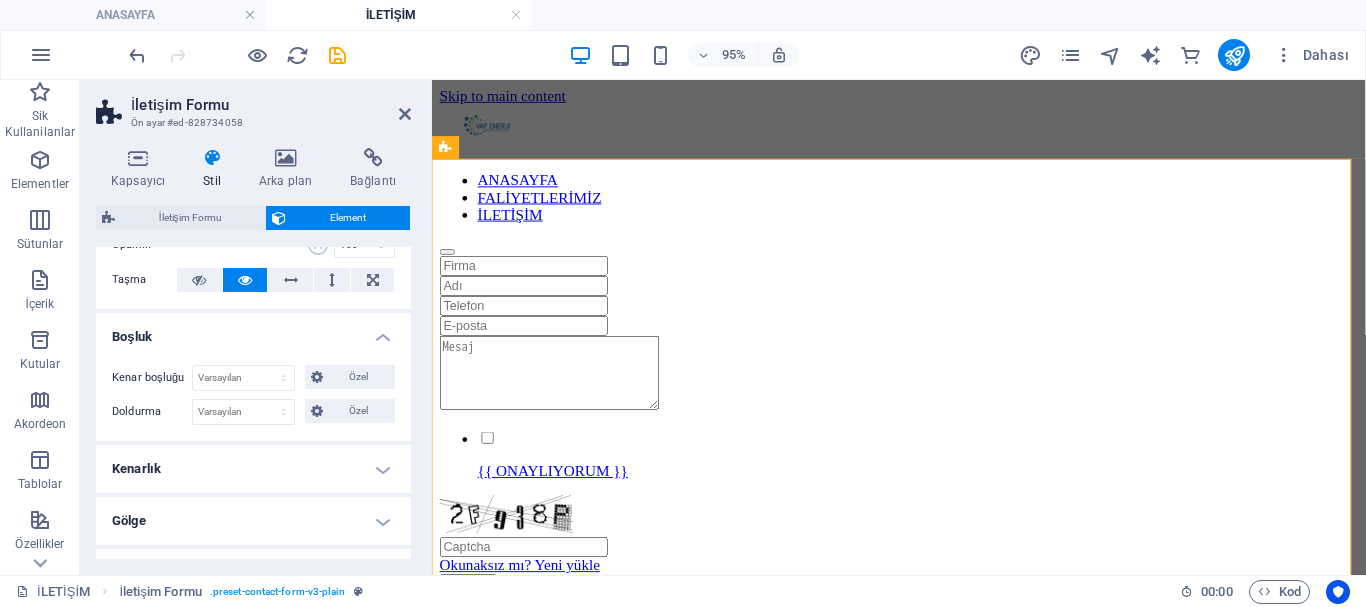 scroll, scrollTop: 200, scrollLeft: 0, axis: vertical 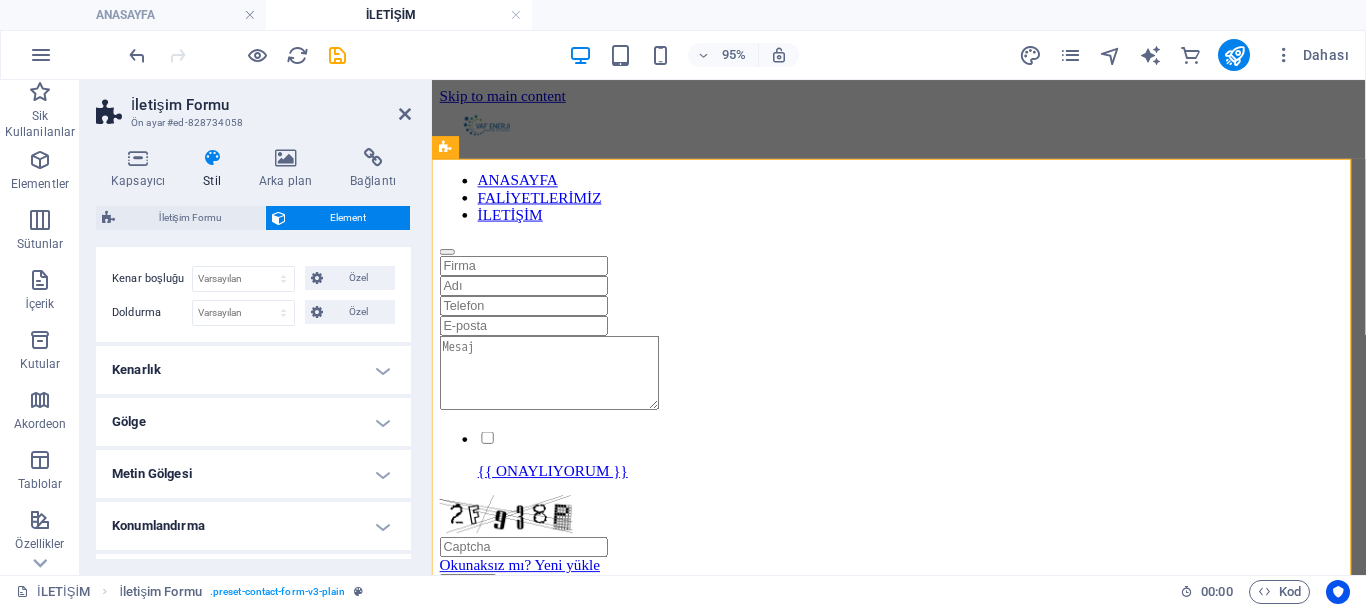 click on "Kenarlık" at bounding box center [253, 370] 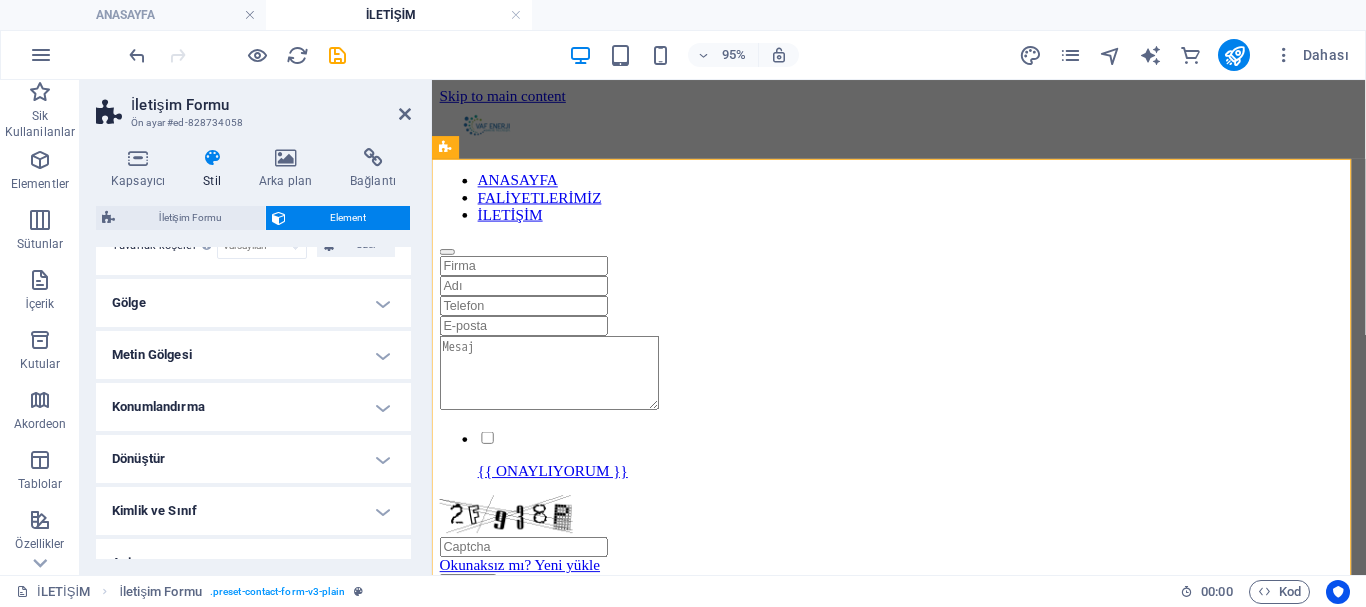 scroll, scrollTop: 480, scrollLeft: 0, axis: vertical 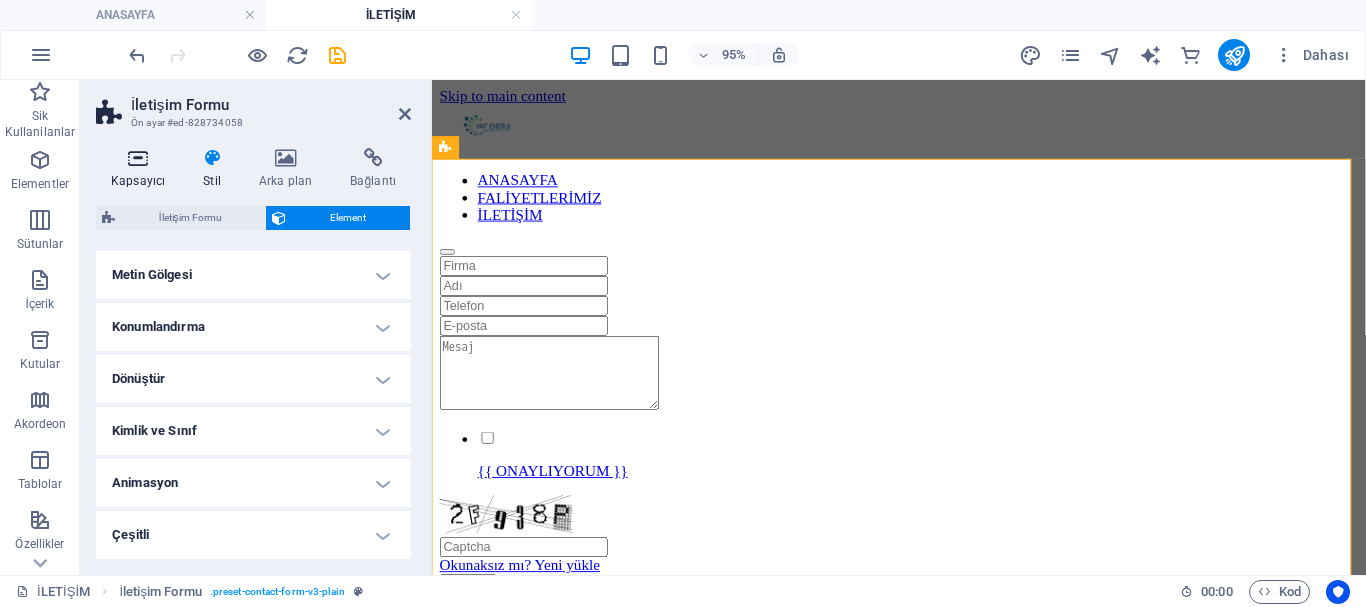 click on "Kapsayıcı" at bounding box center (142, 169) 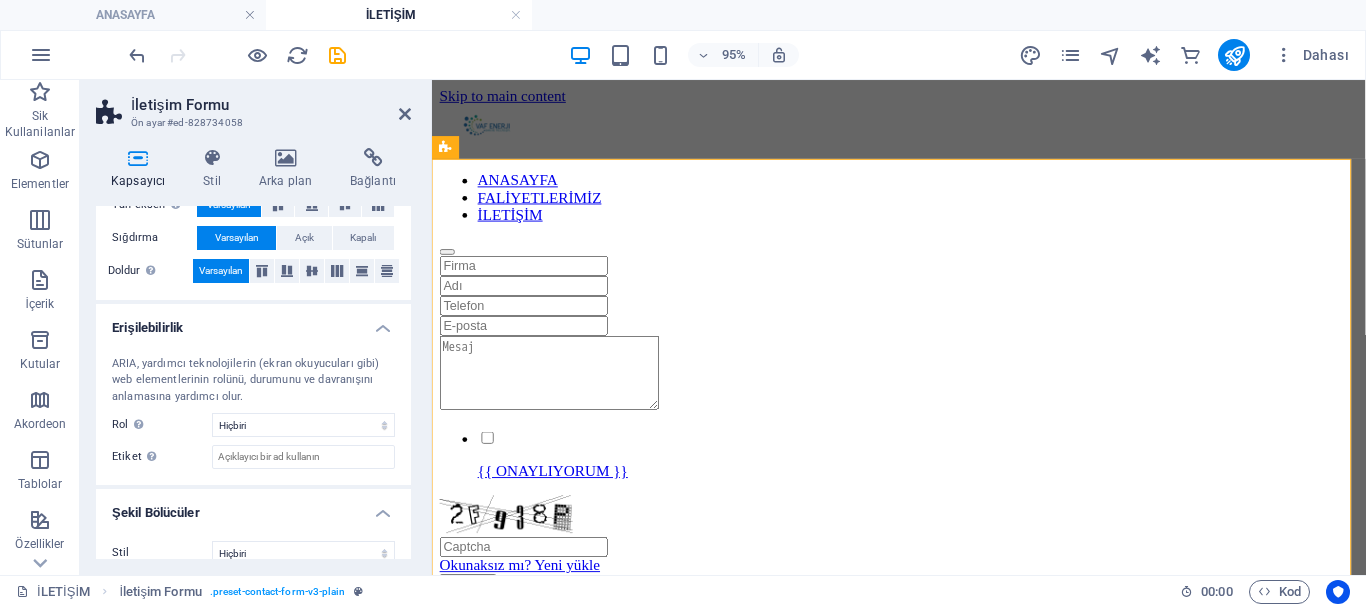 scroll, scrollTop: 422, scrollLeft: 0, axis: vertical 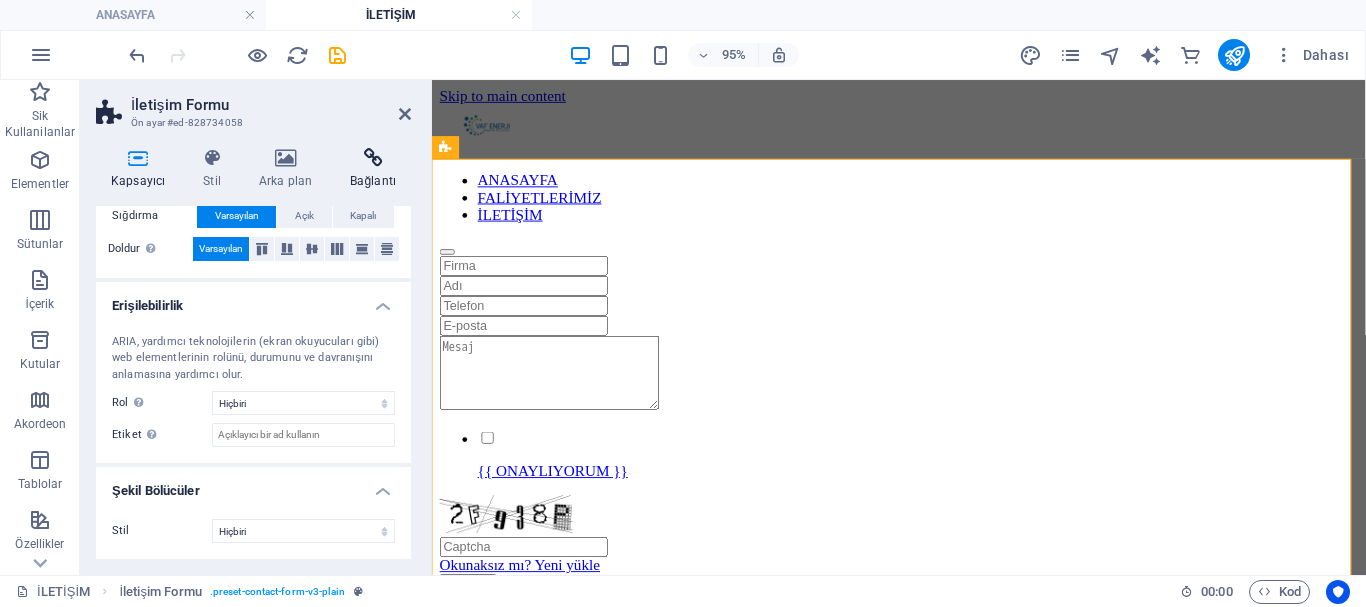 click at bounding box center (373, 158) 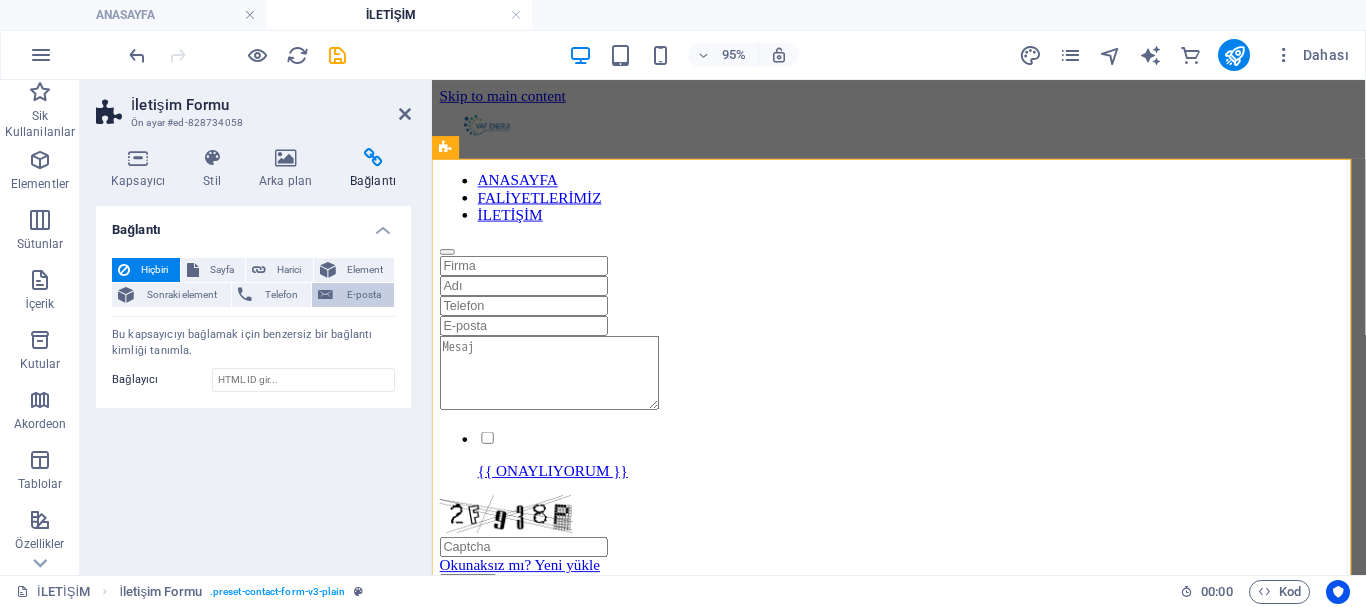 click on "E-posta" at bounding box center [363, 295] 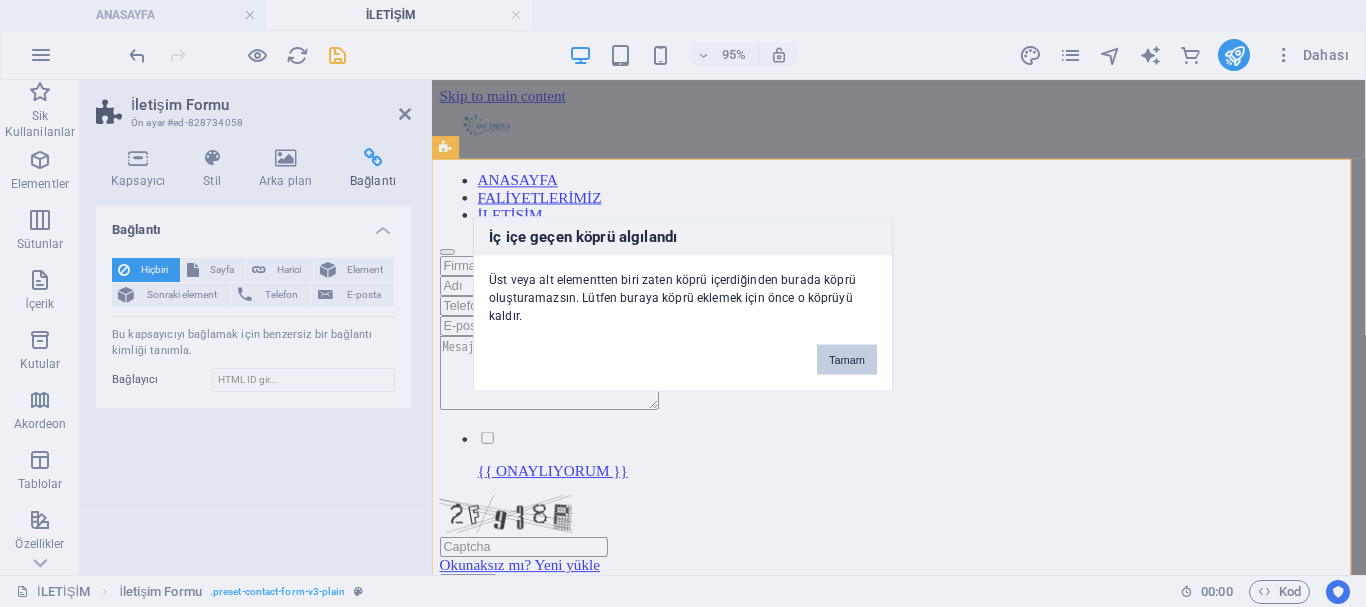 click on "Tamam" at bounding box center (847, 359) 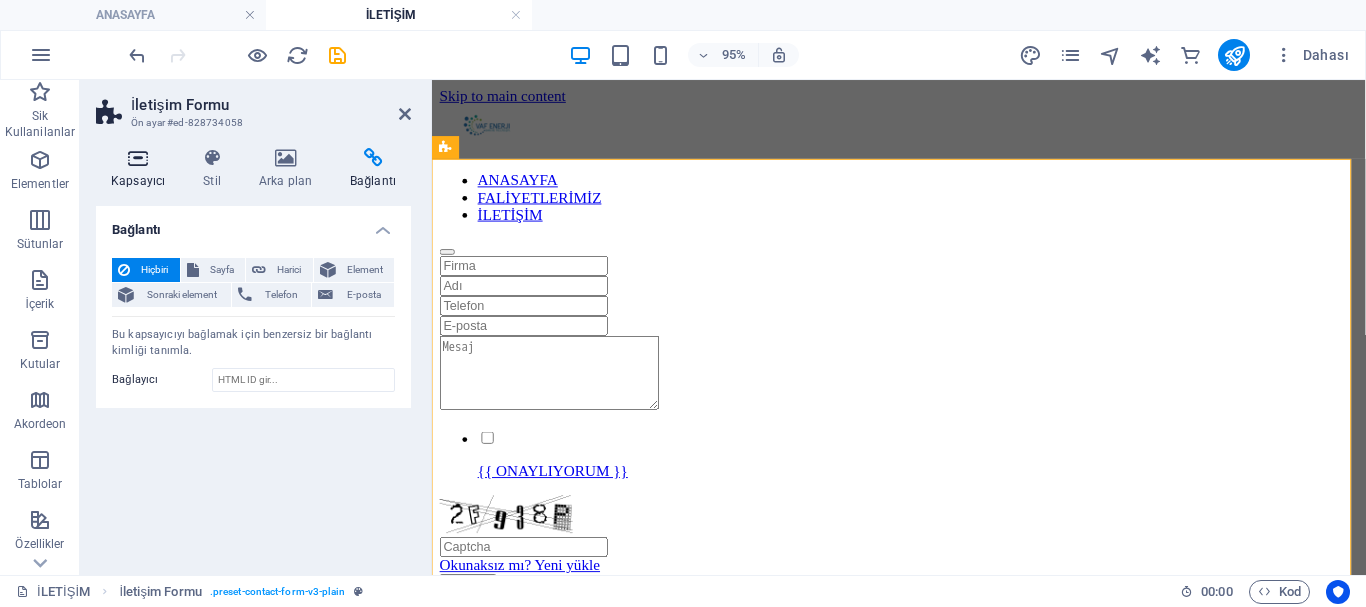 click on "Kapsayıcı" at bounding box center [142, 169] 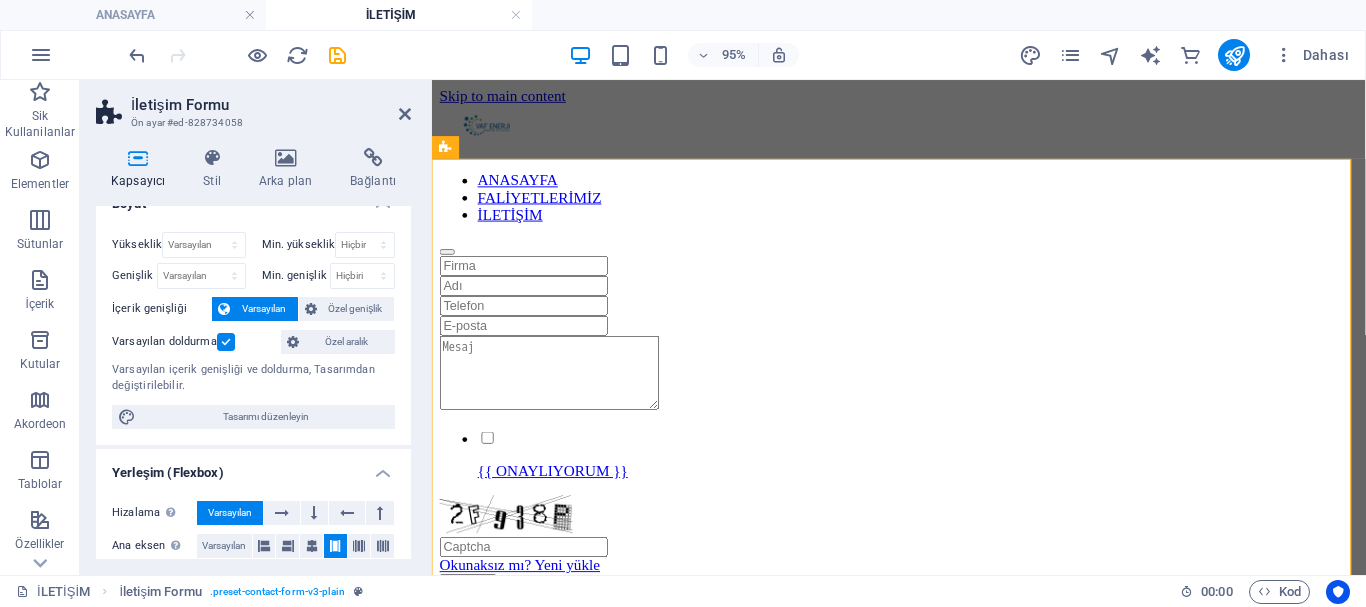 scroll, scrollTop: 0, scrollLeft: 0, axis: both 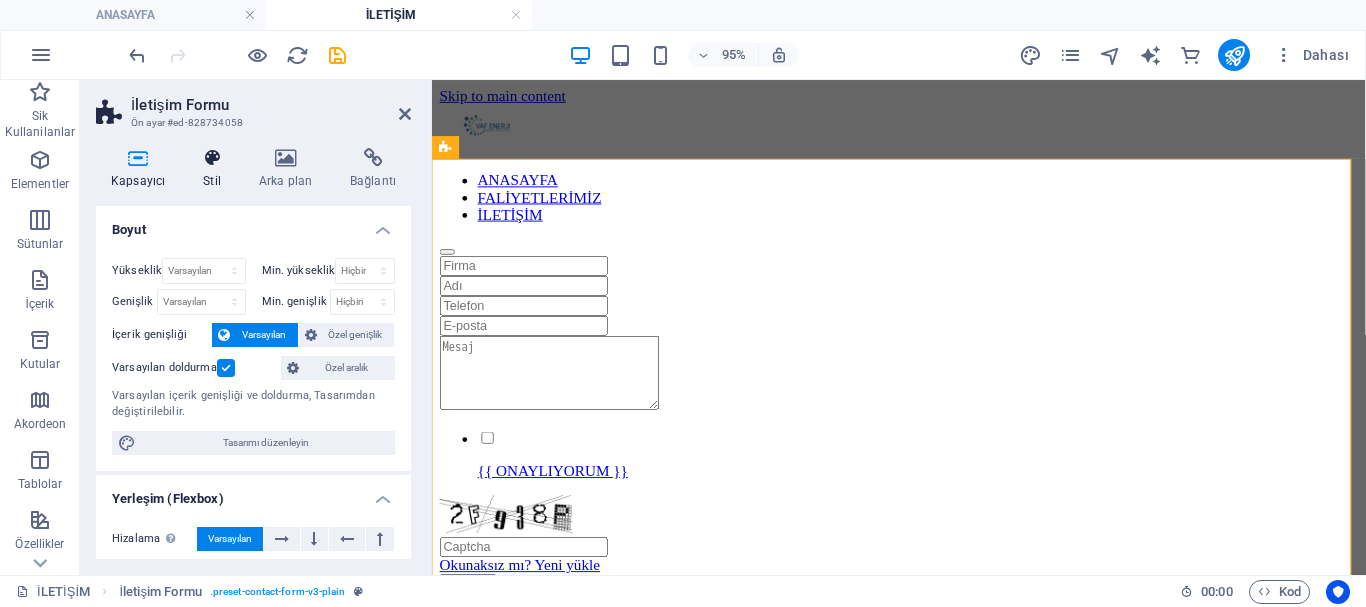 click at bounding box center (212, 158) 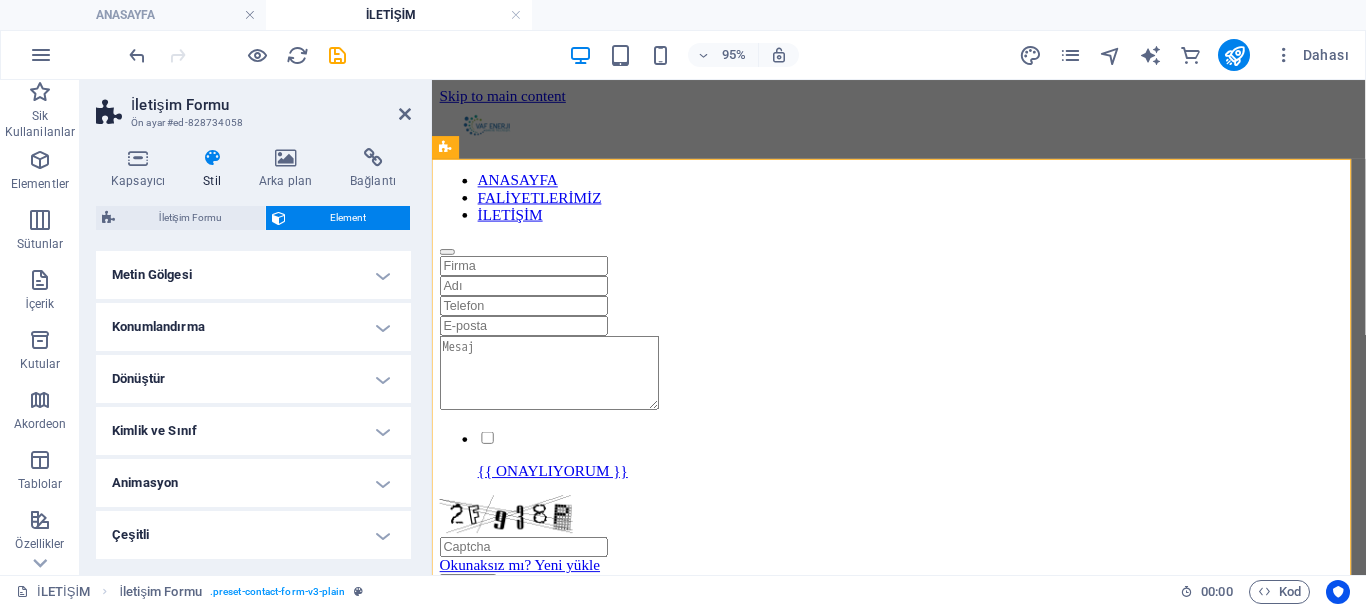 click on "Kimlik ve Sınıf" at bounding box center (253, 431) 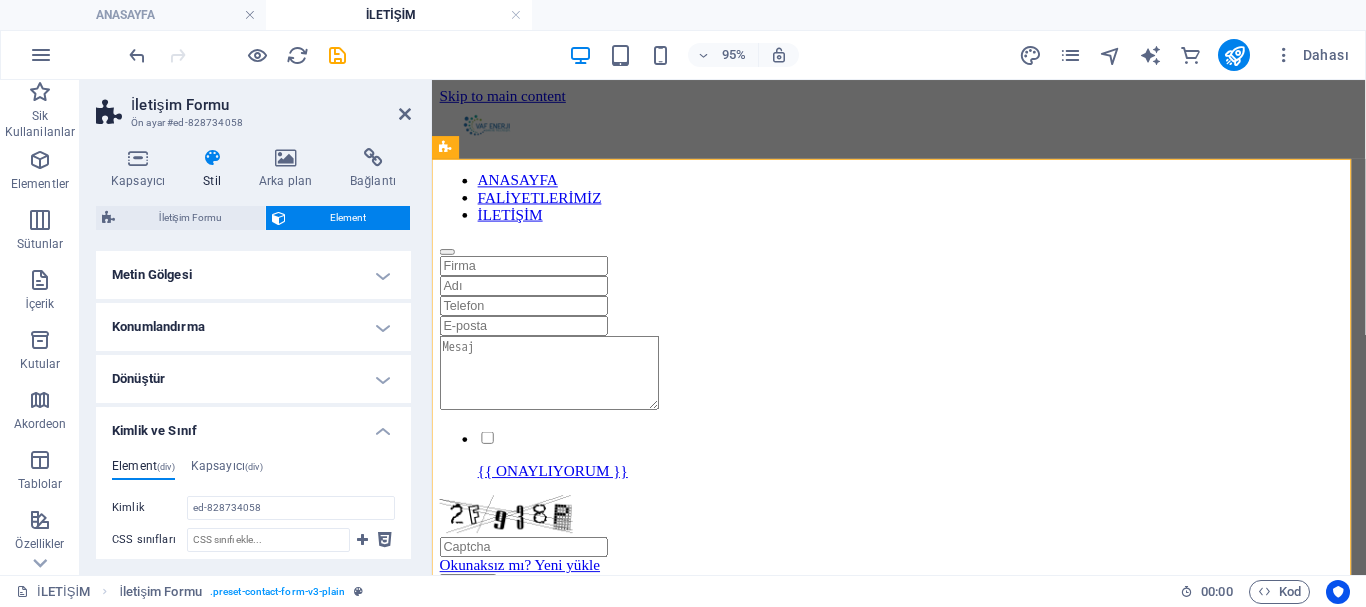 click on "Kimlik ve Sınıf" at bounding box center (253, 425) 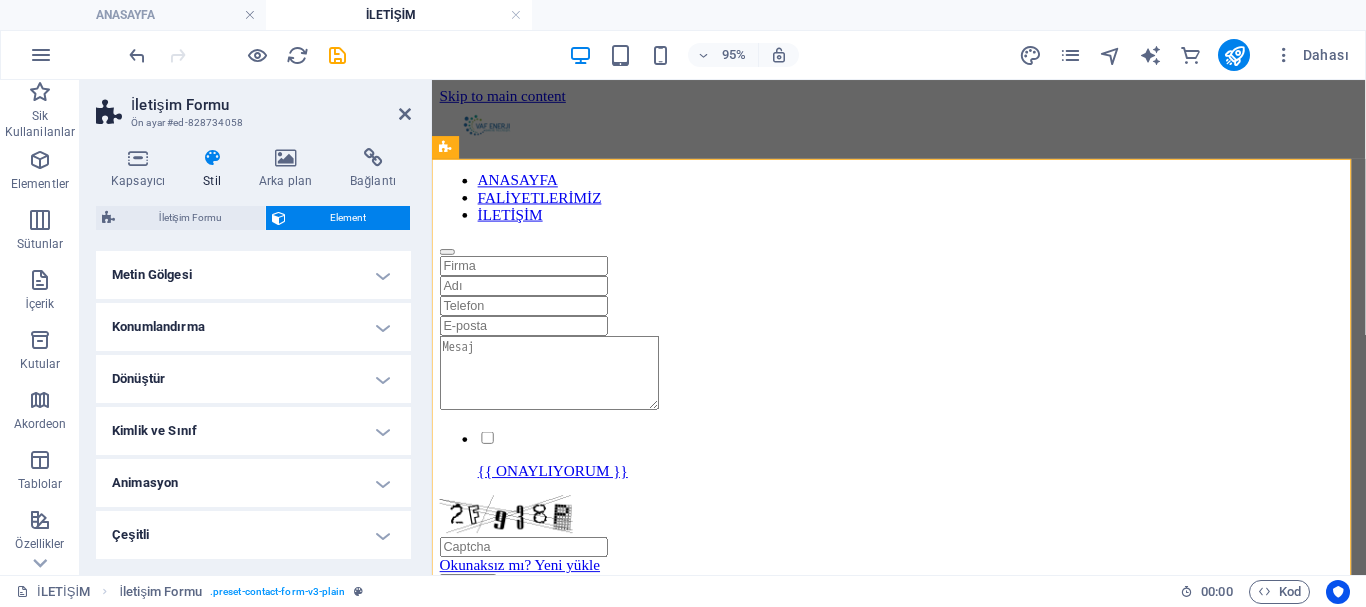 click on "Dönüştür" at bounding box center [253, 379] 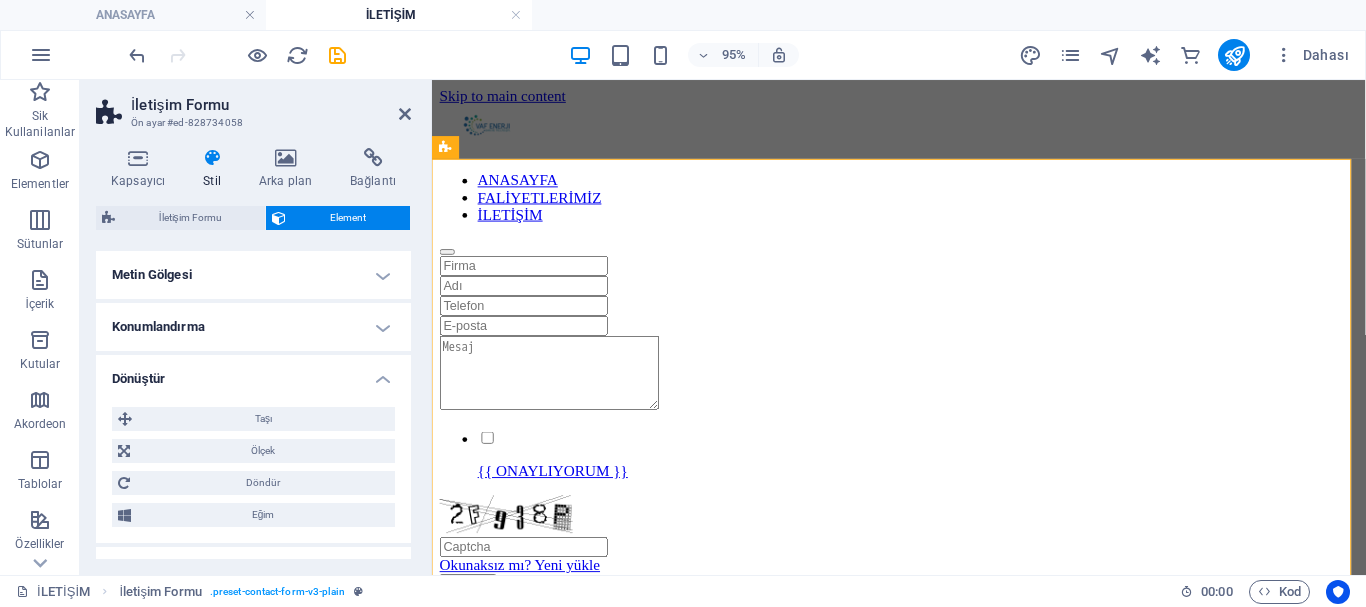 click on "Dönüştür" at bounding box center [253, 373] 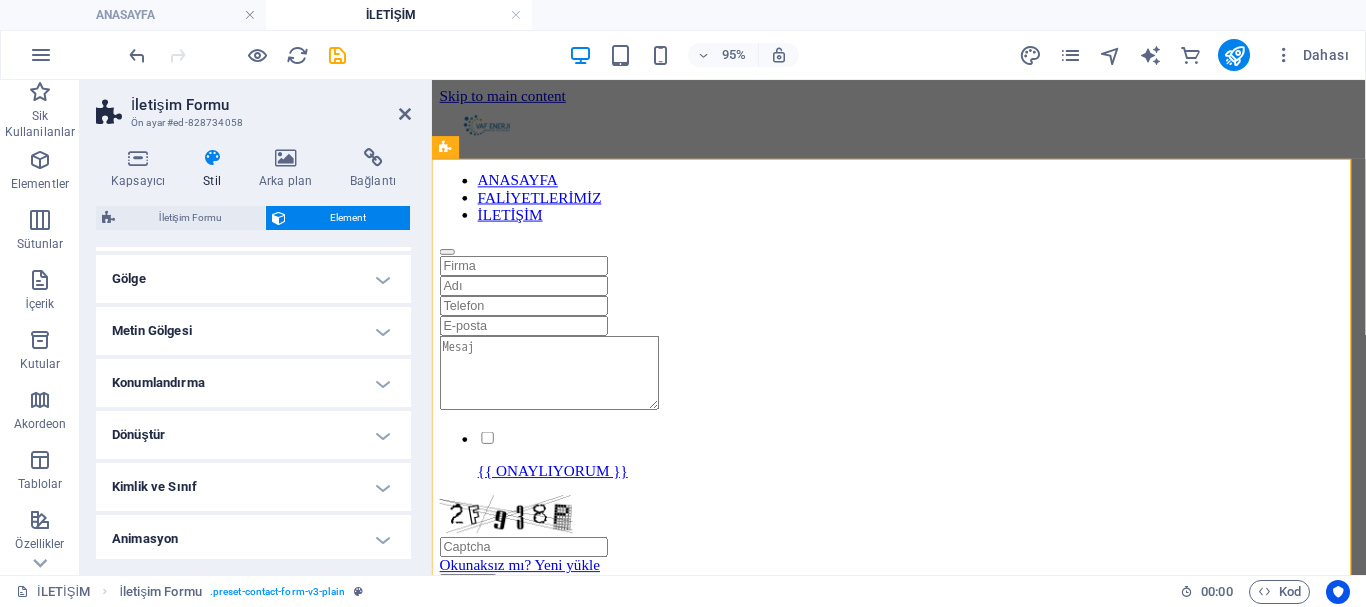 scroll, scrollTop: 380, scrollLeft: 0, axis: vertical 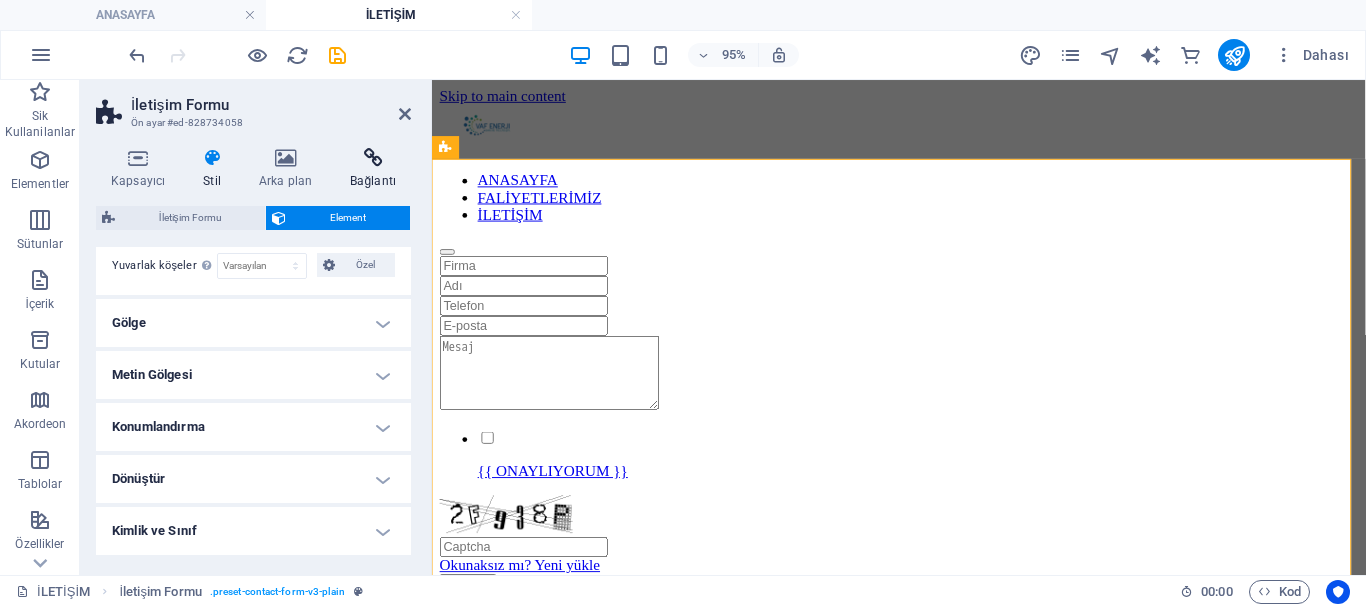 click at bounding box center (373, 158) 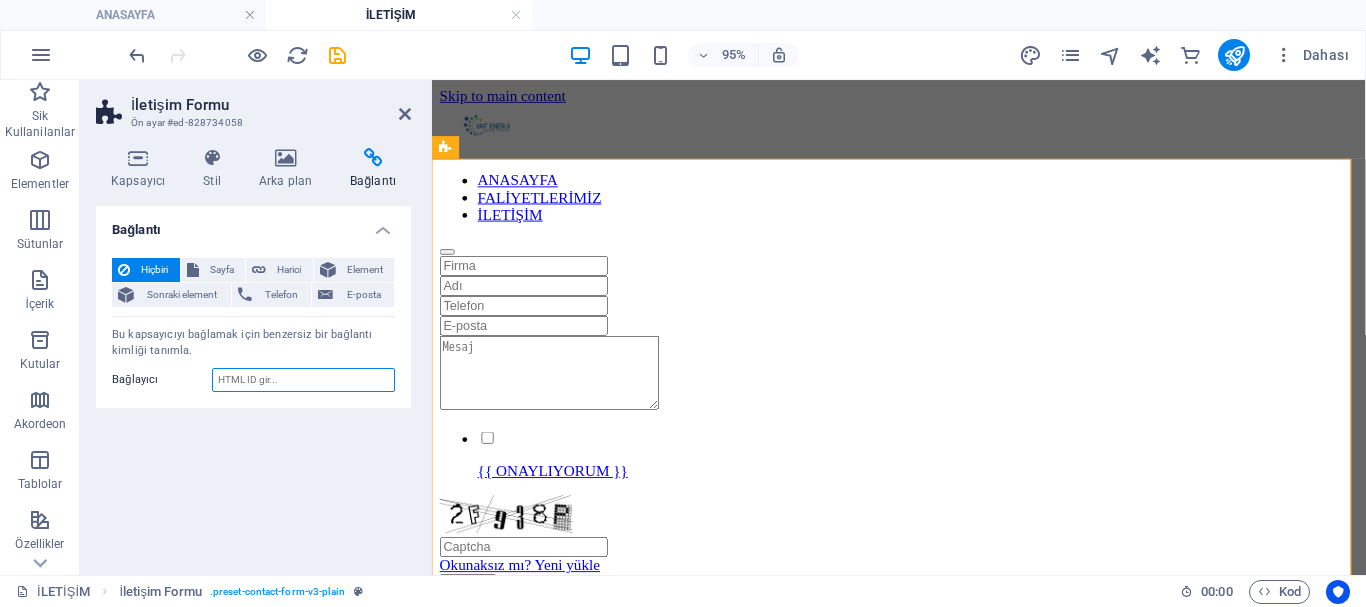 click on "Bağlayıcı" at bounding box center [303, 380] 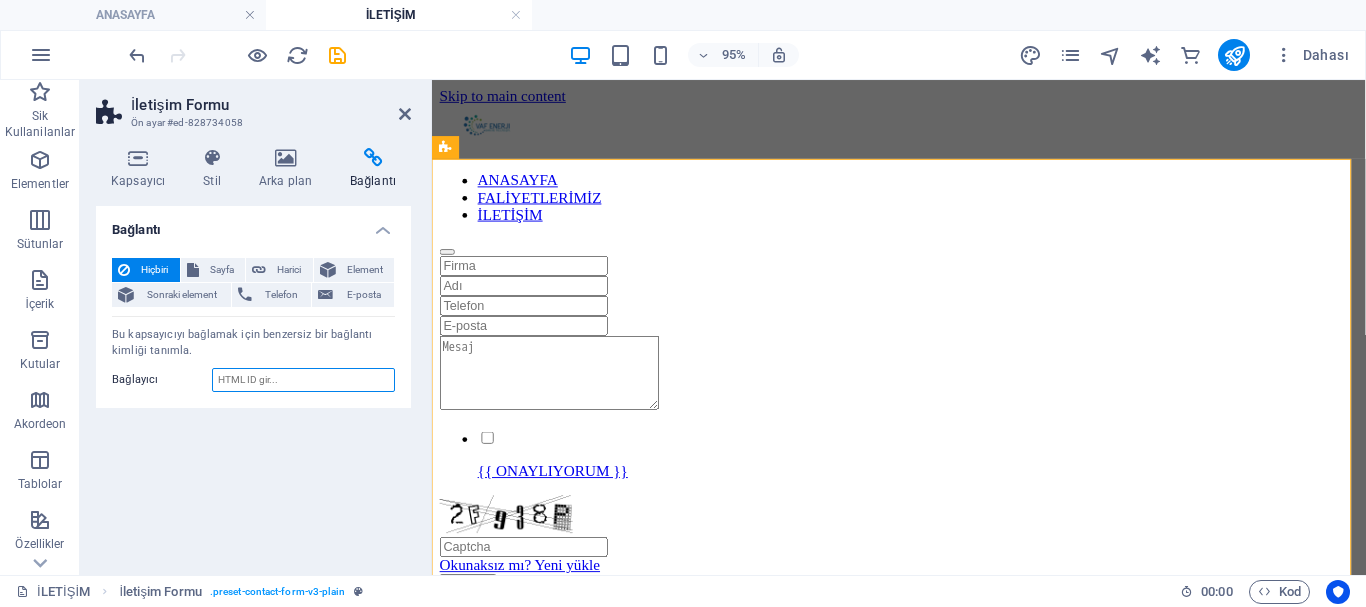 click on "Bağlayıcı" at bounding box center (303, 380) 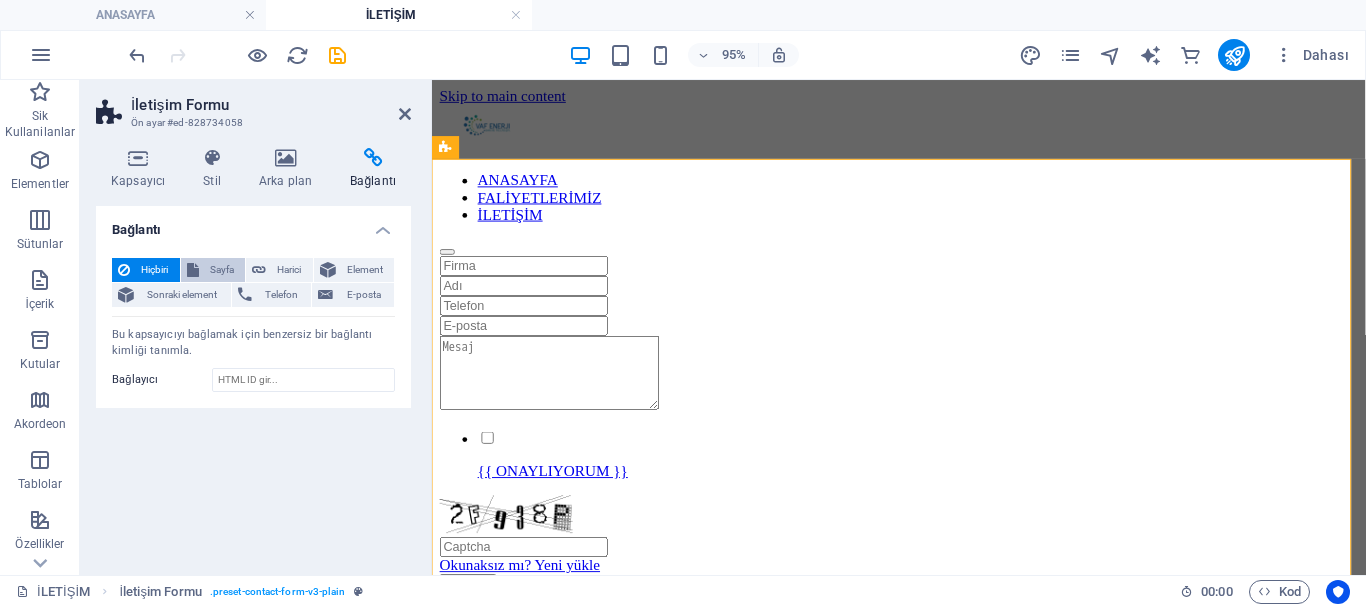 click on "Sayfa" at bounding box center (213, 270) 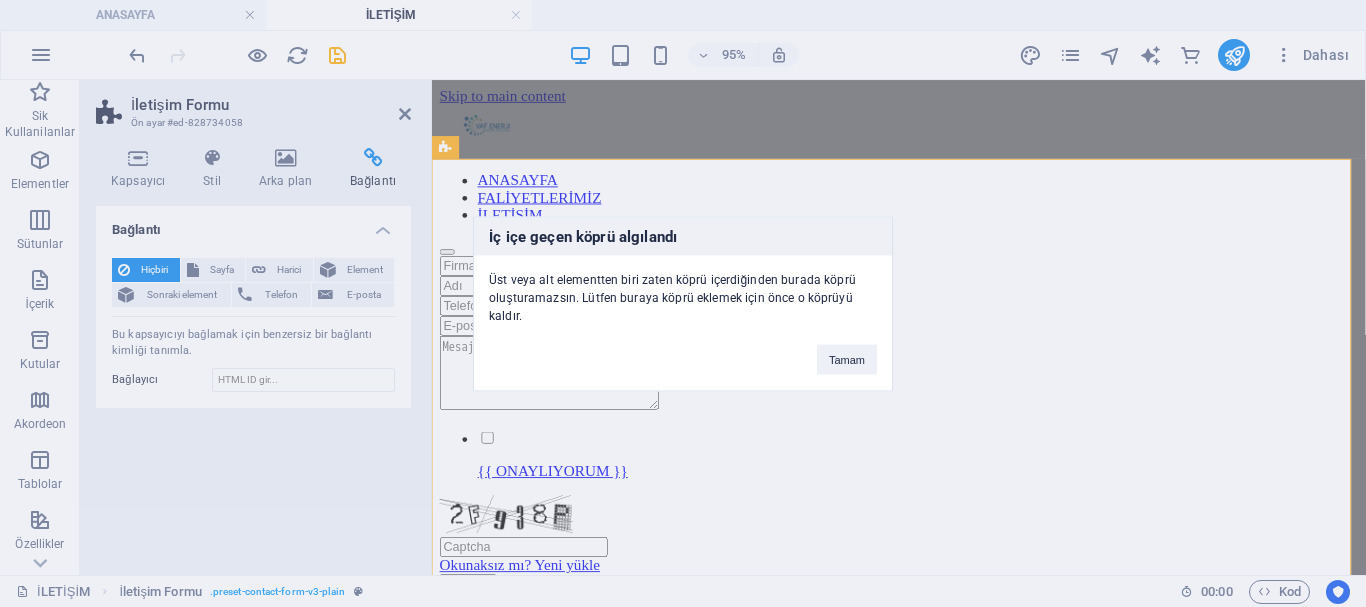 click on "İç içe geçen köprü algılandı Üst veya alt elementten biri zaten köprü içerdiğinden burada köprü oluşturamazsın. Lütfen buraya köprü eklemek için önce o köprüyü kaldır. Tamam" at bounding box center (683, 303) 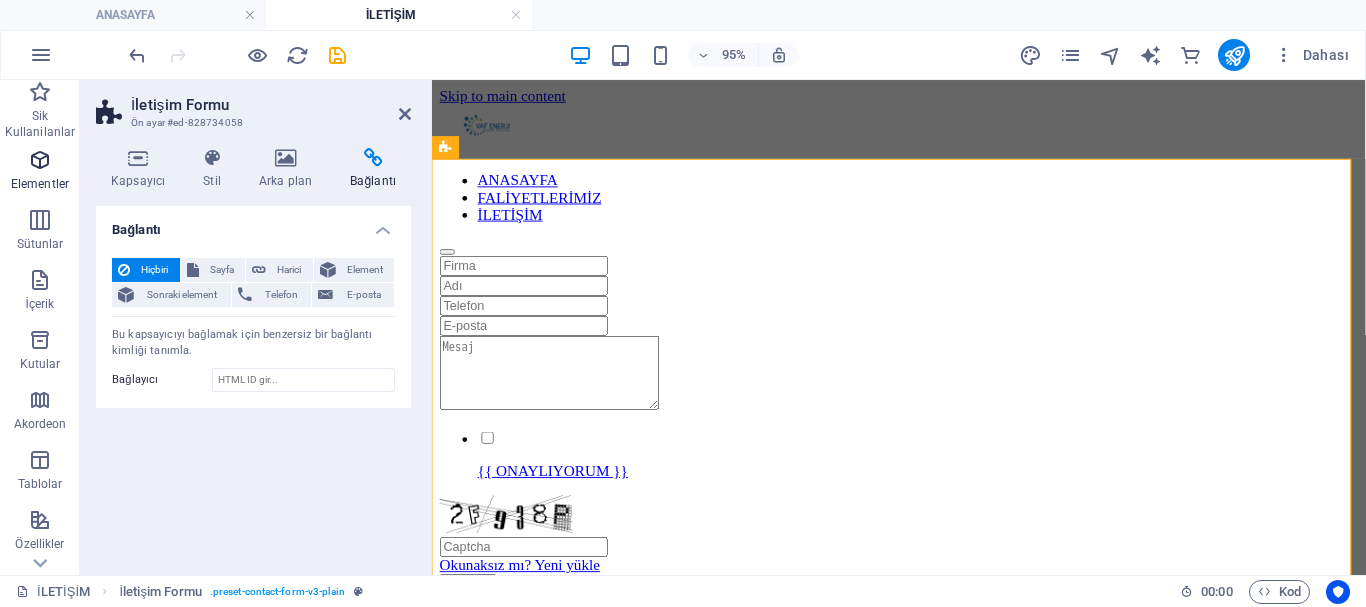 click on "Elementler" at bounding box center [40, 172] 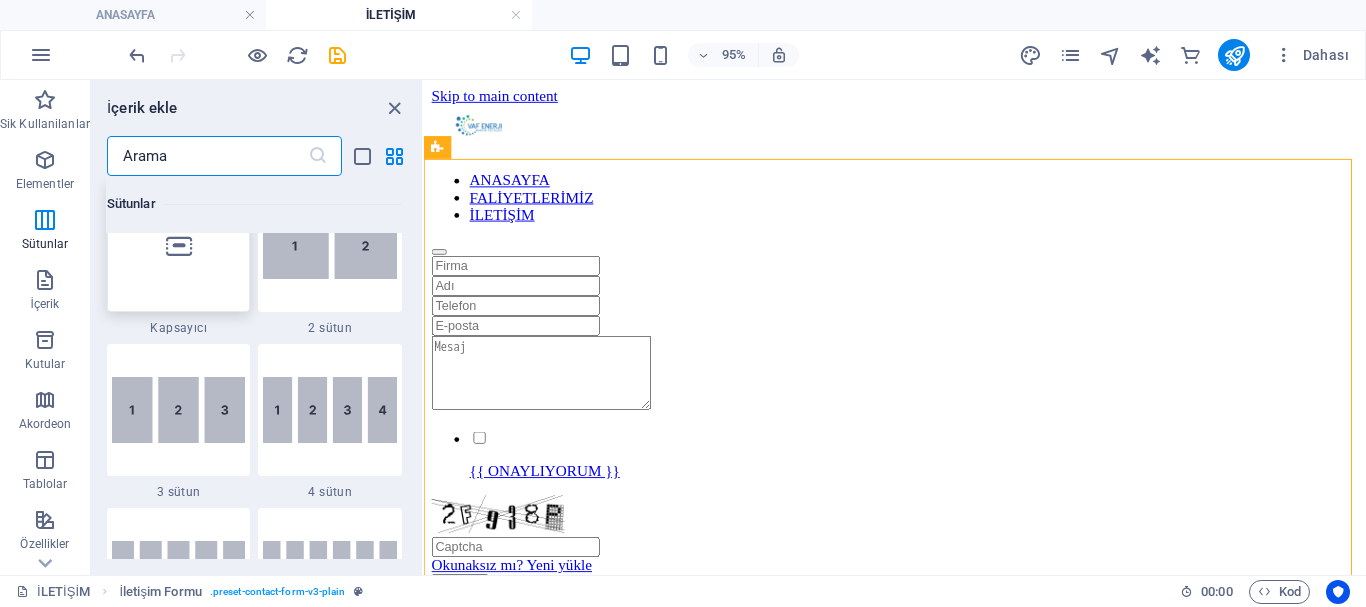 scroll, scrollTop: 1013, scrollLeft: 0, axis: vertical 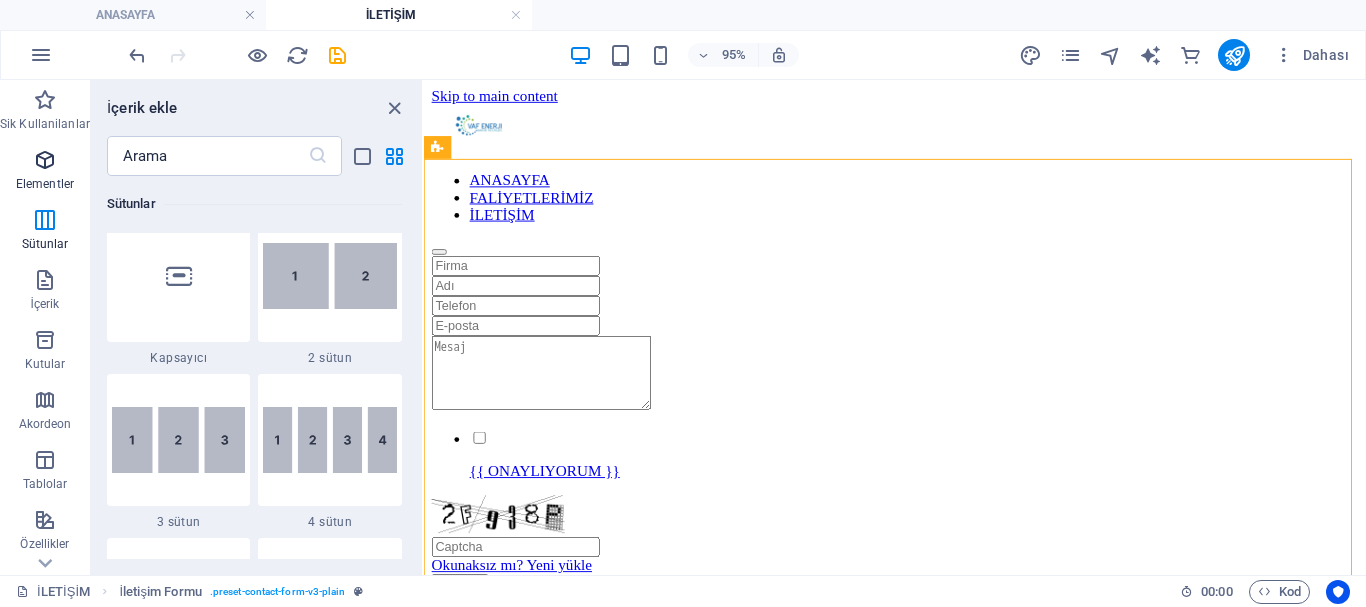 click on "Elementler" at bounding box center (45, 172) 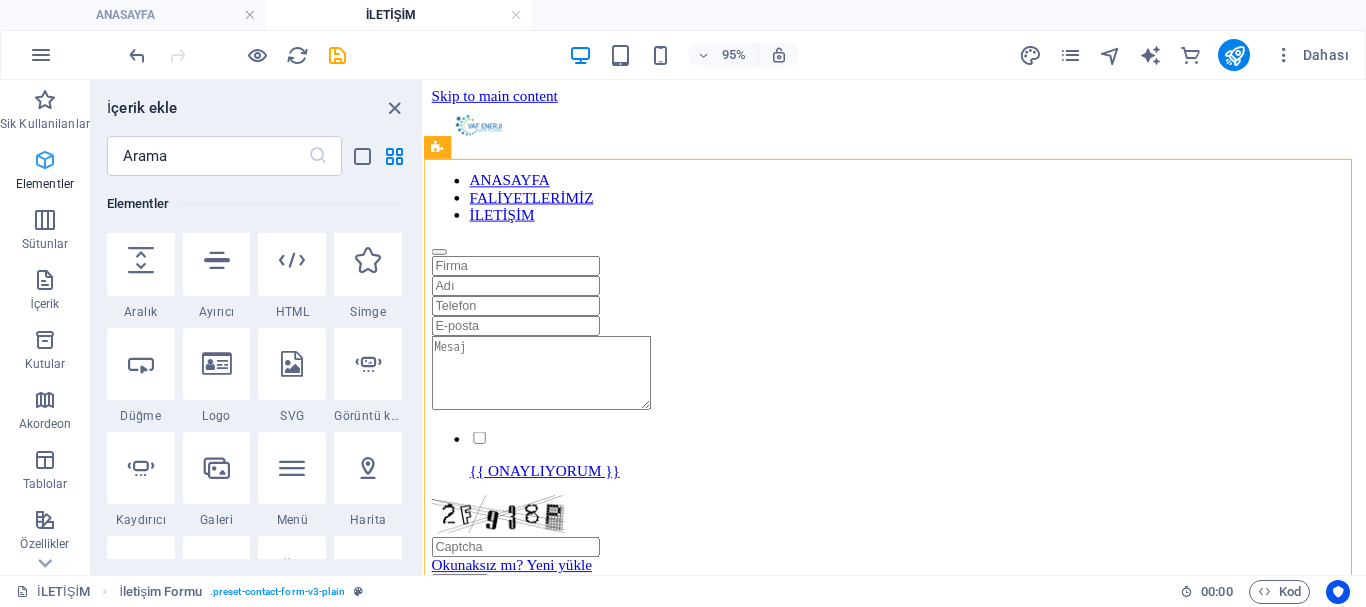 scroll, scrollTop: 213, scrollLeft: 0, axis: vertical 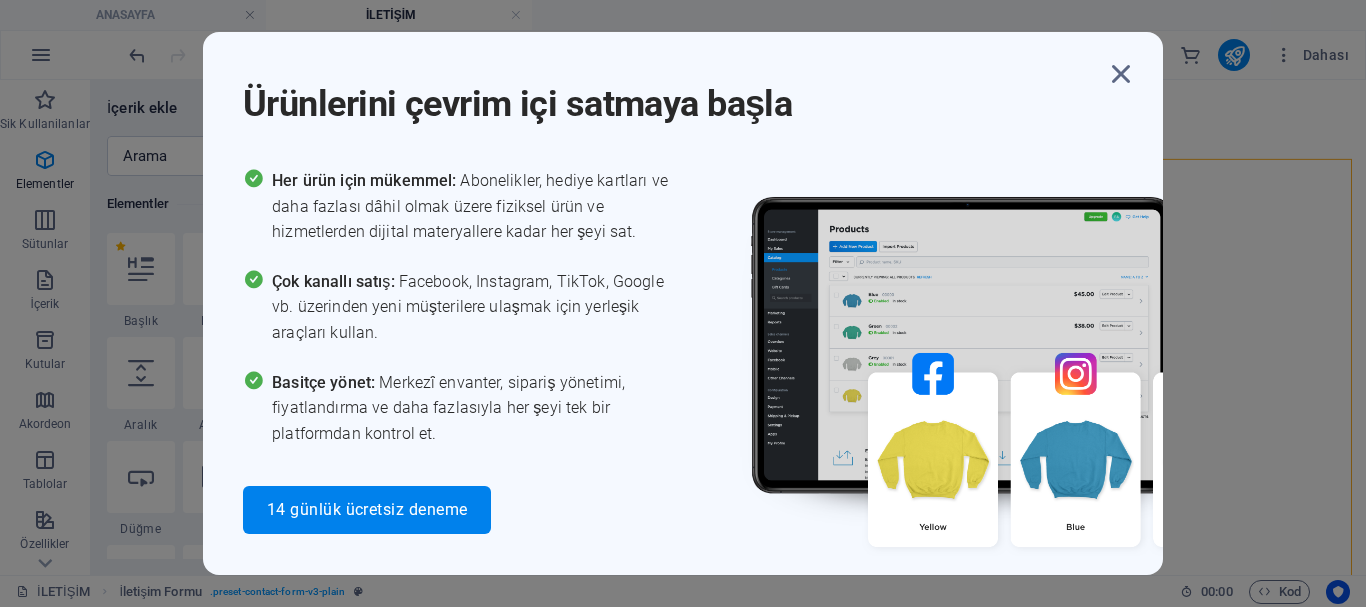 click on "Ürünlerini çevrim içi satmaya başla Her ürün için mükemmel:   Abonelikler, hediye kartları ve daha fazlası dâhil olmak üzere fiziksel ürün ve hizmetlerden dijital materyallere kadar her şeyi sat. Çok kanallı satış:   Facebook, Instagram, TikTok, Google vb. üzerinden yeni müşterilere ulaşmak için yerleşik araçları kullan. Basitçe yönet:   Merkezî envanter, sipariş yönetimi, fiyatlandırma ve daha fazlasıyla her şeyi tek bir platformdan kontrol et. 14 günlük ücretsiz deneme" at bounding box center [683, 303] 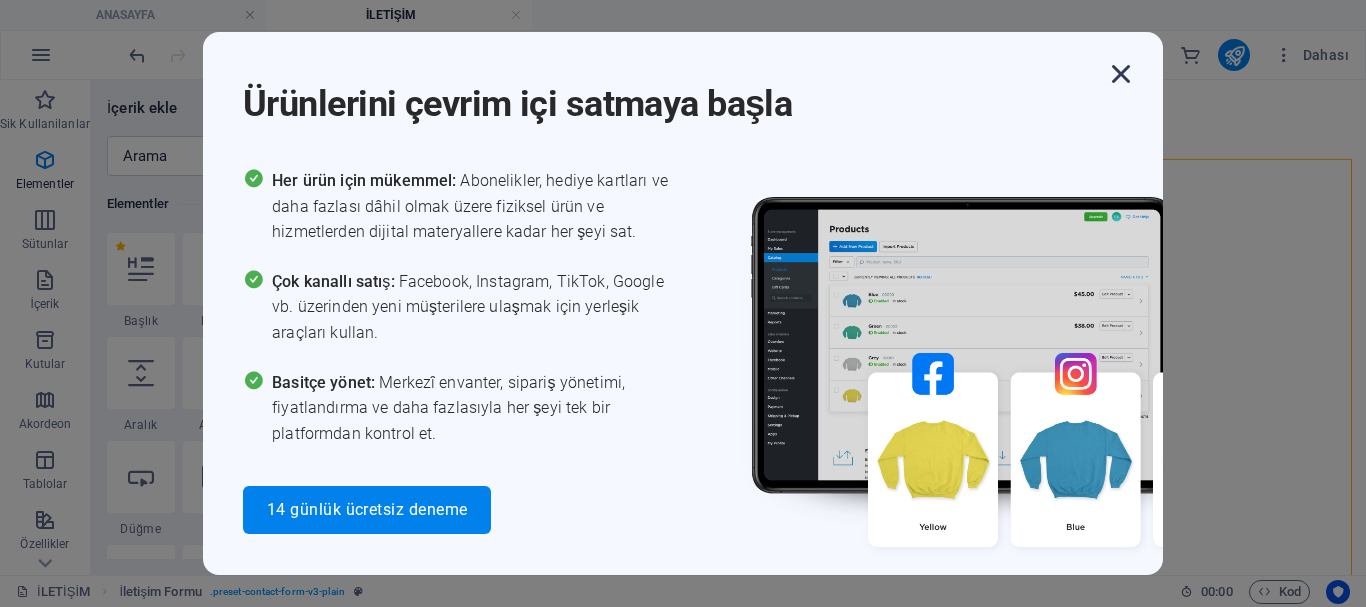 click at bounding box center [1121, 74] 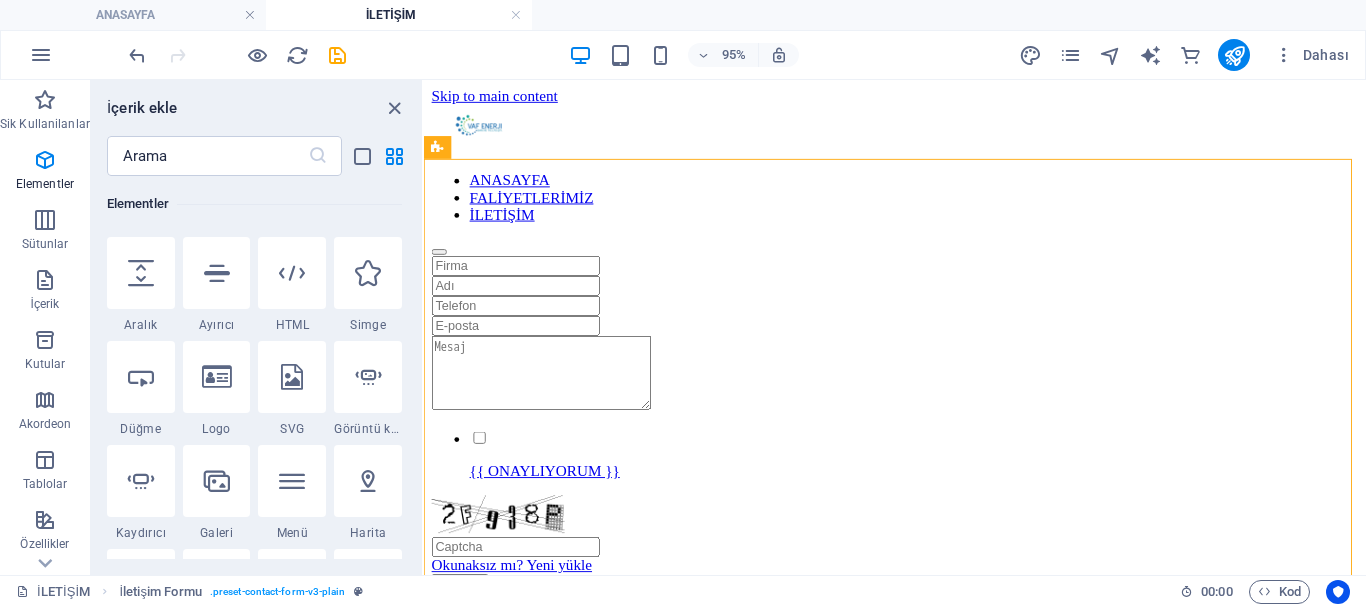 scroll, scrollTop: 213, scrollLeft: 0, axis: vertical 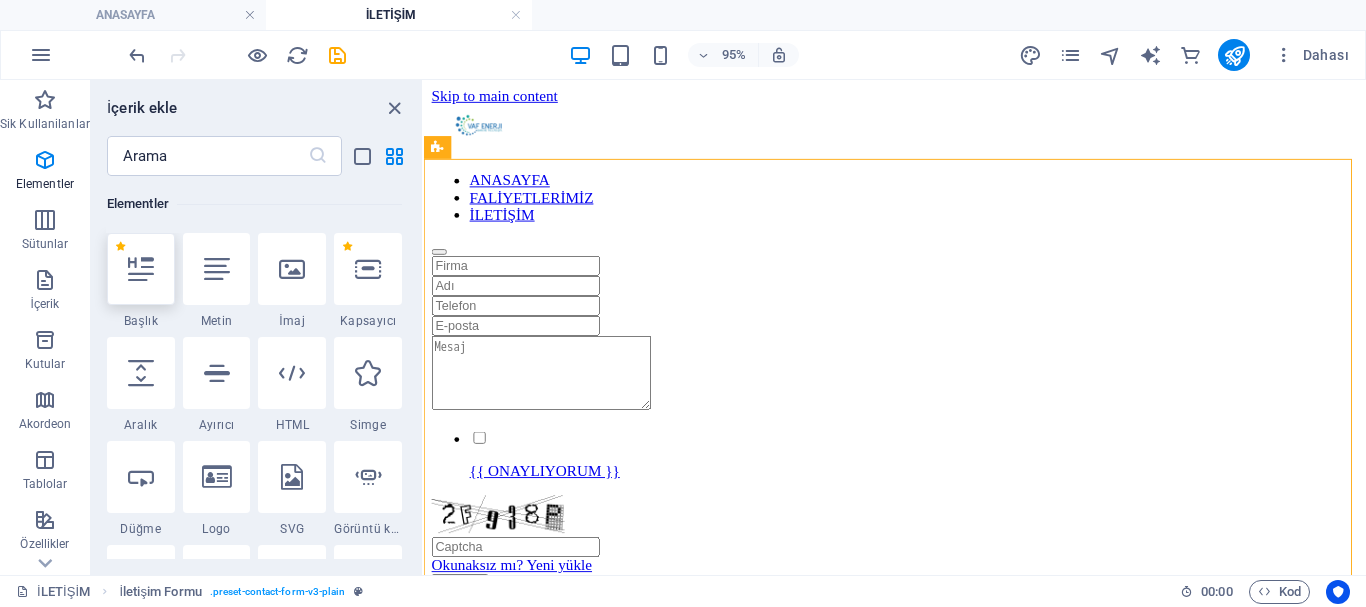 click at bounding box center [141, 269] 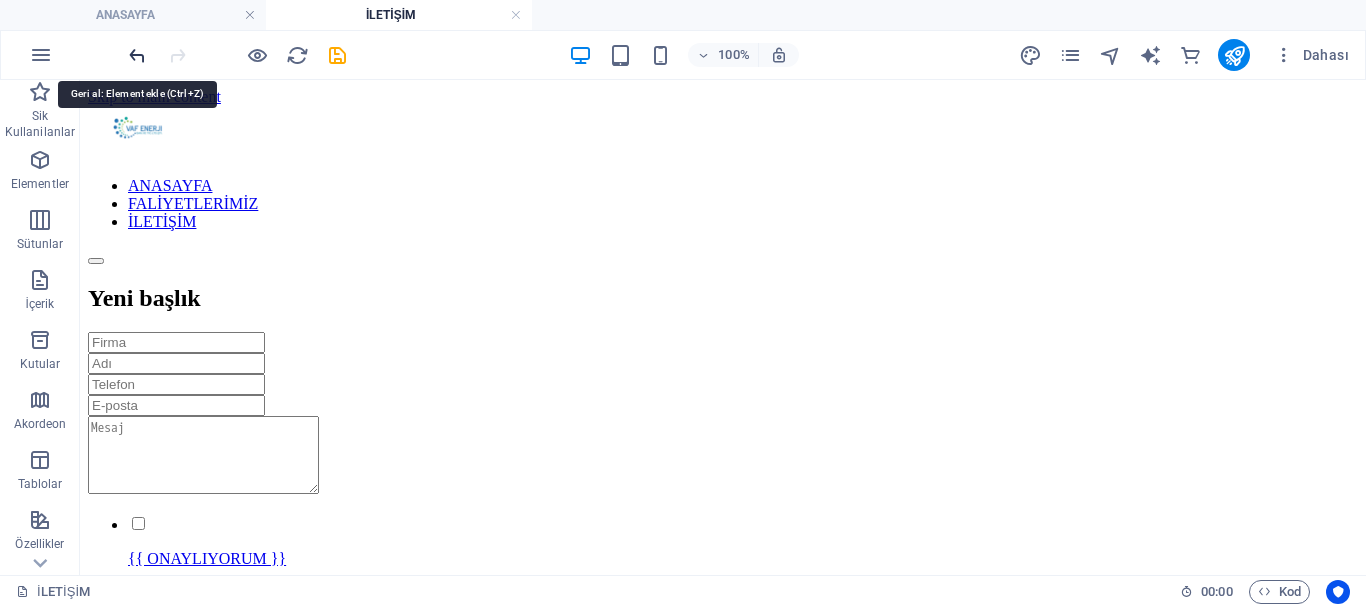 click at bounding box center (137, 55) 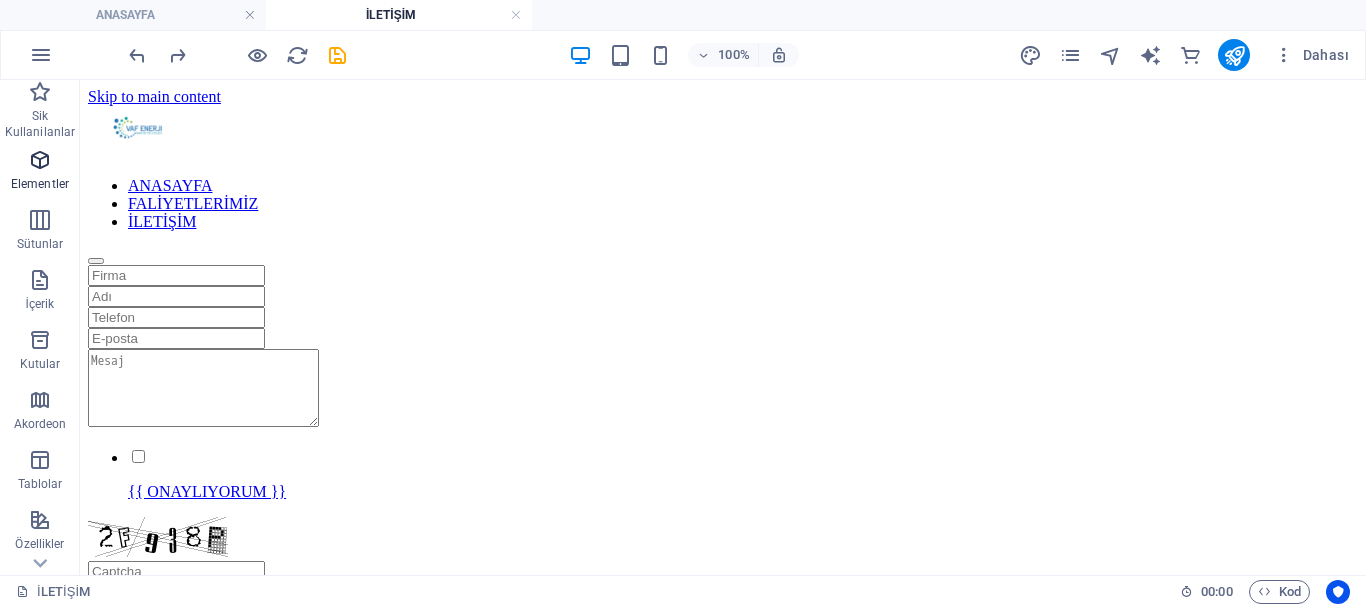 click on "Elementler" at bounding box center (40, 170) 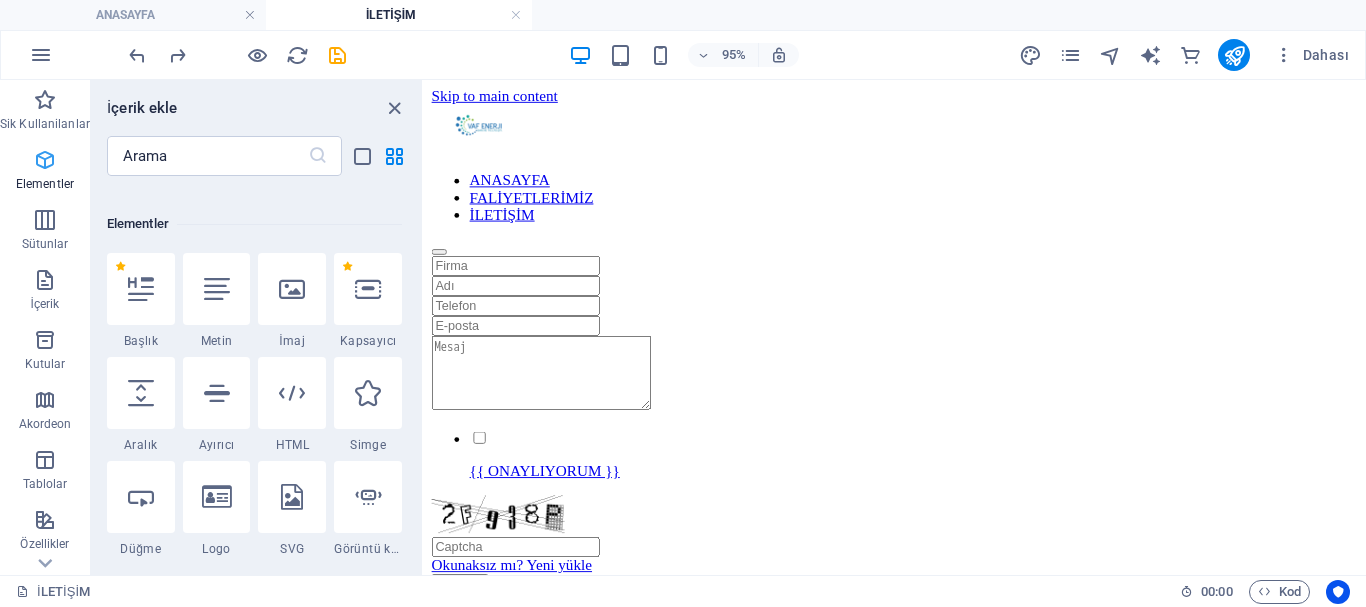 scroll, scrollTop: 213, scrollLeft: 0, axis: vertical 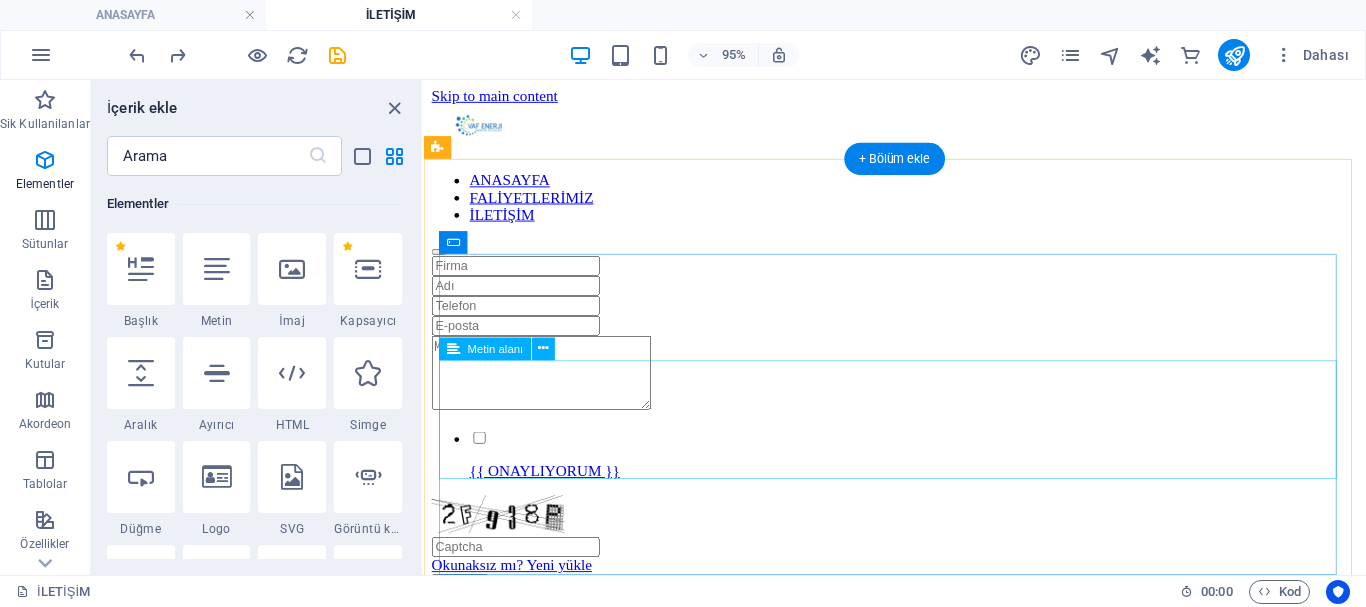 click at bounding box center (920, 390) 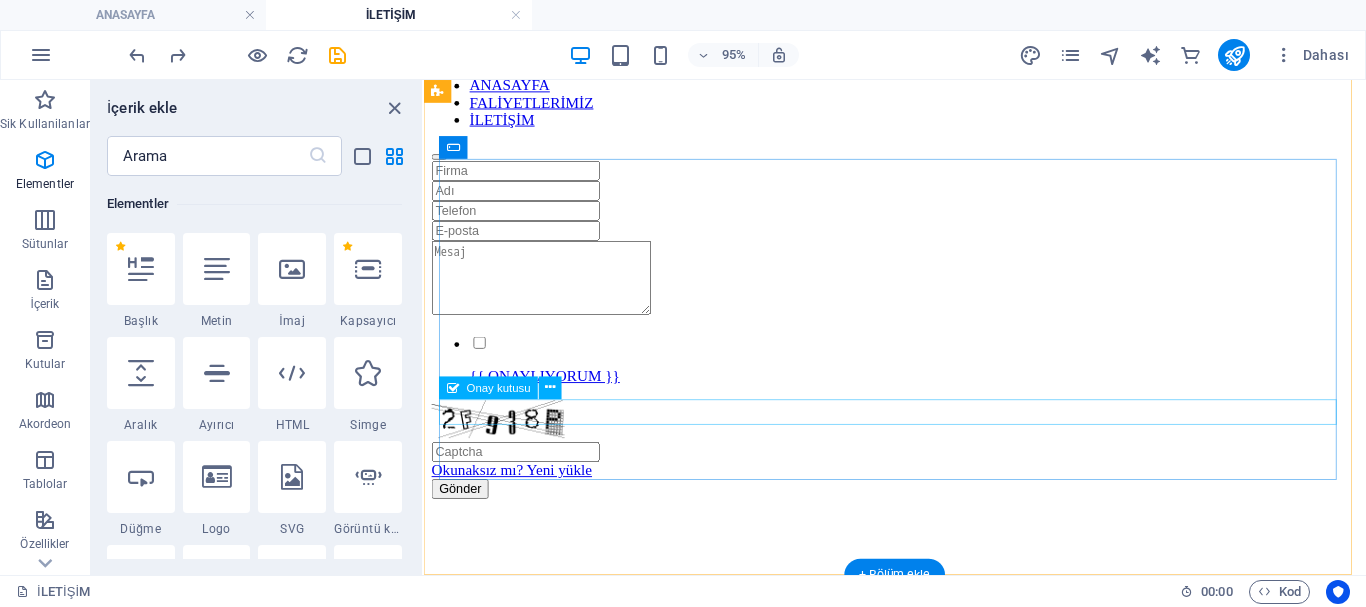 scroll, scrollTop: 0, scrollLeft: 0, axis: both 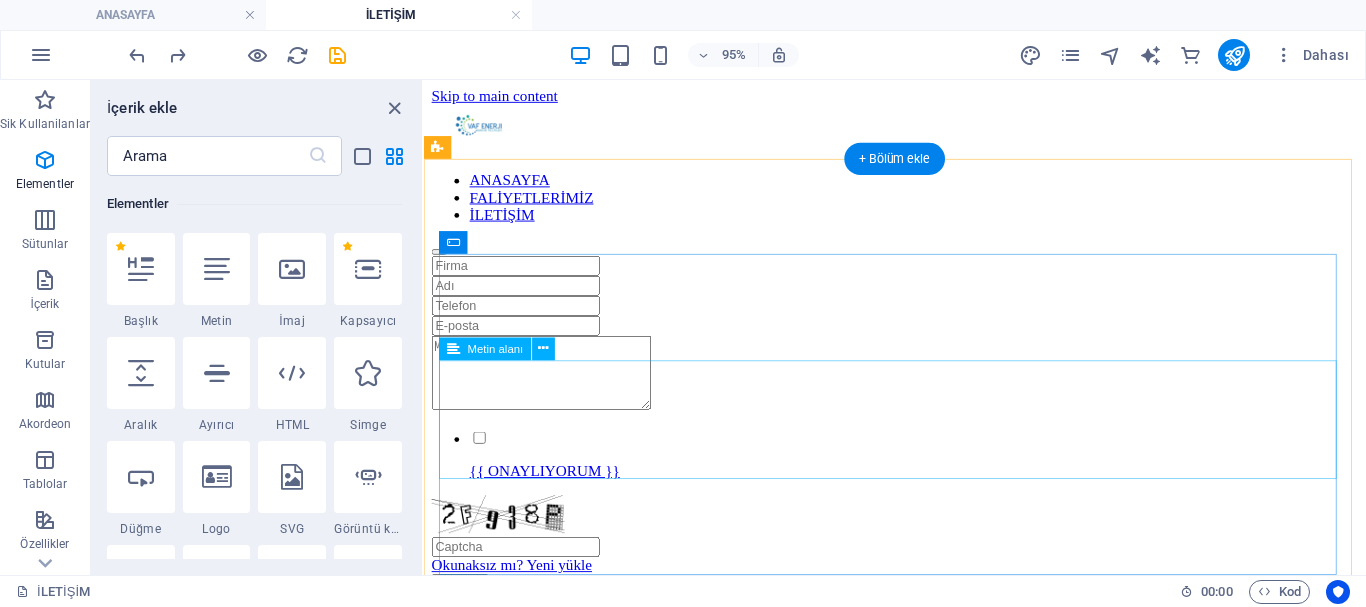 click at bounding box center [920, 390] 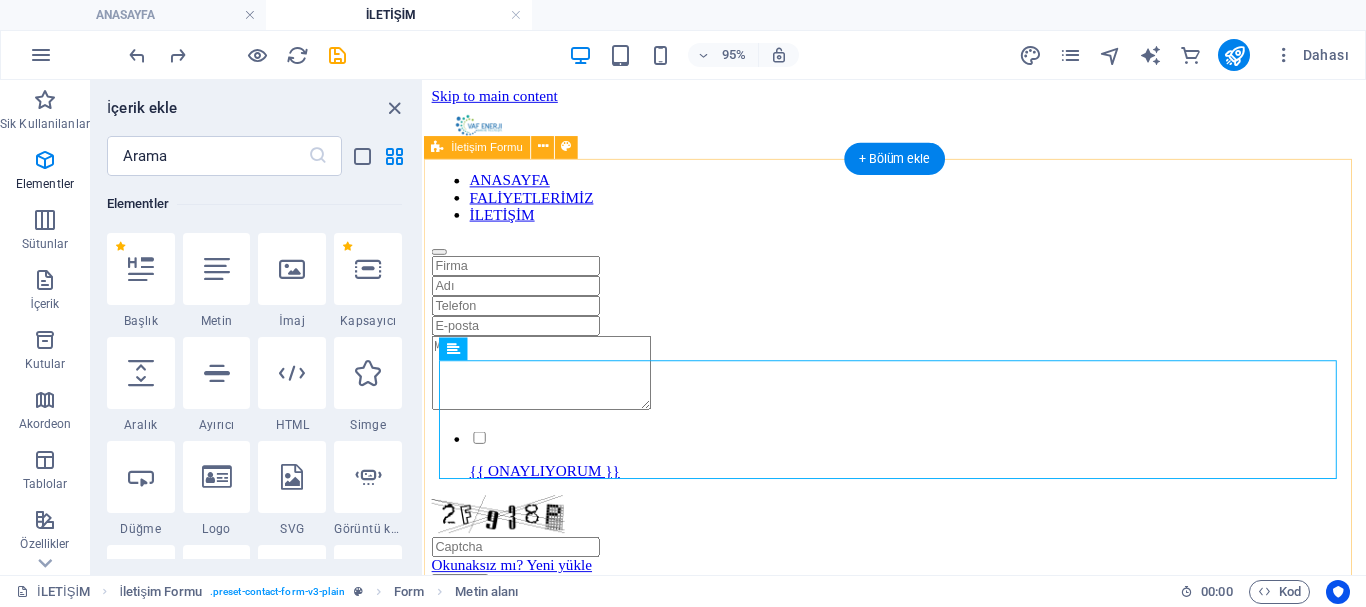 click on "{{ ONAYLIYORUM }} Okunaksız mı? Yeni yükle Gönder" at bounding box center (920, 443) 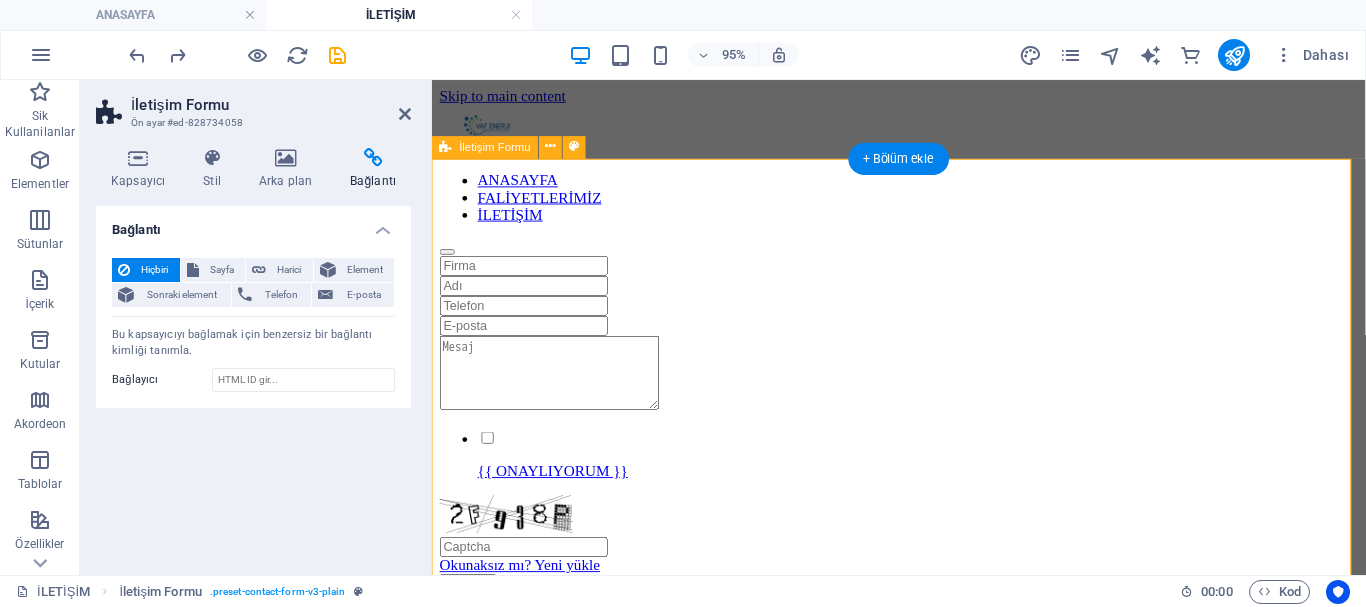 click on "{{ ONAYLIYORUM }} Okunaksız mı? Yeni yükle Gönder" at bounding box center [923, 443] 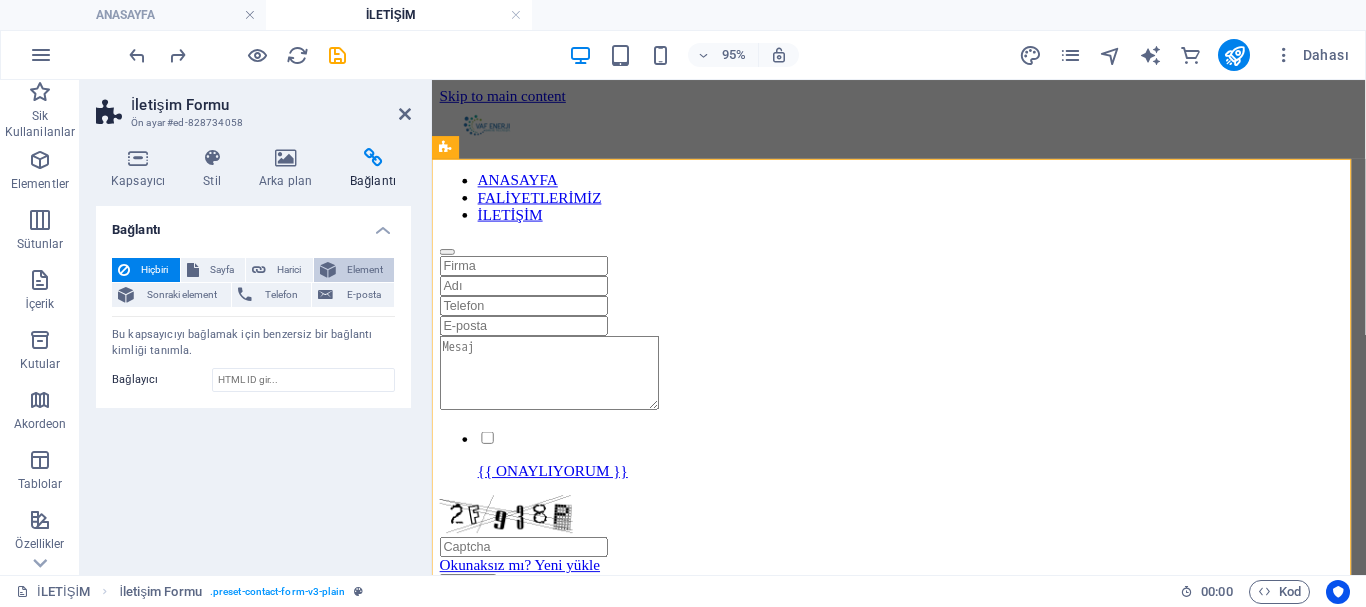click on "Element" at bounding box center (365, 270) 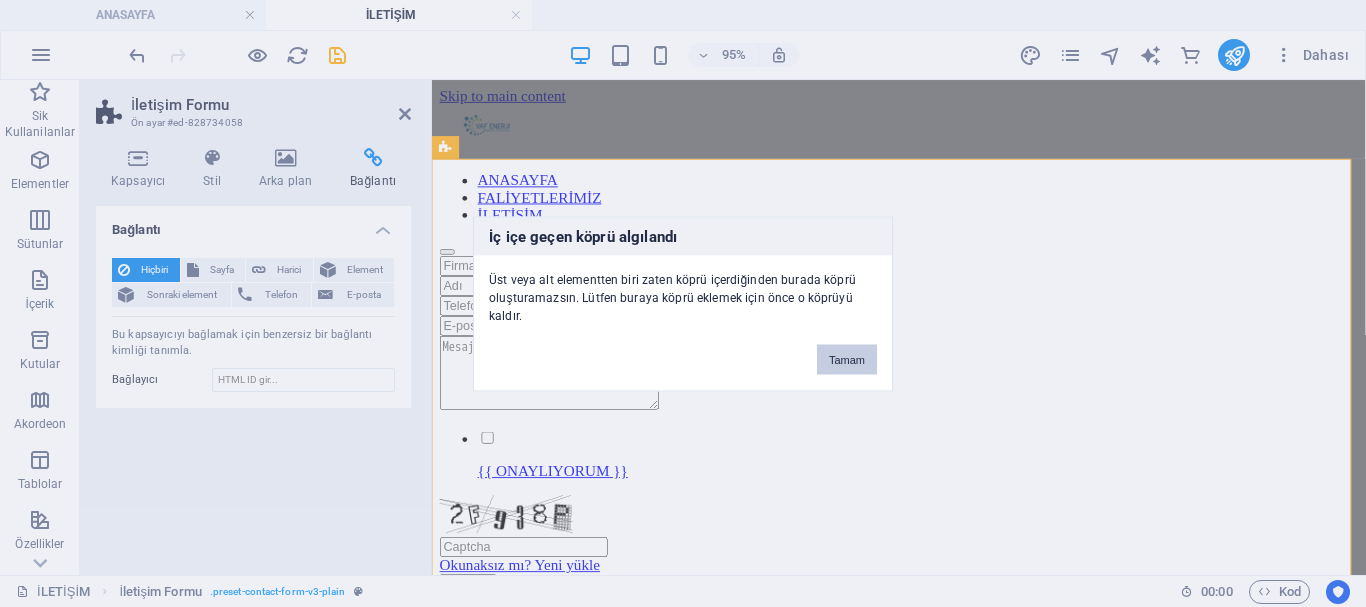 click on "Tamam" at bounding box center [847, 359] 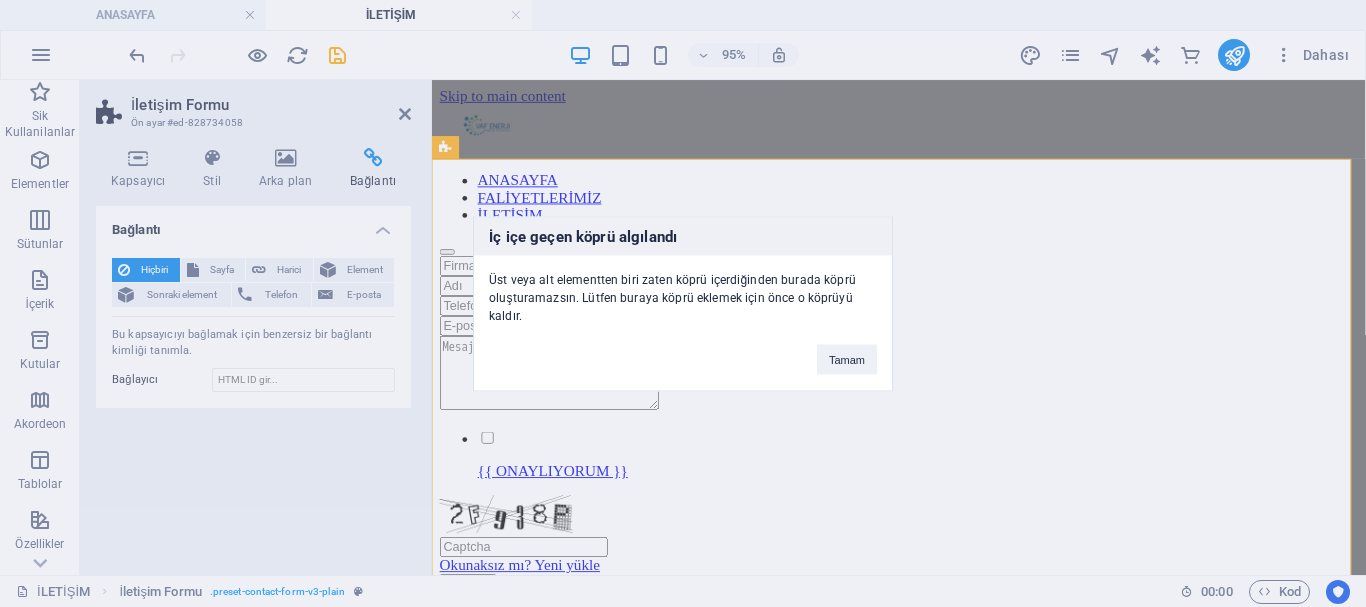 drag, startPoint x: 1274, startPoint y: 440, endPoint x: 851, endPoint y: 373, distance: 428.2733 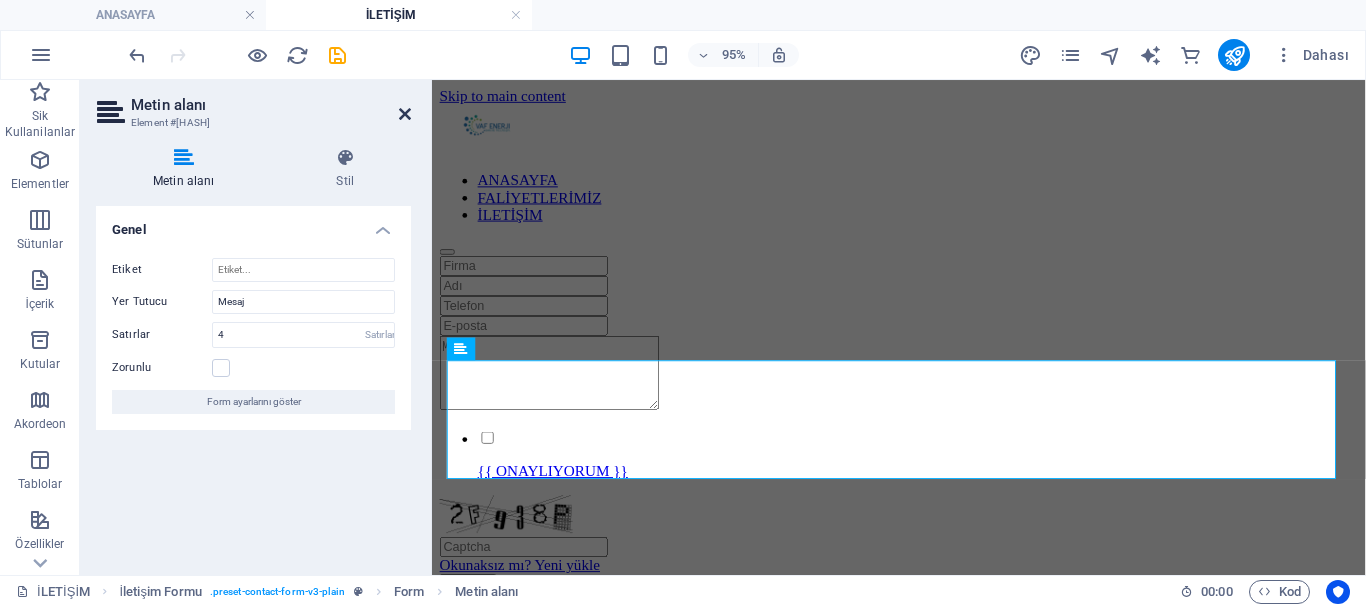 click at bounding box center [405, 114] 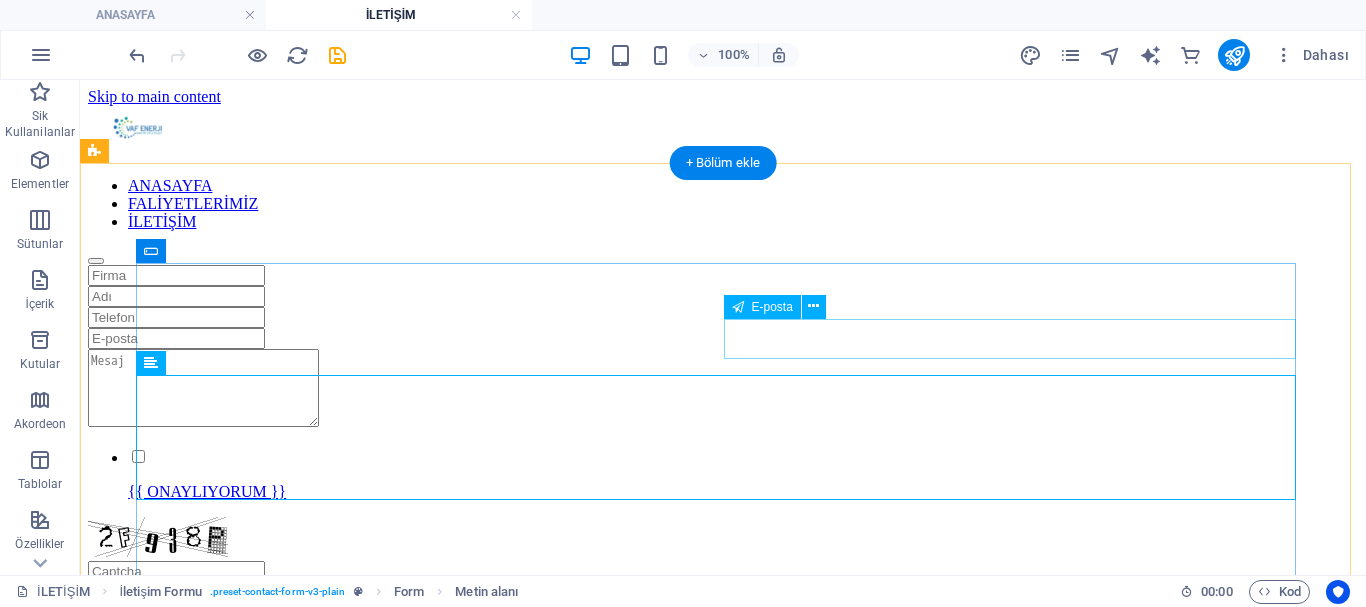 click at bounding box center [723, 338] 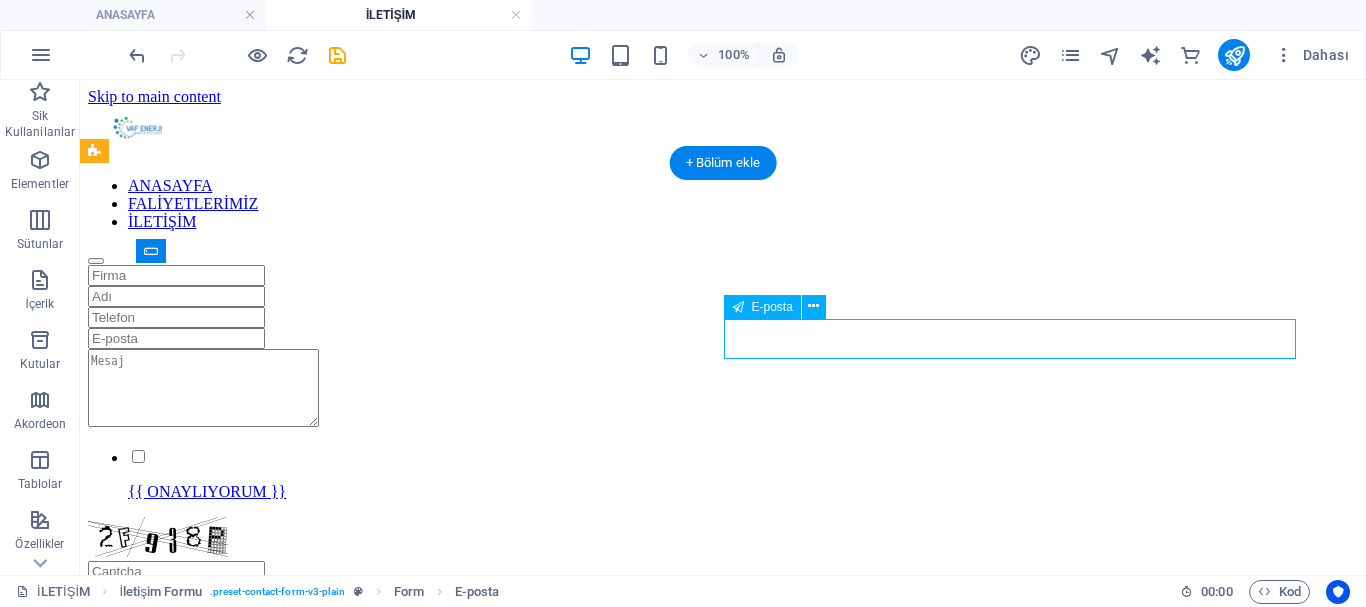 click at bounding box center [723, 338] 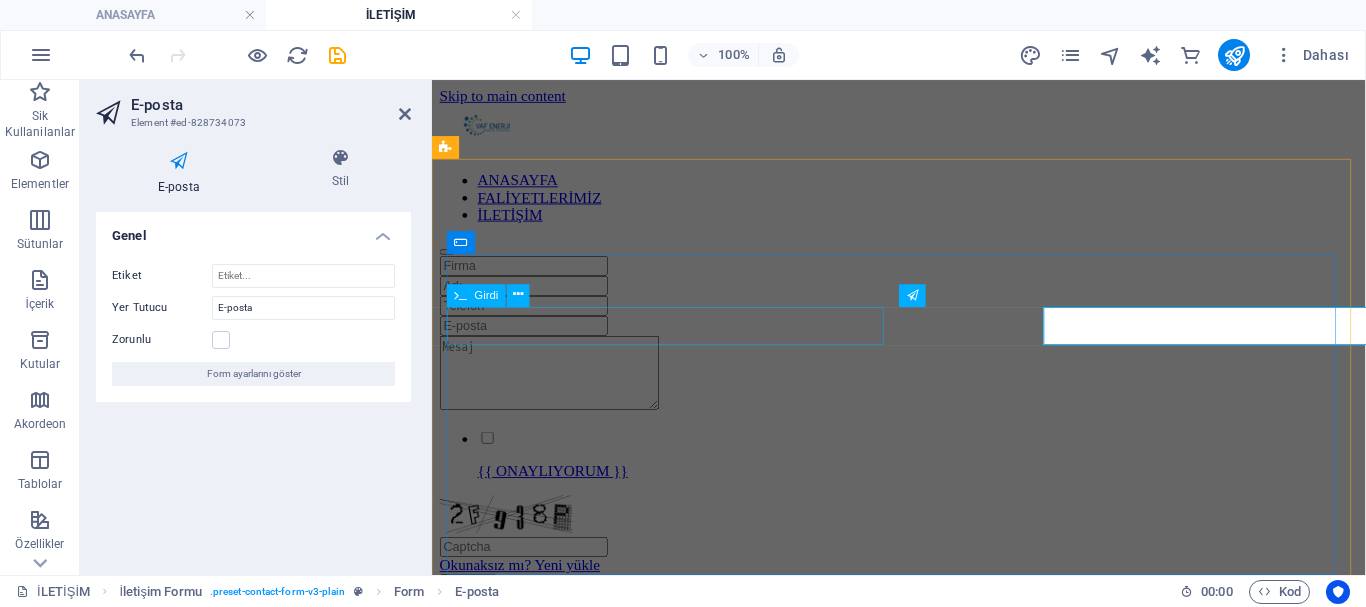 drag, startPoint x: 1127, startPoint y: 337, endPoint x: 794, endPoint y: 349, distance: 333.21616 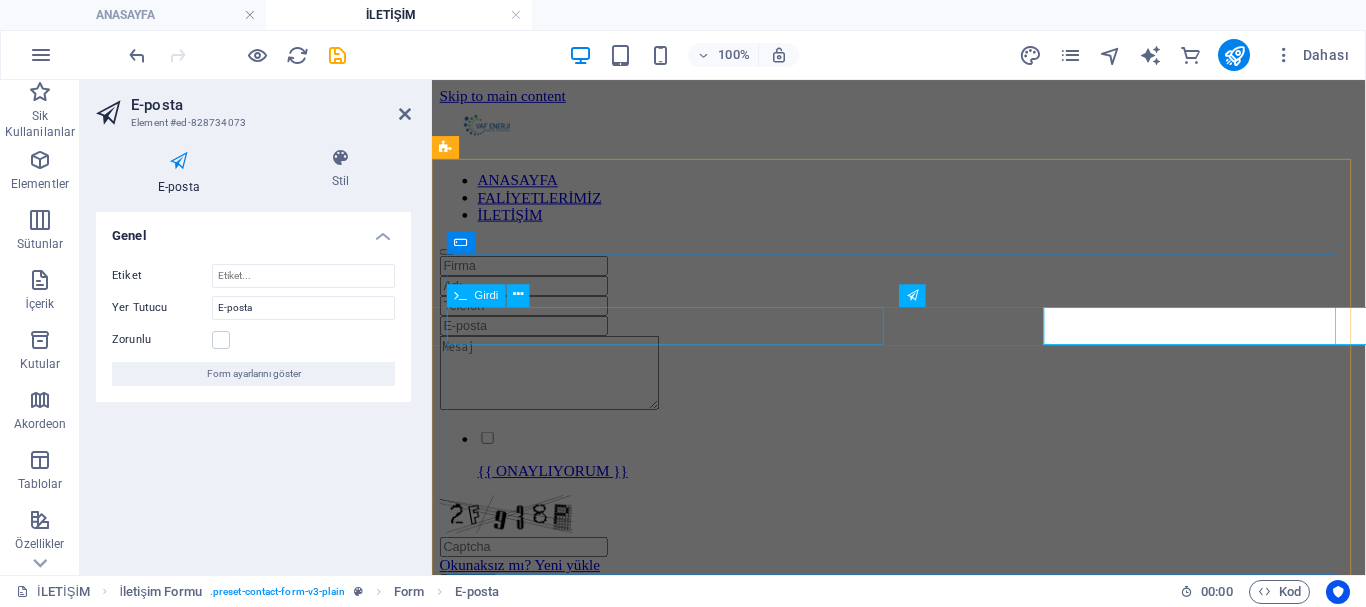 click at bounding box center [923, 317] 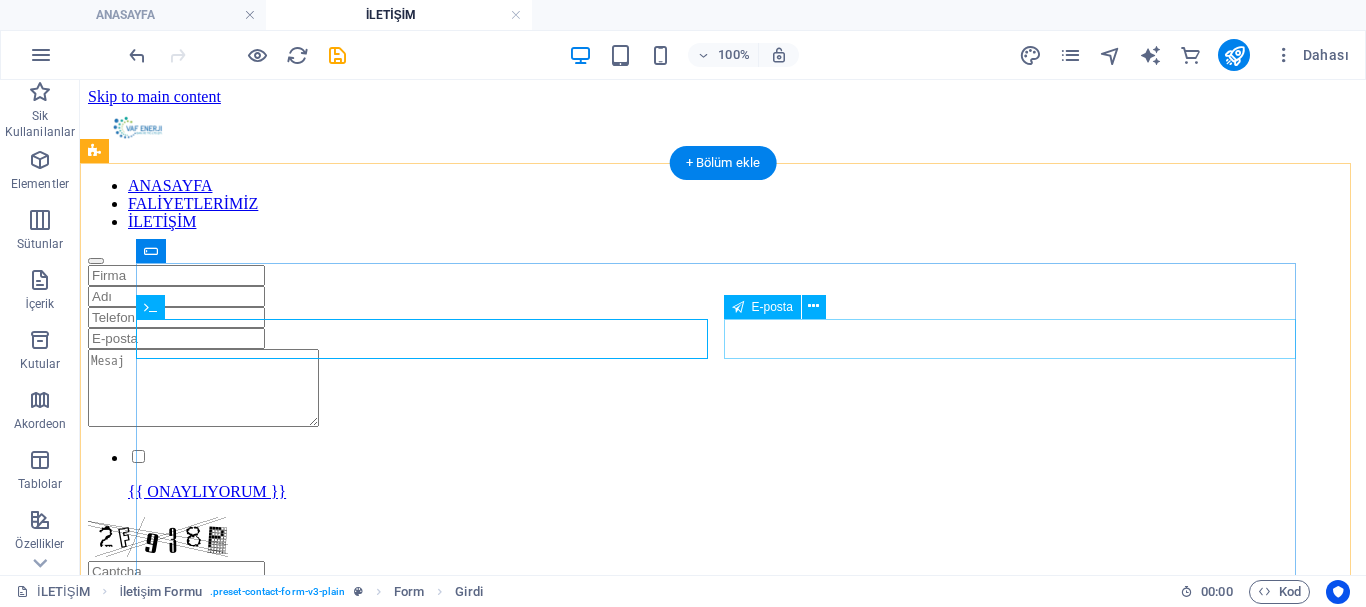 click at bounding box center [723, 338] 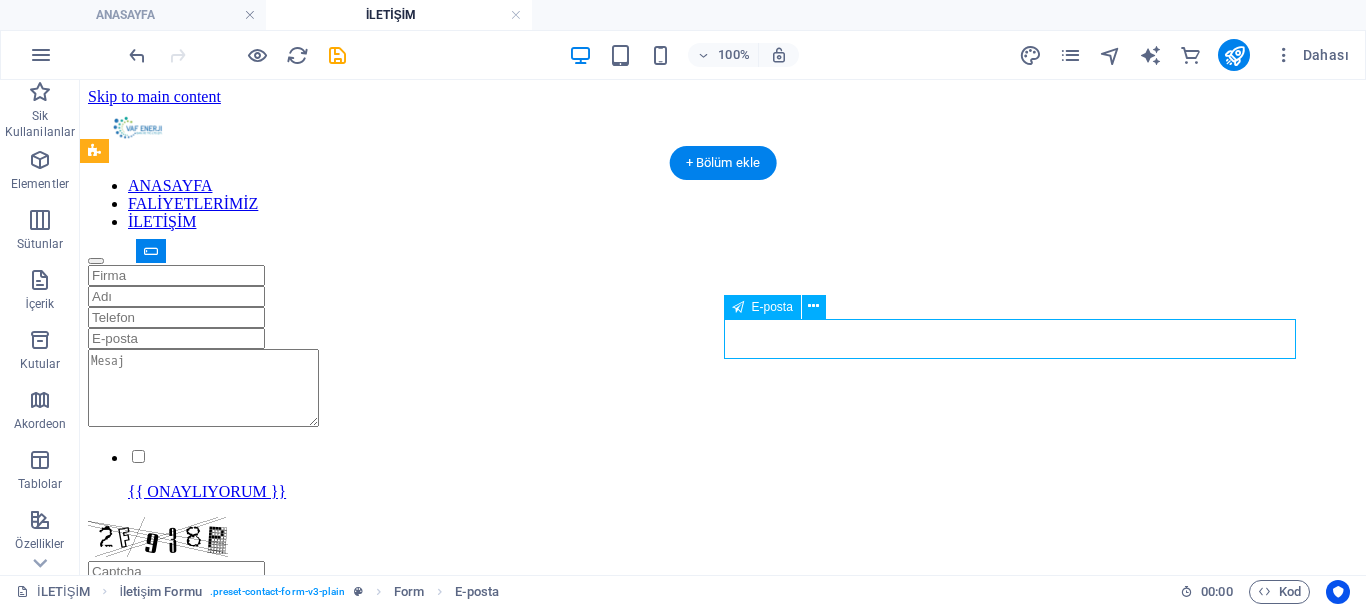 click at bounding box center (723, 338) 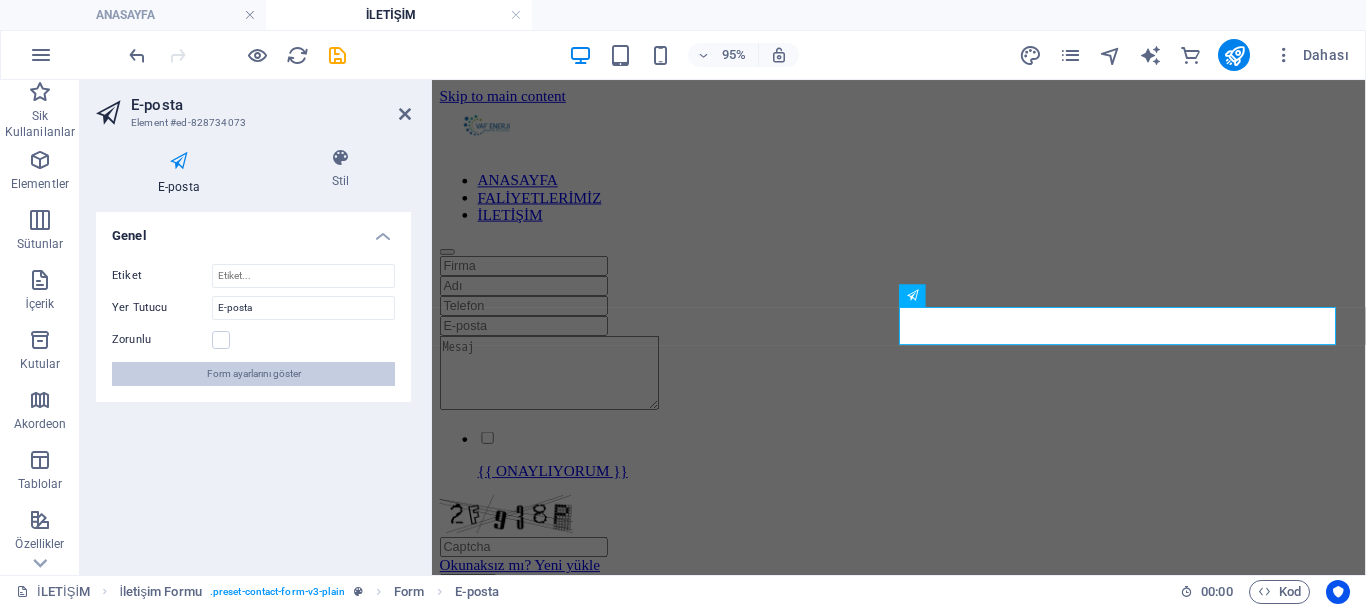 click on "Form ayarlarını göster" at bounding box center (254, 374) 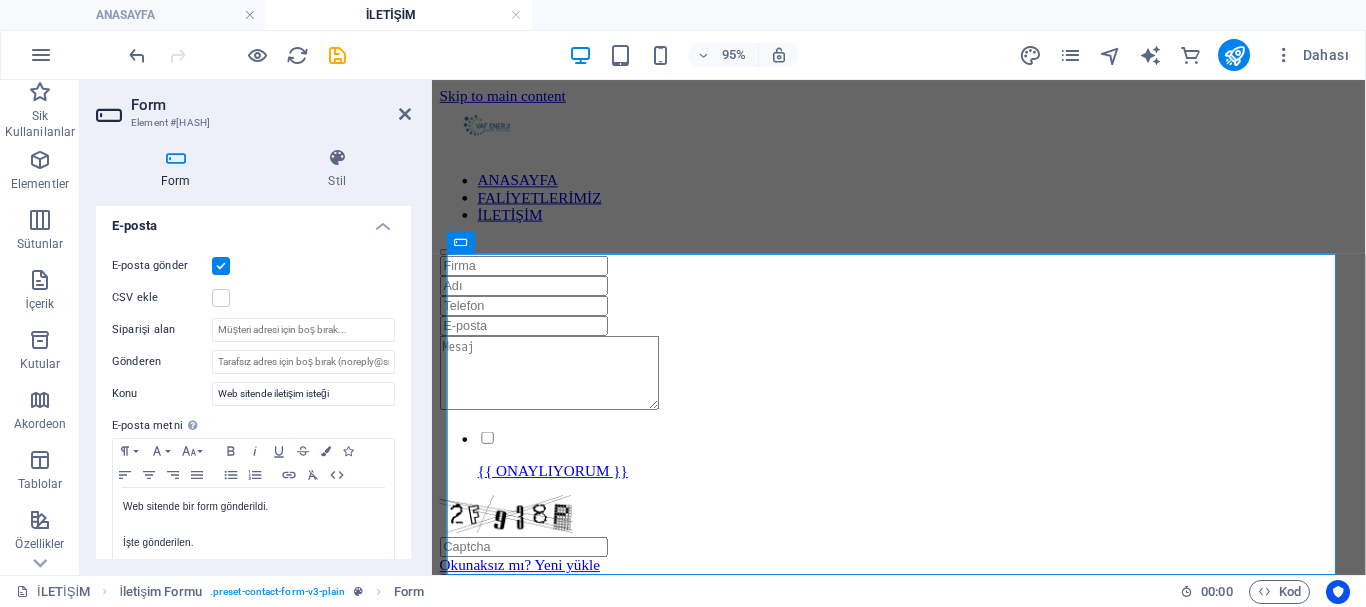 scroll, scrollTop: 466, scrollLeft: 0, axis: vertical 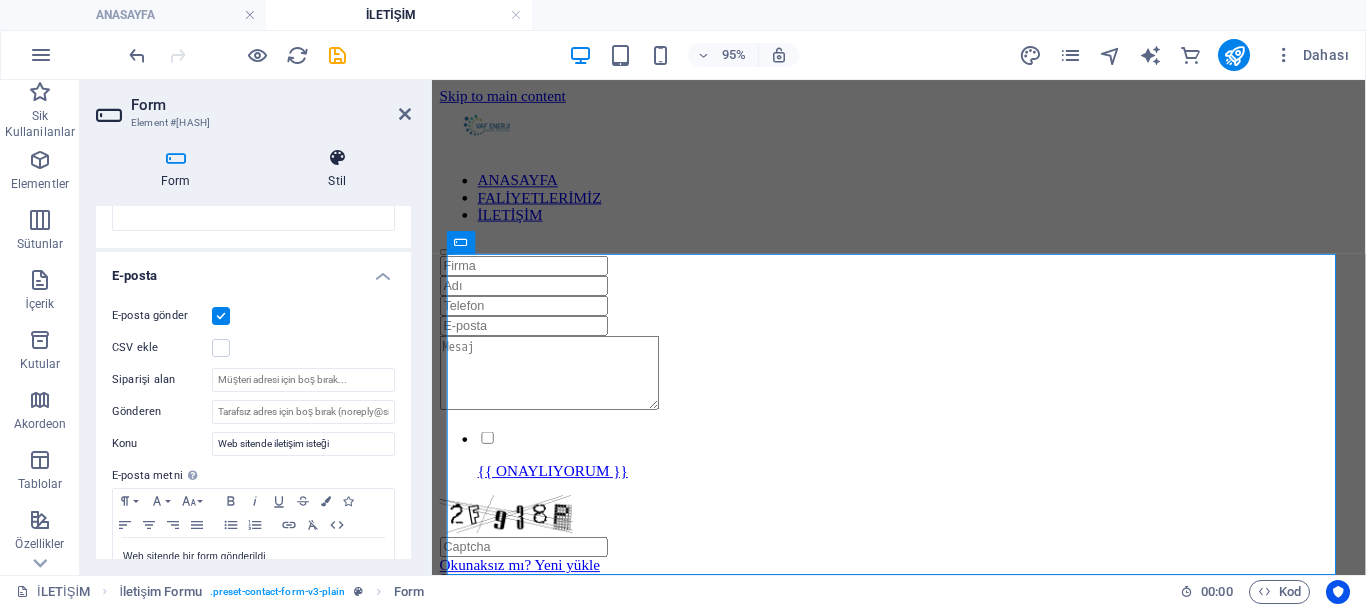 click at bounding box center (338, 158) 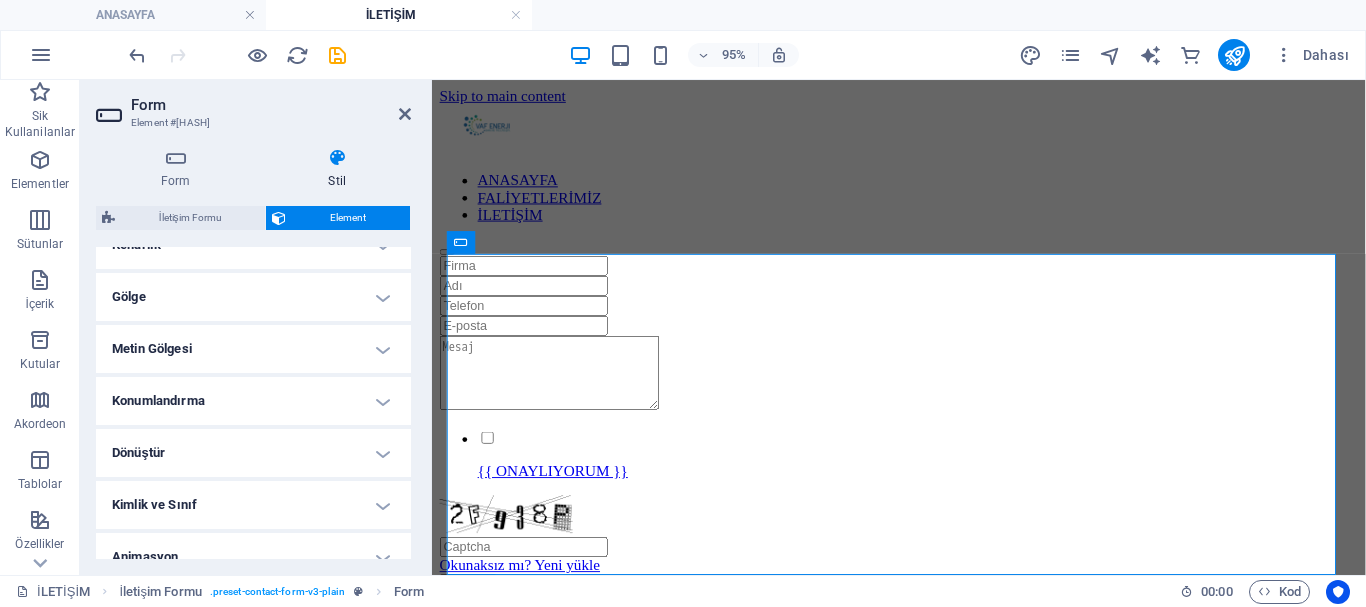 scroll, scrollTop: 550, scrollLeft: 0, axis: vertical 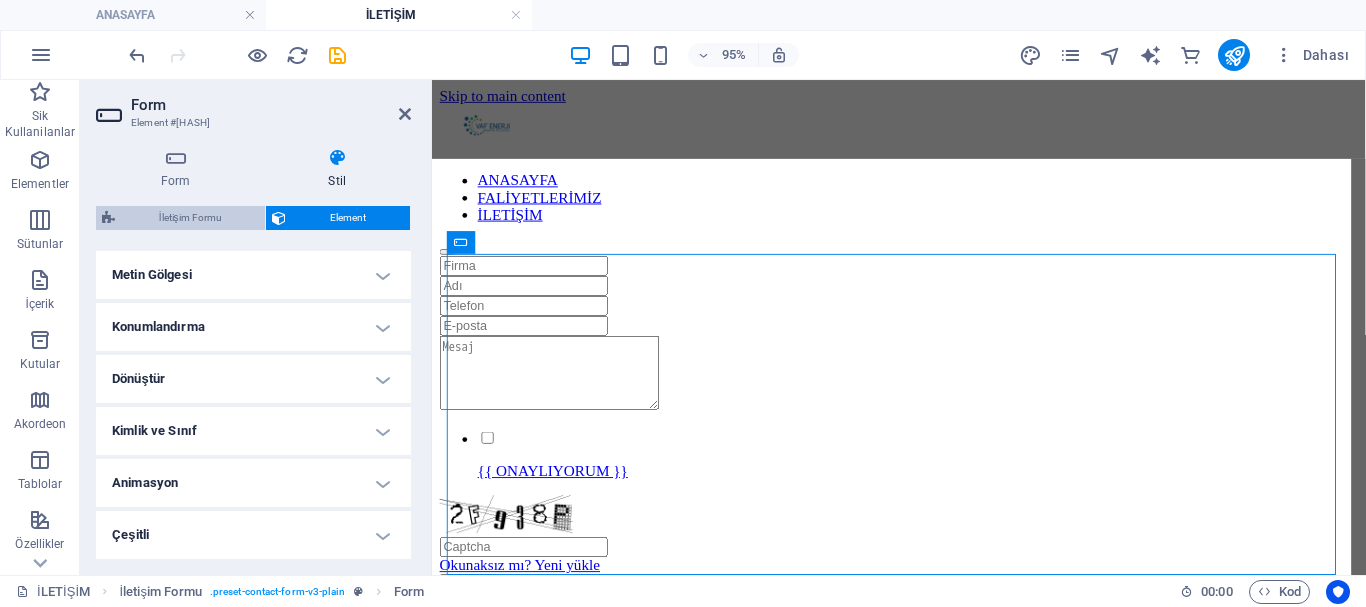 click on "İletişim Formu" at bounding box center (190, 218) 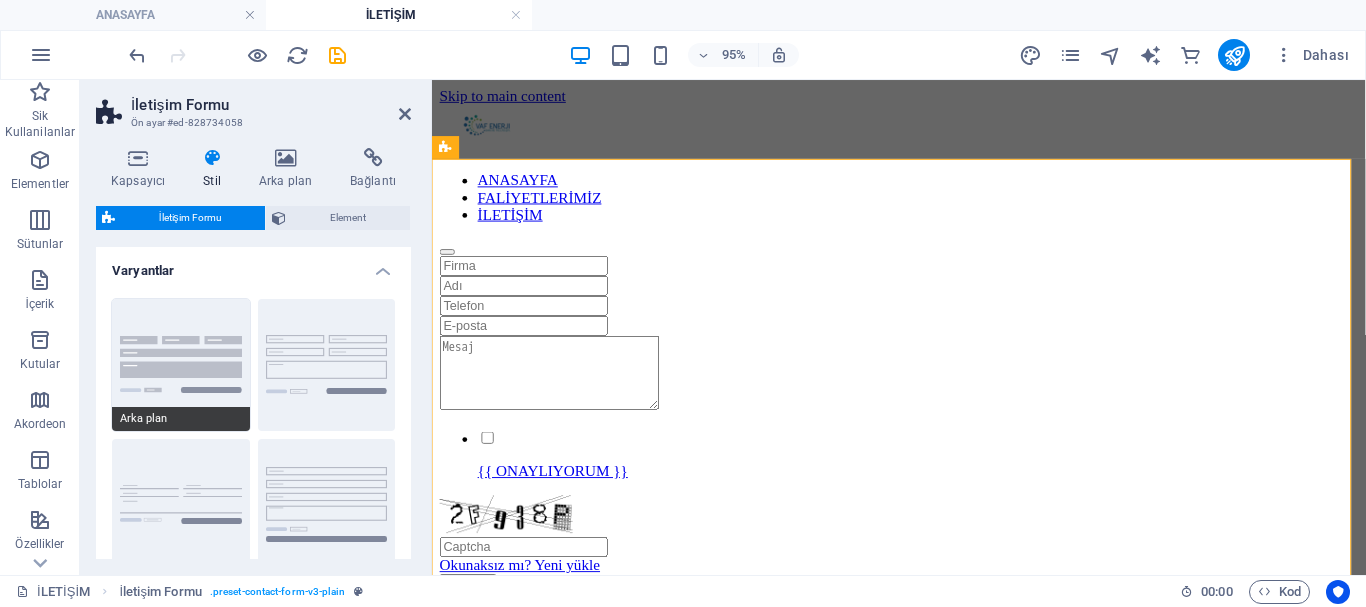 click on "Arka plan" at bounding box center [181, 365] 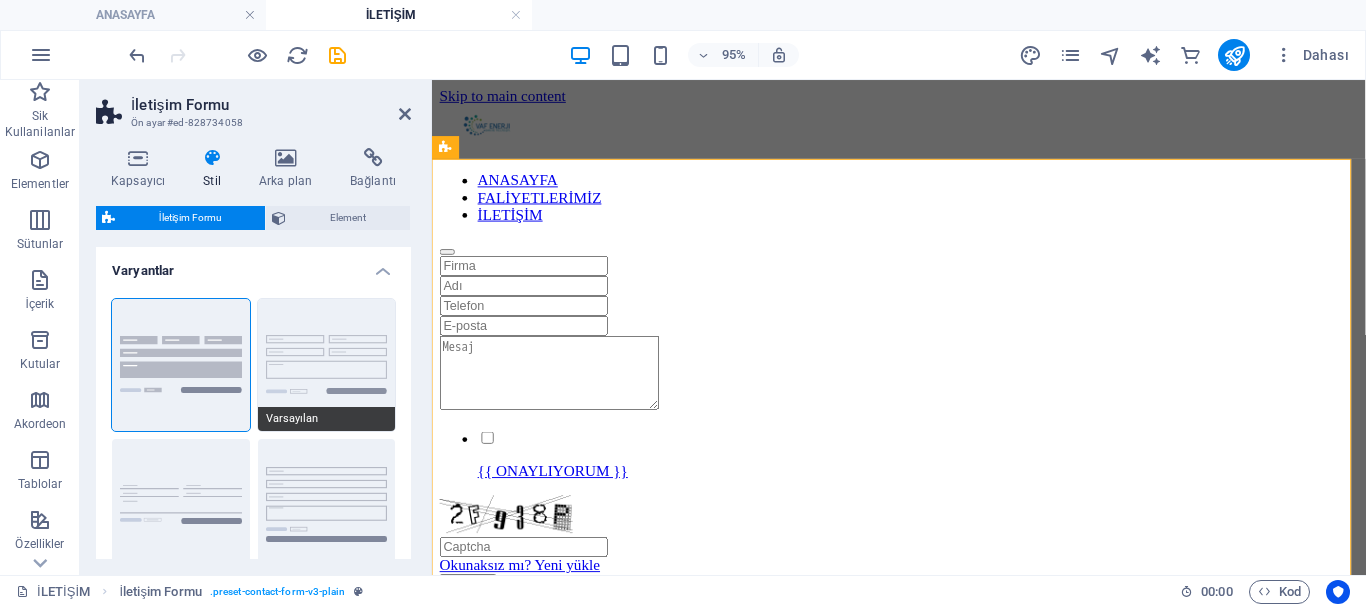 click on "Varsayılan" at bounding box center (327, 365) 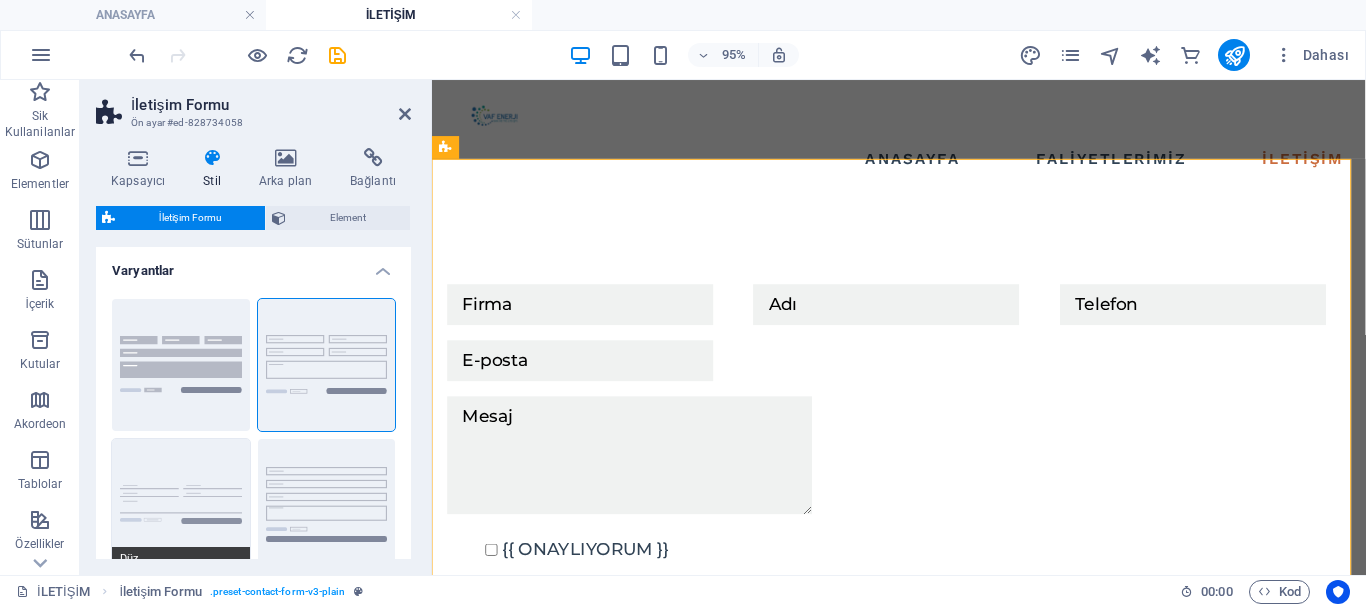 click on "Düz" at bounding box center [181, 505] 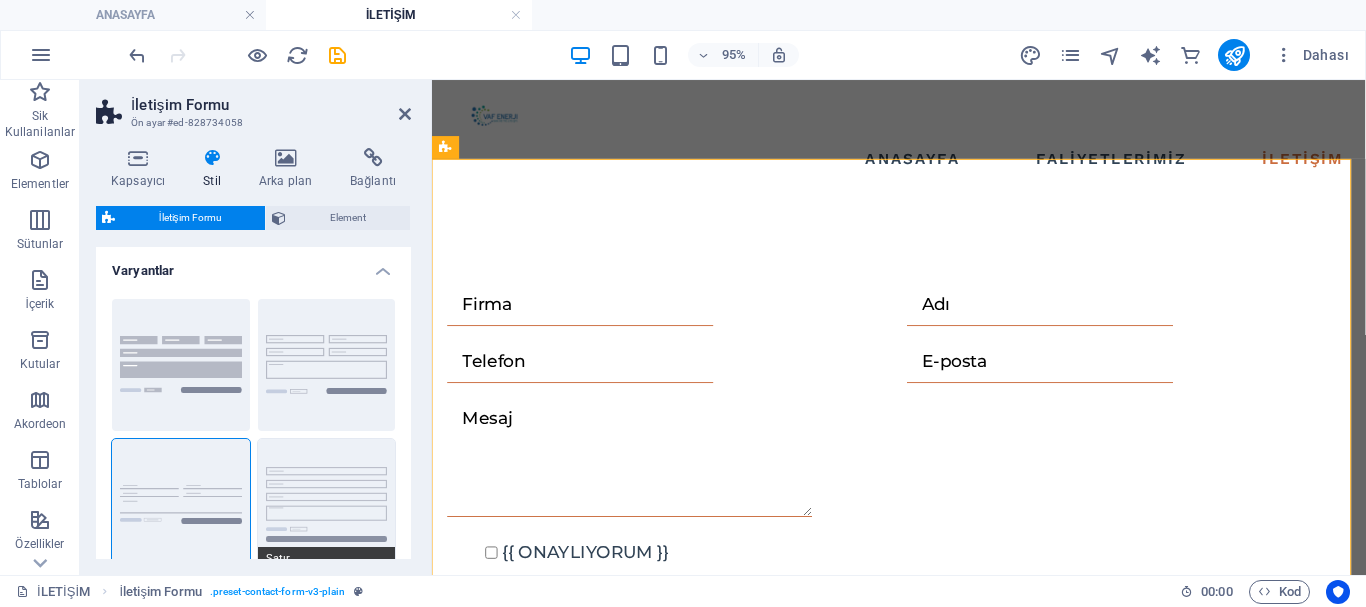 click on "Satır" at bounding box center (327, 505) 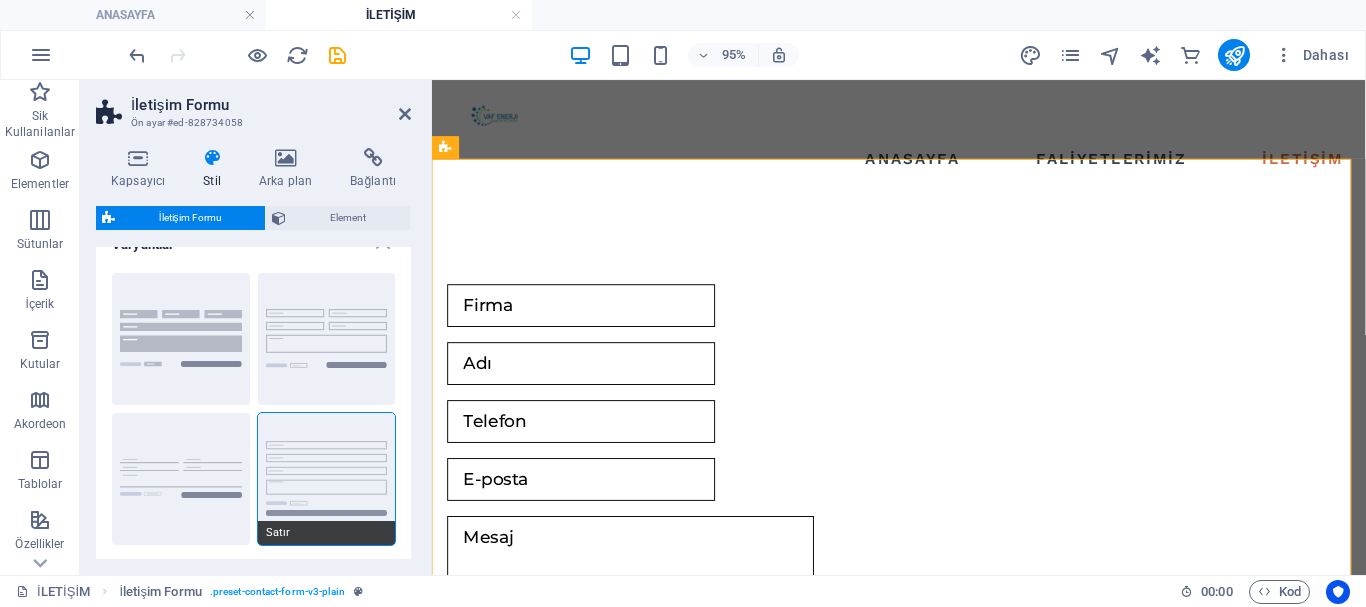 scroll, scrollTop: 0, scrollLeft: 0, axis: both 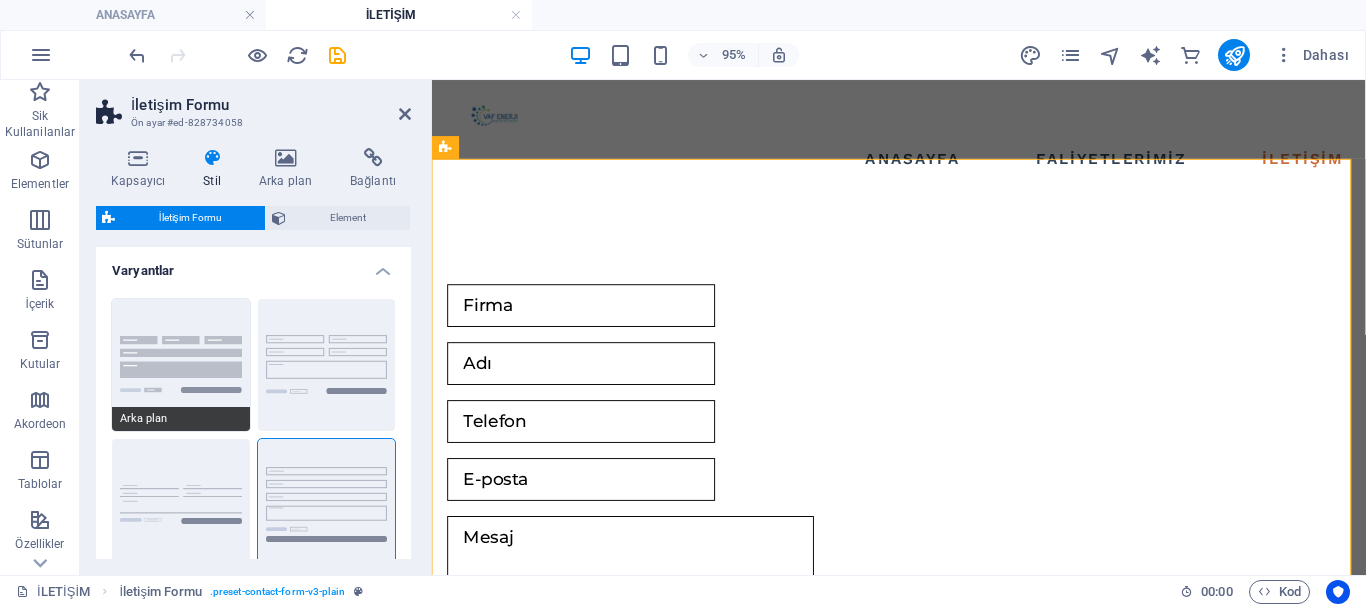 click on "Arka plan" at bounding box center (181, 365) 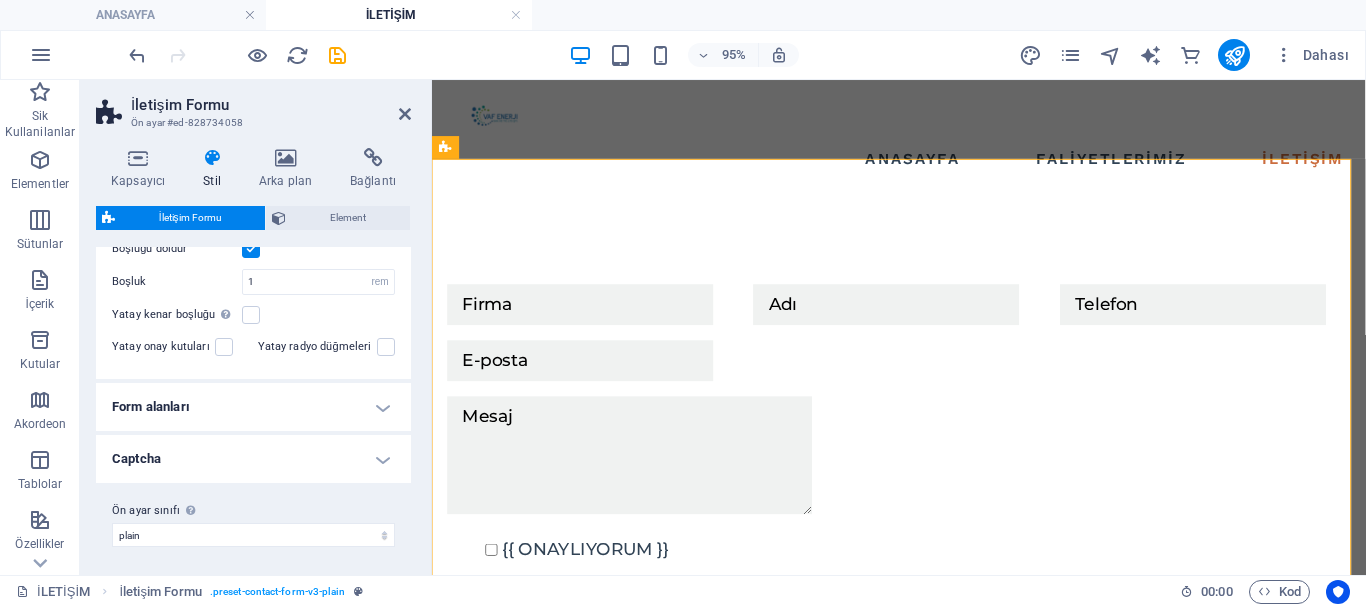 scroll, scrollTop: 447, scrollLeft: 0, axis: vertical 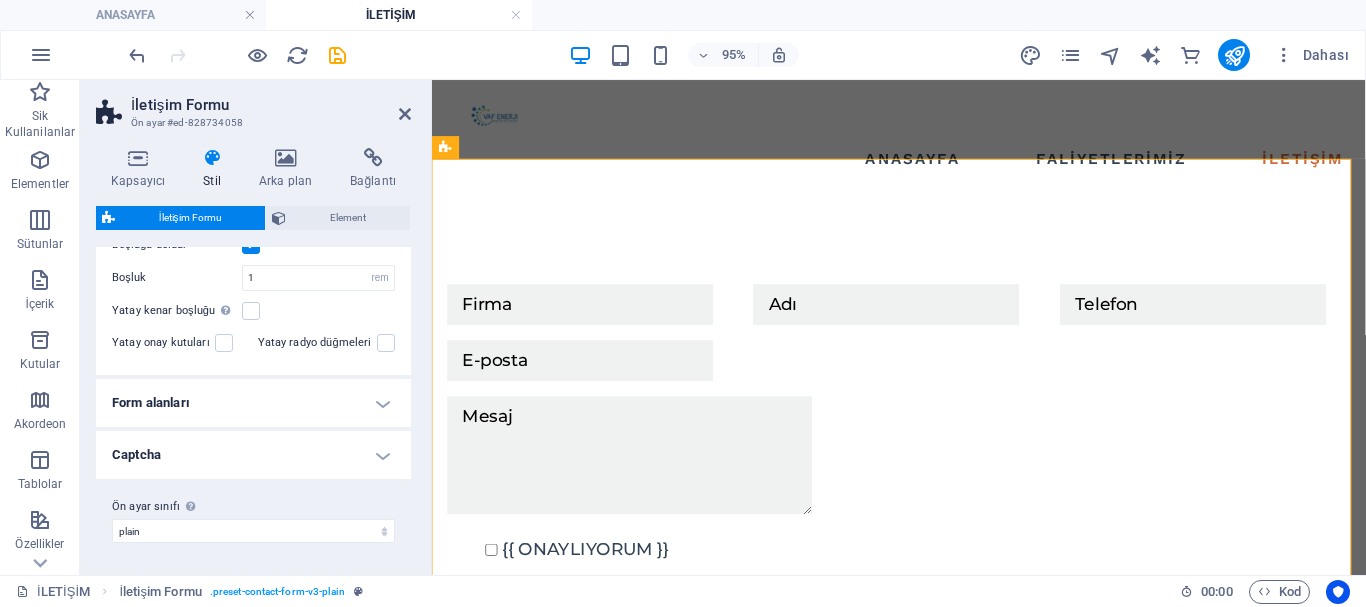 click on "Captcha" at bounding box center (253, 455) 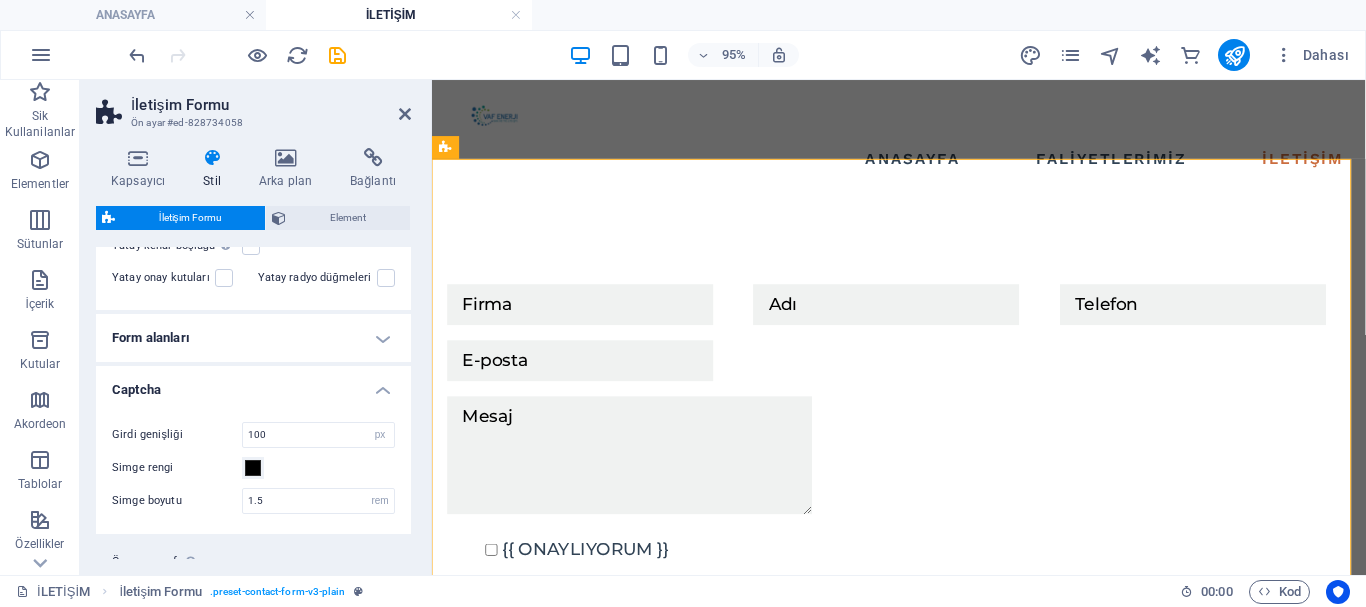 scroll, scrollTop: 567, scrollLeft: 0, axis: vertical 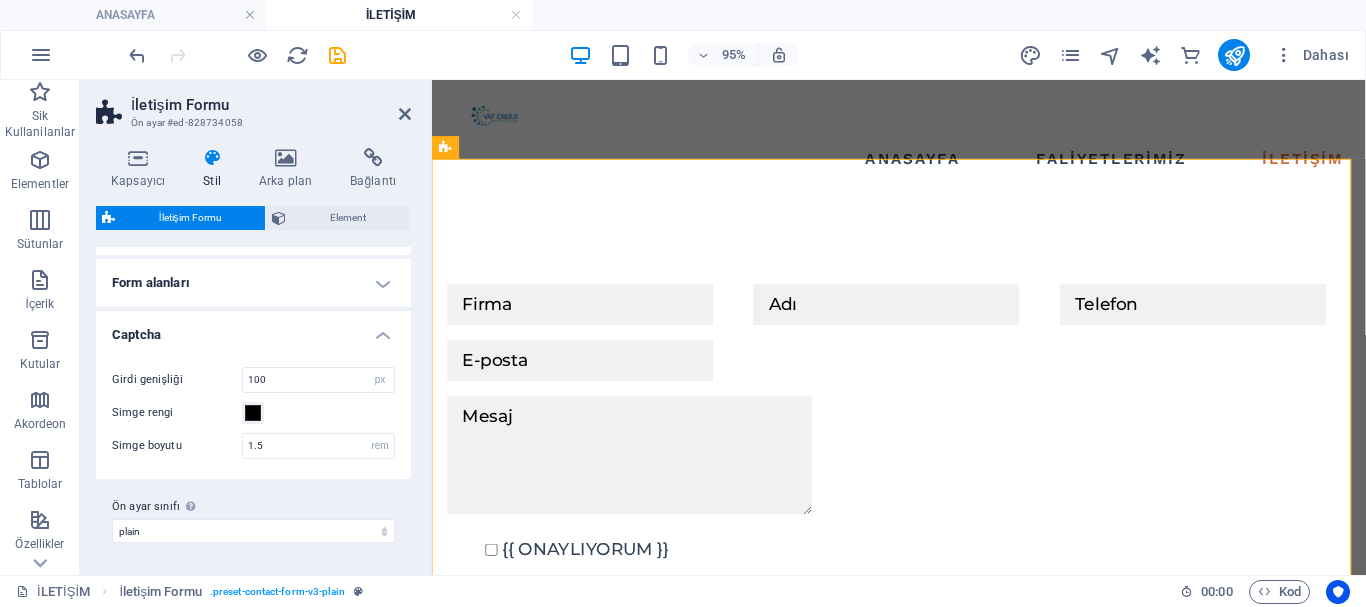 click on "Form alanları" at bounding box center (253, 283) 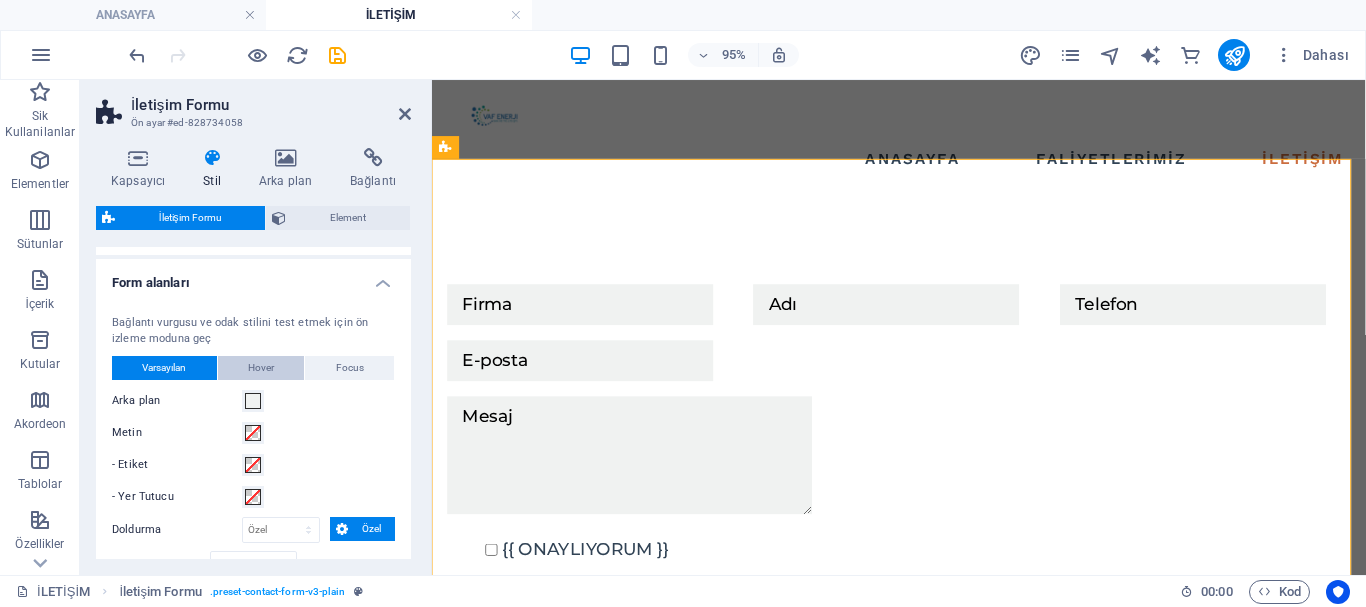 click on "Hover" at bounding box center (261, 368) 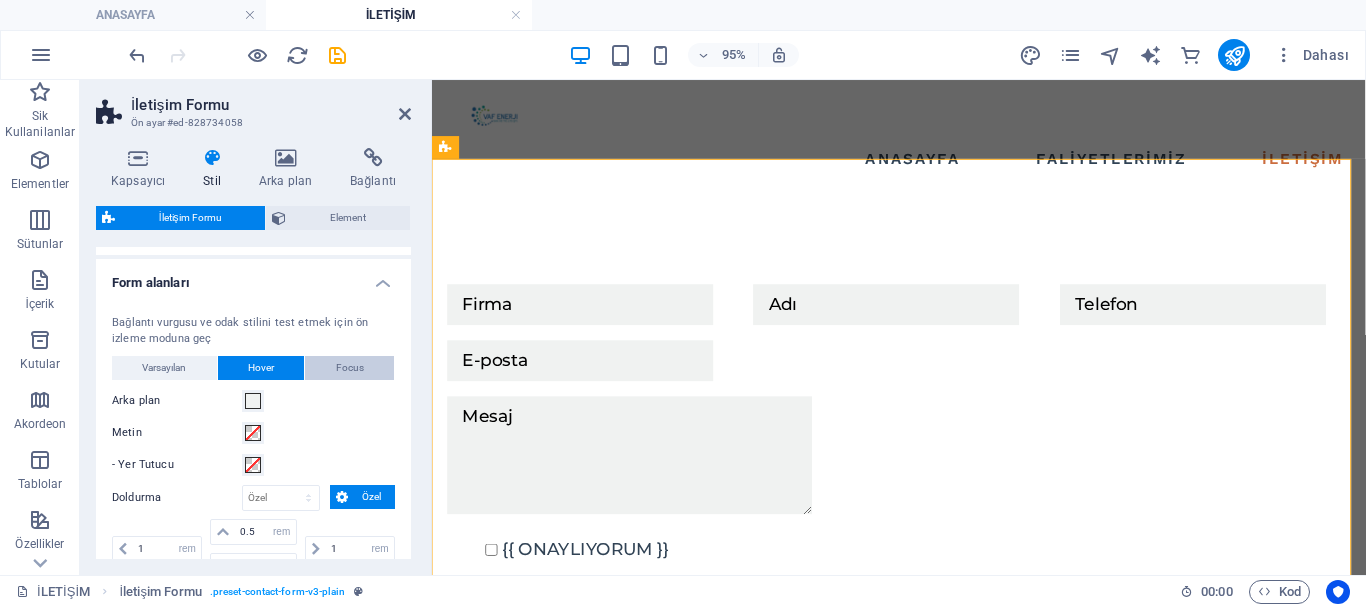 click on "Focus" at bounding box center (350, 368) 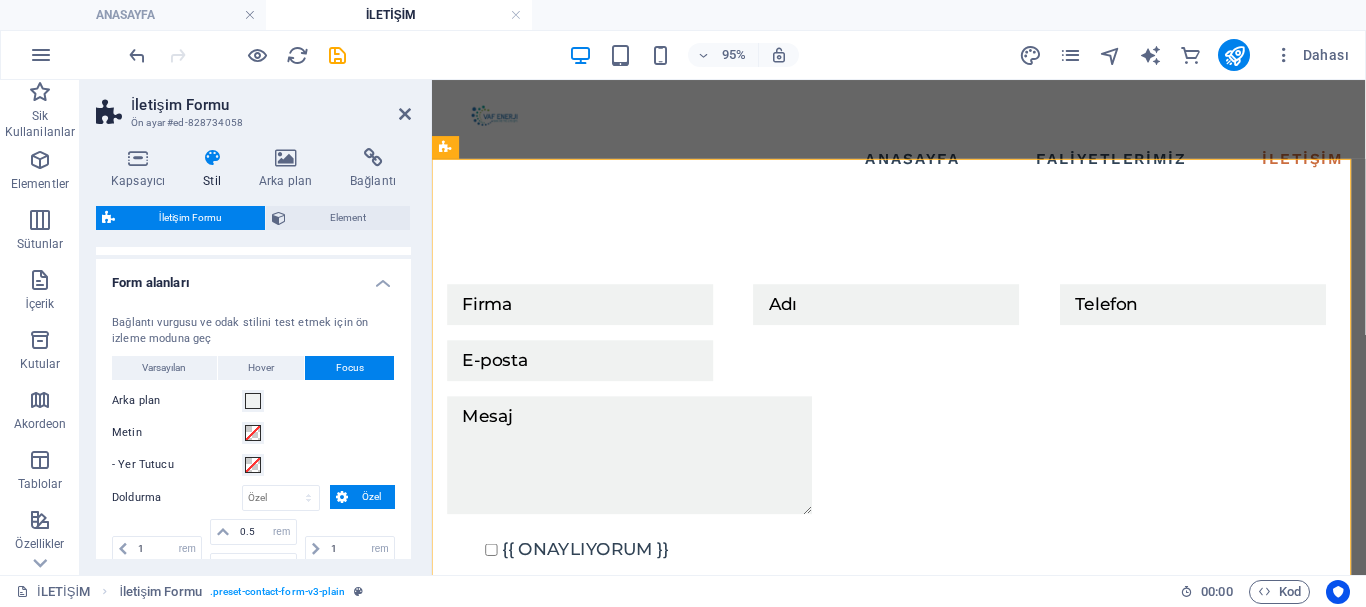 click on "Bağlantı vurgusu ve odak stilini test etmek için ön izleme moduna geç Varsayılan Hover Focus Arka plan Metin  - Etiket  - Yer Tutucu Doldurma px rem % vh vw Özel Özel 1 px rem % vh vw 0.5 px rem % vh vw 0.5 px rem % vh vw 1 px rem % vh vw Kenarlık stili              - Genişlik 1 px rem vh vw Özel Özel 1 px rem vh vw 1 px rem vh vw 1 px rem vh vw 1 px rem vh vw  - Renk Yuvarlak köşeler 0 px rem % vh vw Özel Özel 0 px rem % vh vw 0 px rem % vh vw 0 px rem % vh vw 0 px rem % vh vw Gölgeler Hiçbiri Dış İç Renk X uzaklığı 0 px rem vh vw Y uzaklığı 0 px rem vh vw Bulanıklaştırma 0 px rem % vh vw Yayma 0 px rem vh vw Arka plan Metin  - Yer Tutucu Doldurma otomatik px rem % vh vw Özel Özel 1 otomatik px rem % vh vw 0.5 otomatik px rem % vh vw 0.5 otomatik px rem % vh vw 1 otomatik px rem % vh vw Kenarlık stili              - Genişlik 1 otomatik px rem vh vw Özel Özel 1 otomatik px rem vh vw 1 otomatik px rem vh vw 1 otomatik px rem vh vw 1 otomatik px rem vh" at bounding box center [253, 500] 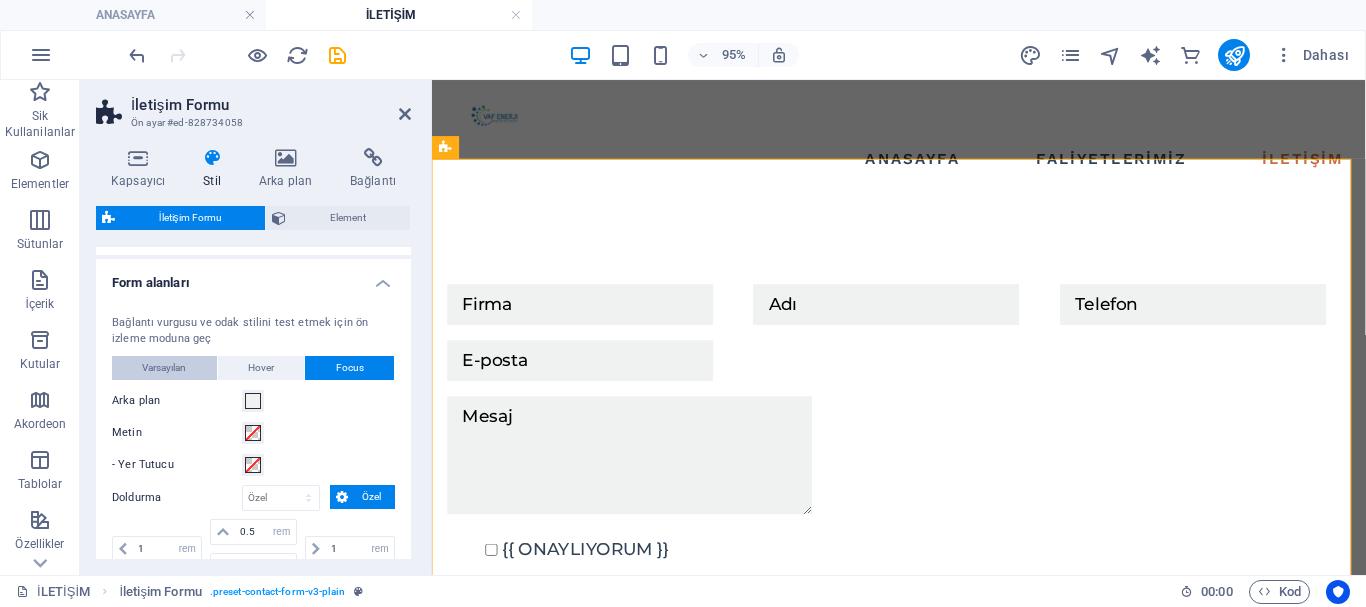 click on "Varsayılan" at bounding box center [164, 368] 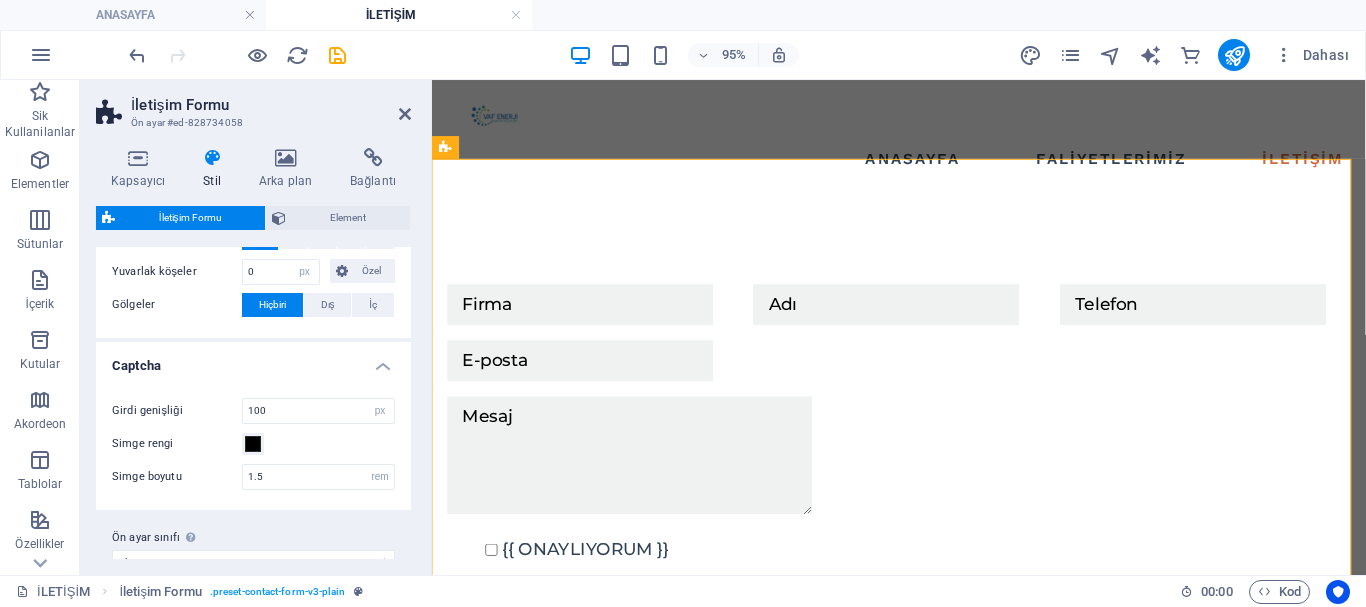 scroll, scrollTop: 998, scrollLeft: 0, axis: vertical 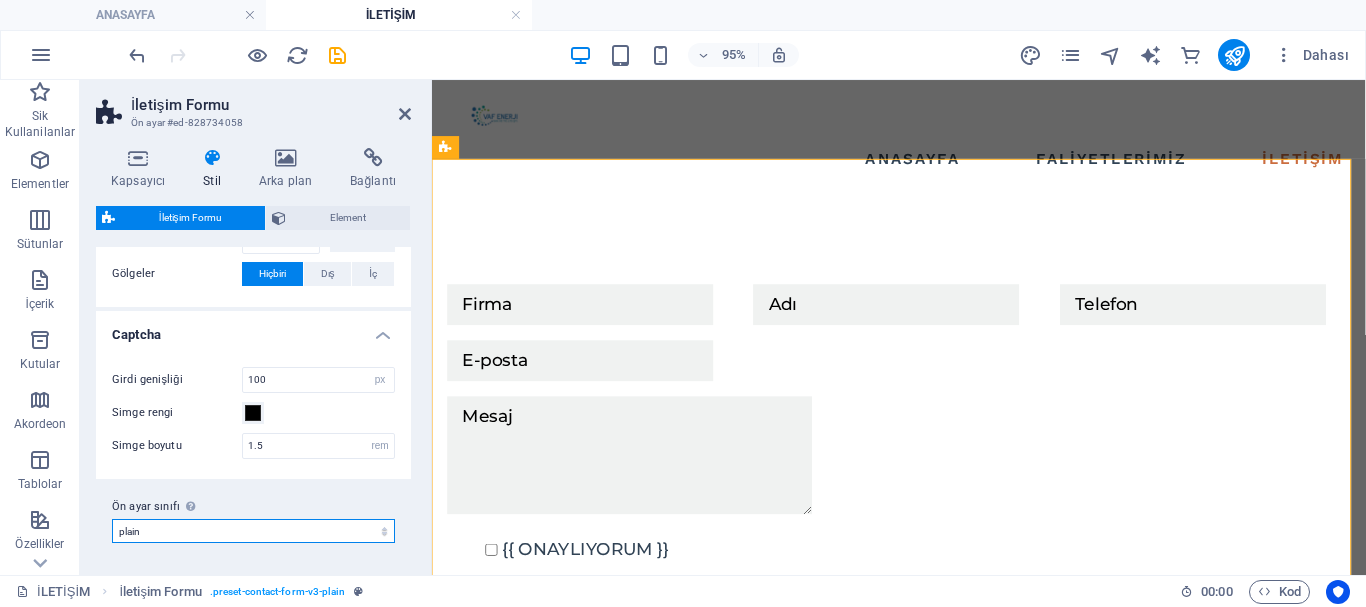 click on "estate-listing estate-contact-page plain Ön ayar sınıfı ekle" at bounding box center [253, 531] 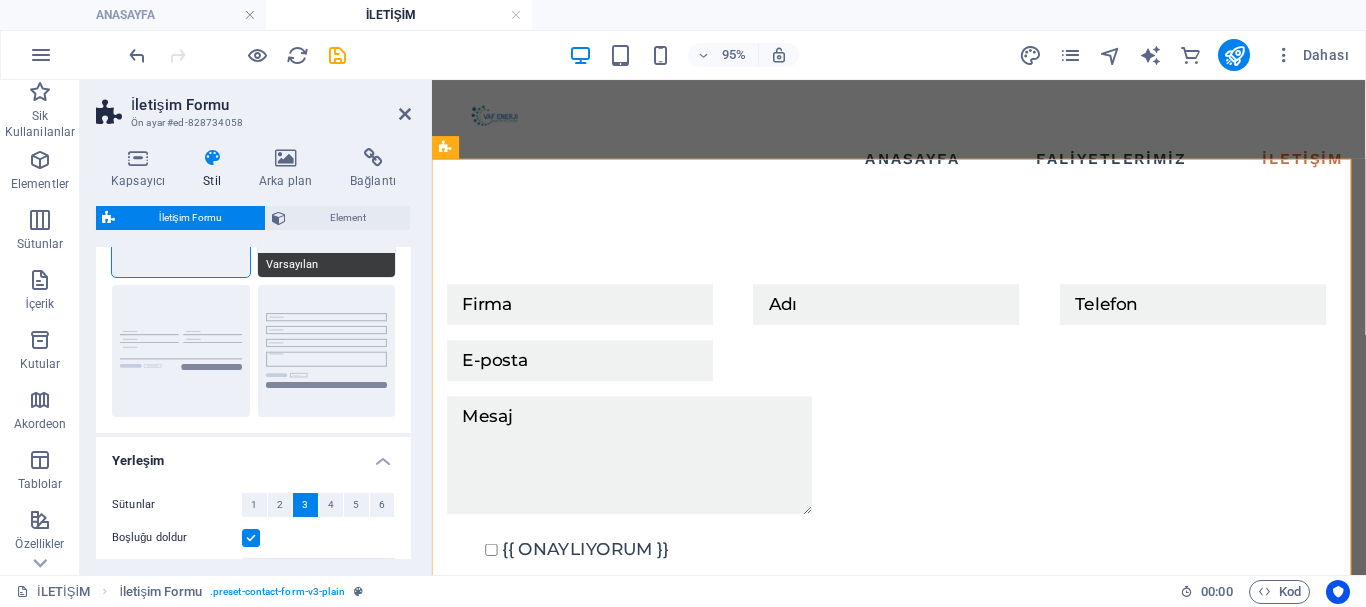 scroll, scrollTop: 0, scrollLeft: 0, axis: both 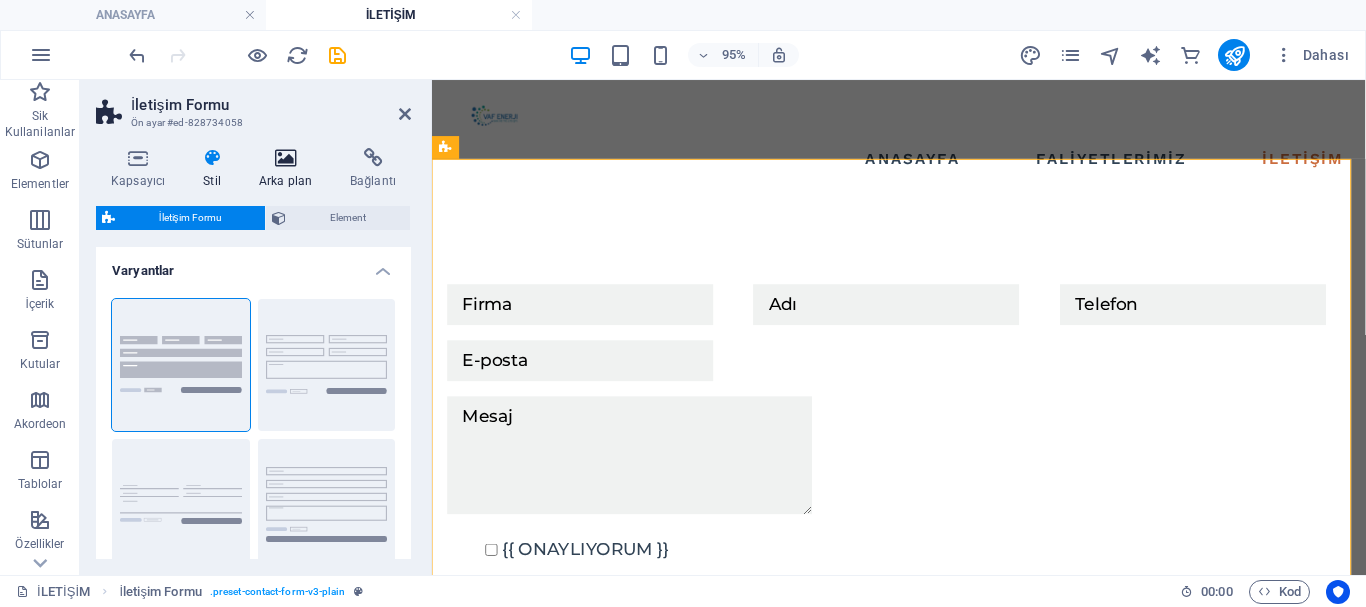 click at bounding box center [285, 158] 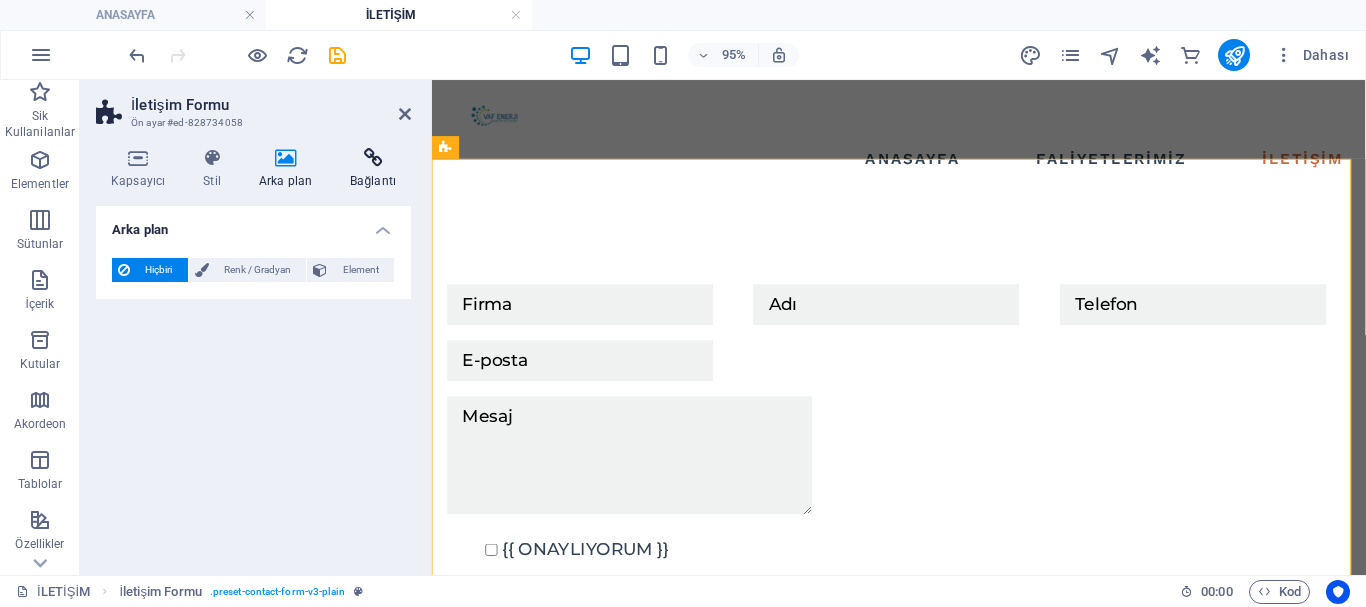click on "Bağlantı" at bounding box center (373, 169) 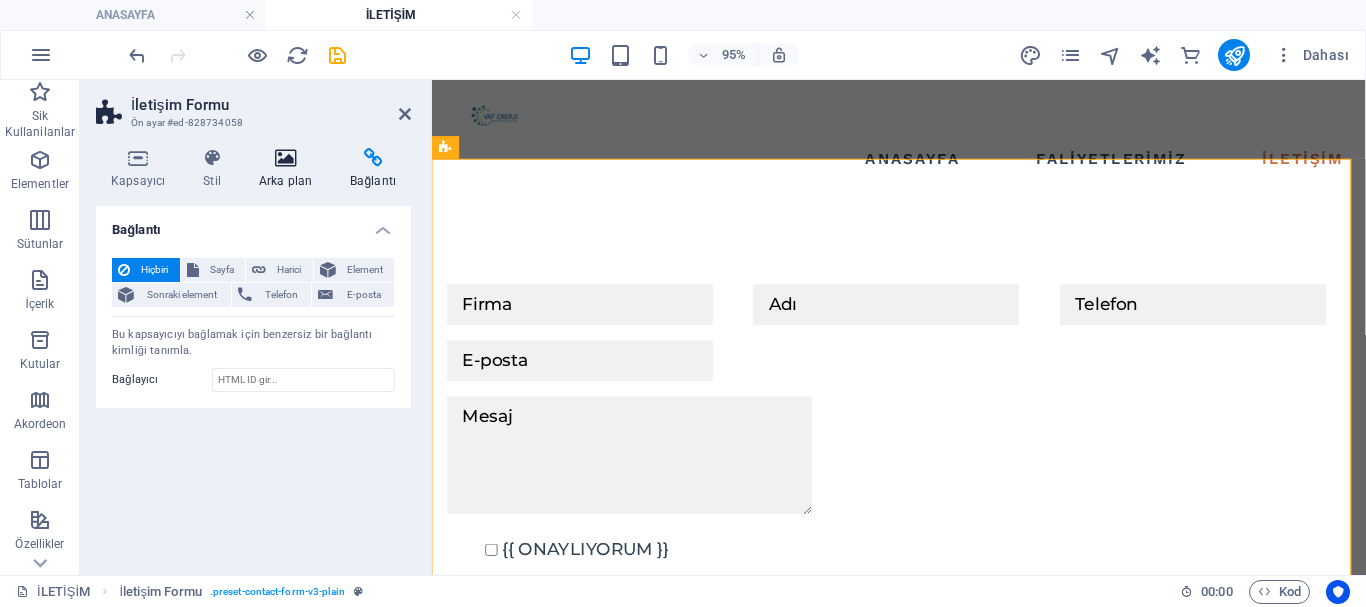 click on "Arka plan" at bounding box center [289, 169] 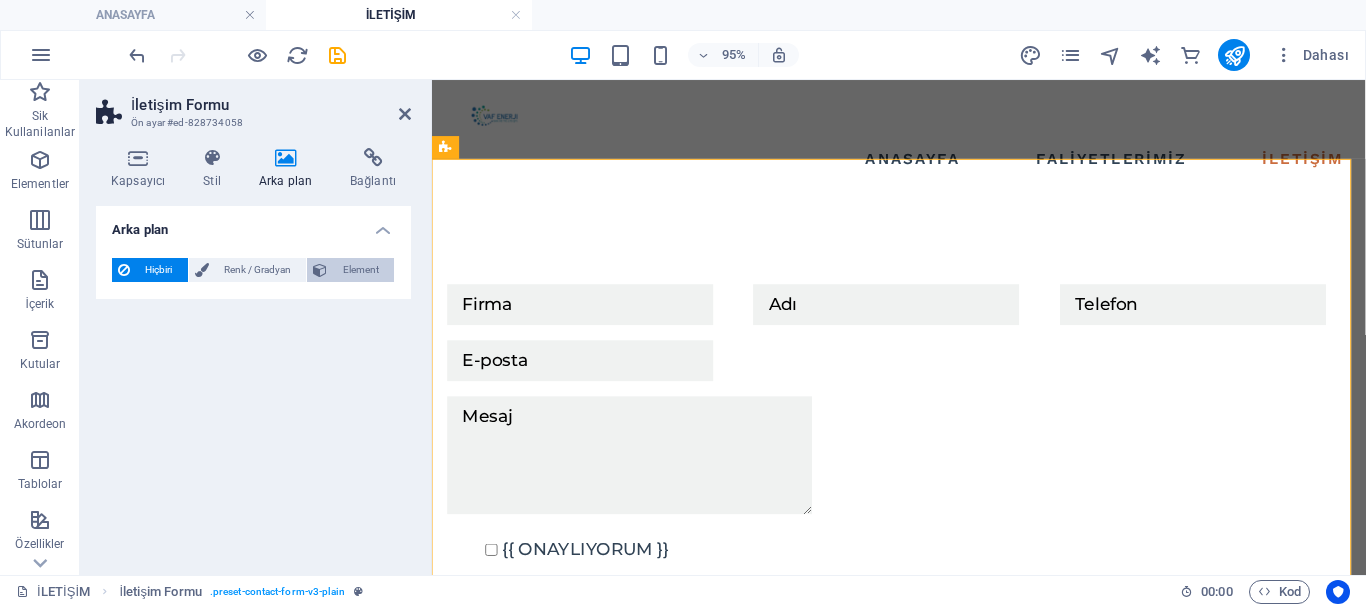 click on "Element" at bounding box center [360, 270] 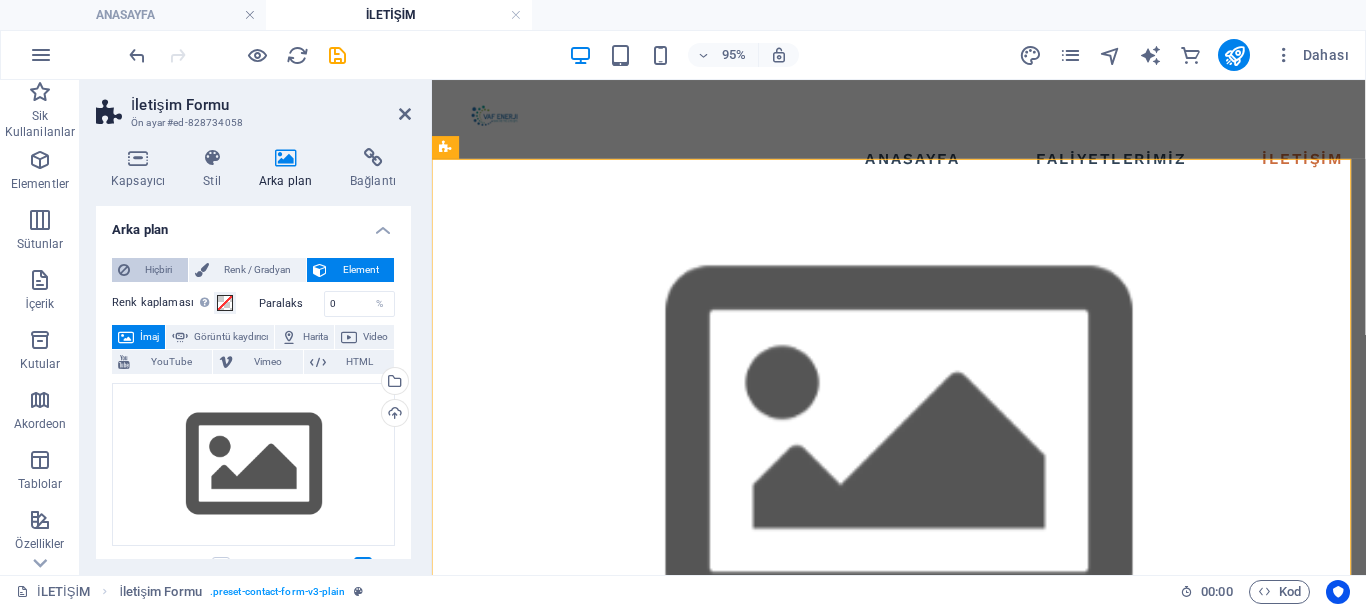 click on "Hiçbiri" at bounding box center [159, 270] 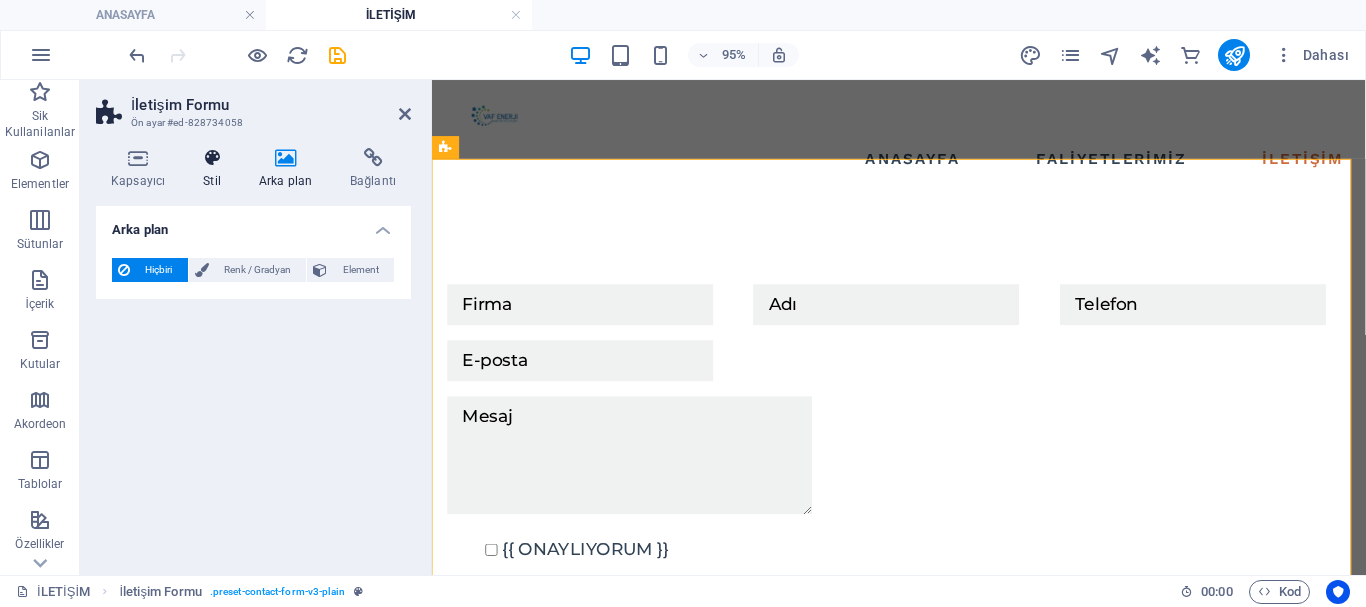 click on "Stil" at bounding box center [216, 169] 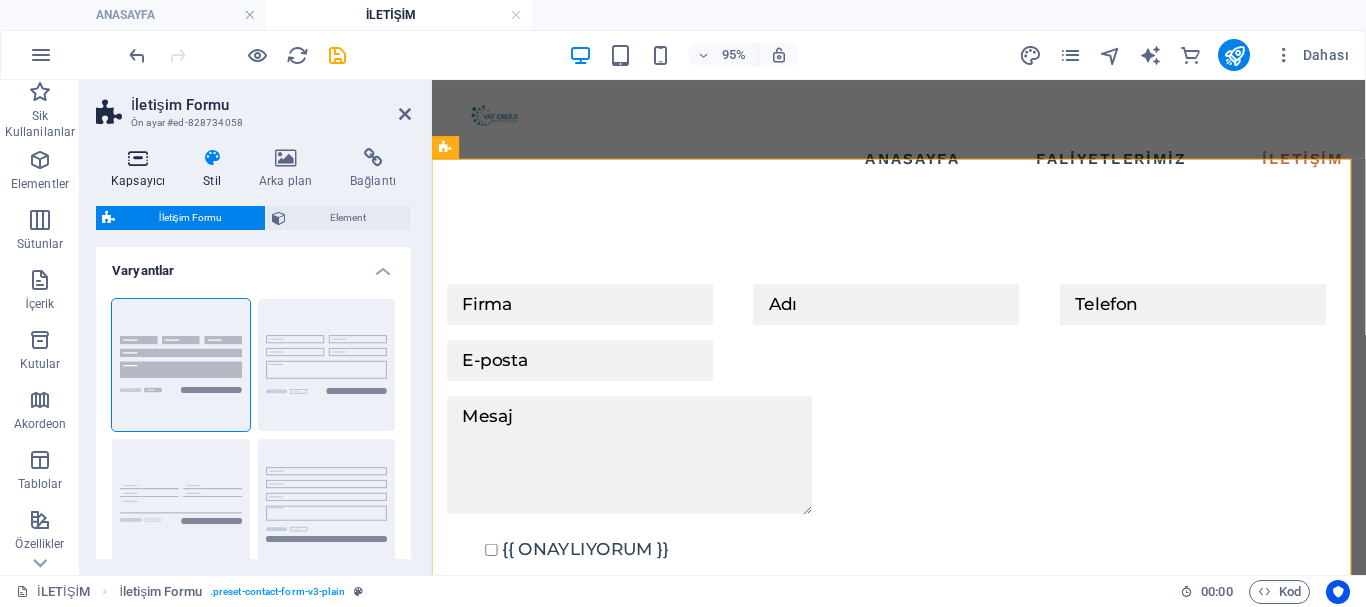 click on "Kapsayıcı" at bounding box center [142, 169] 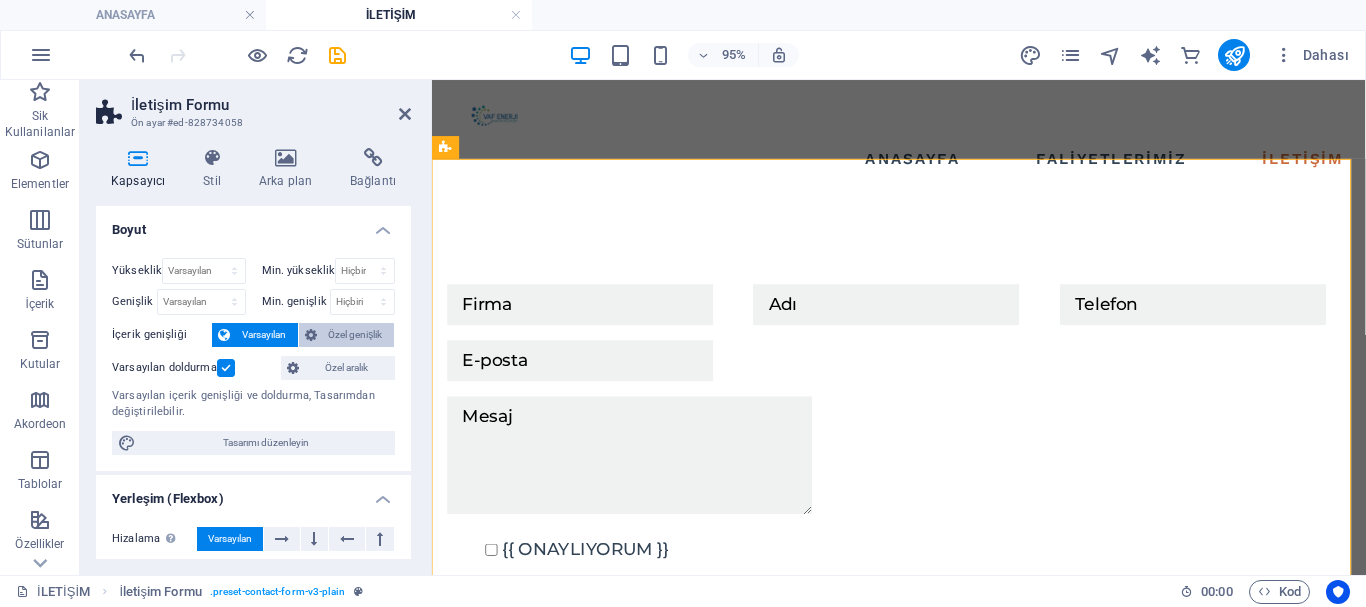 click on "Özel genişlik" at bounding box center [356, 335] 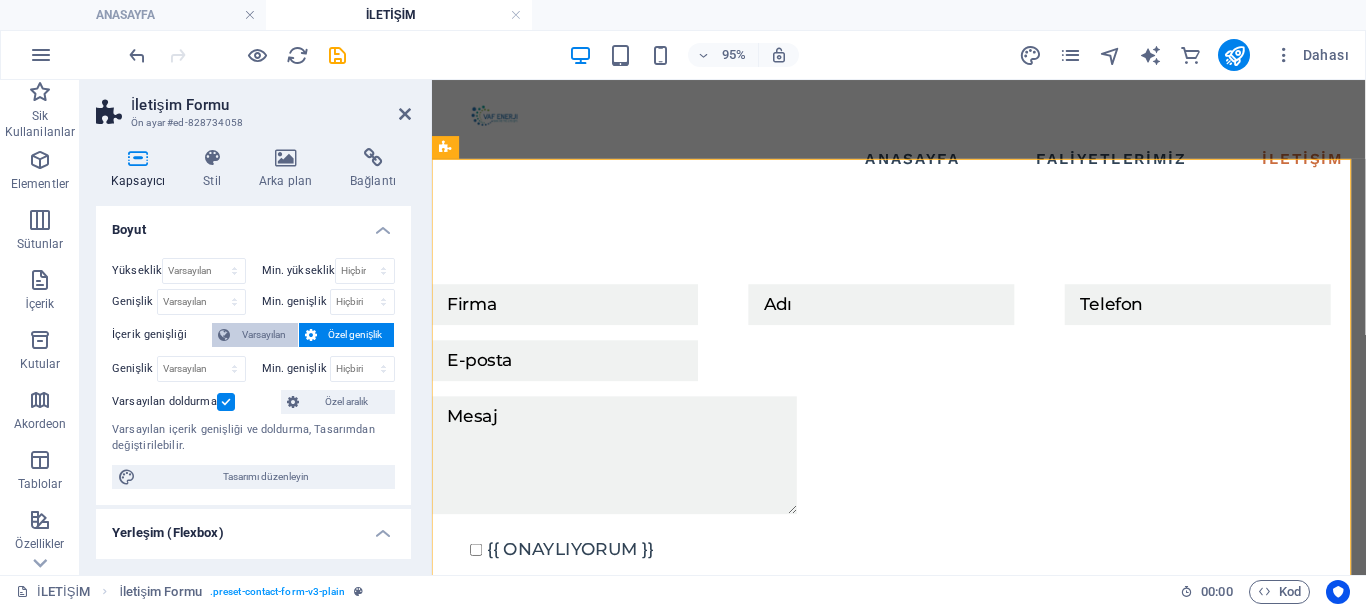 click on "Varsayılan" at bounding box center (264, 335) 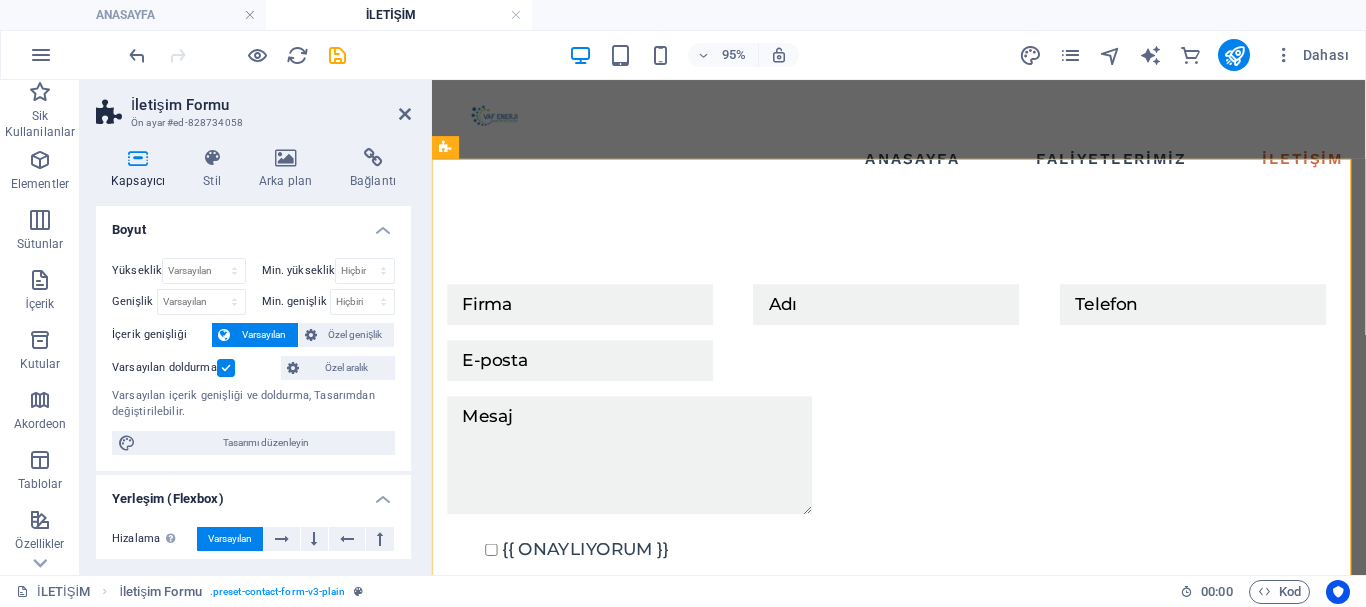 click at bounding box center [226, 368] 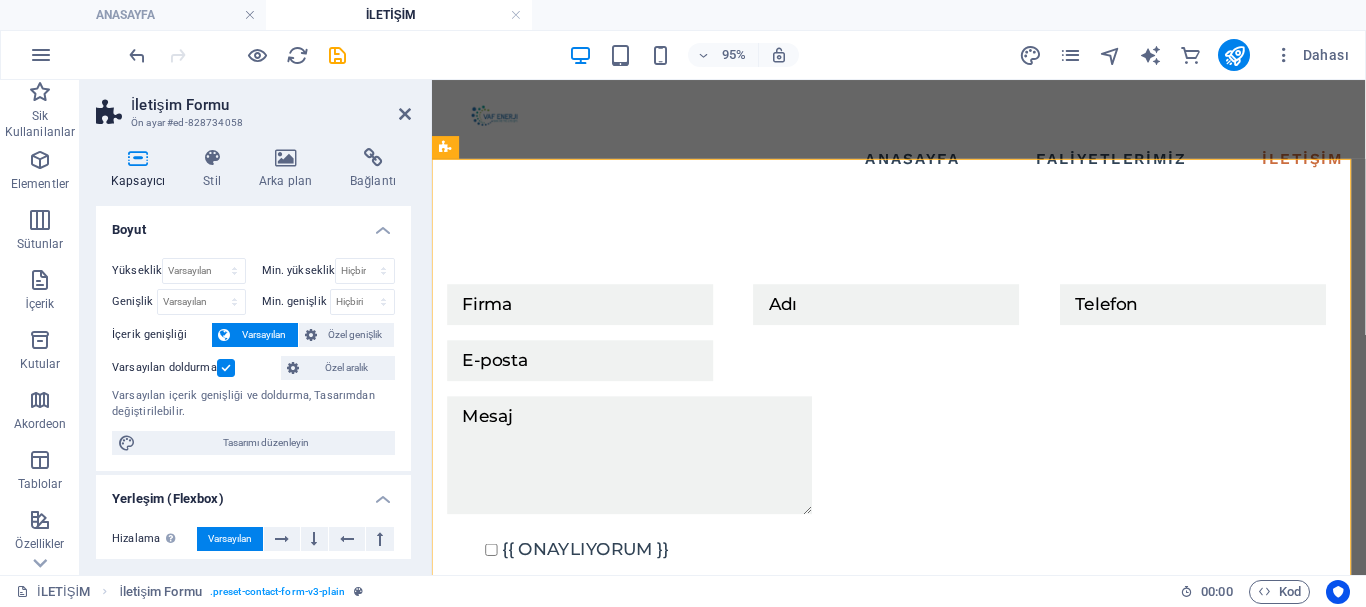 click on "Varsayılan doldurma" at bounding box center [0, 0] 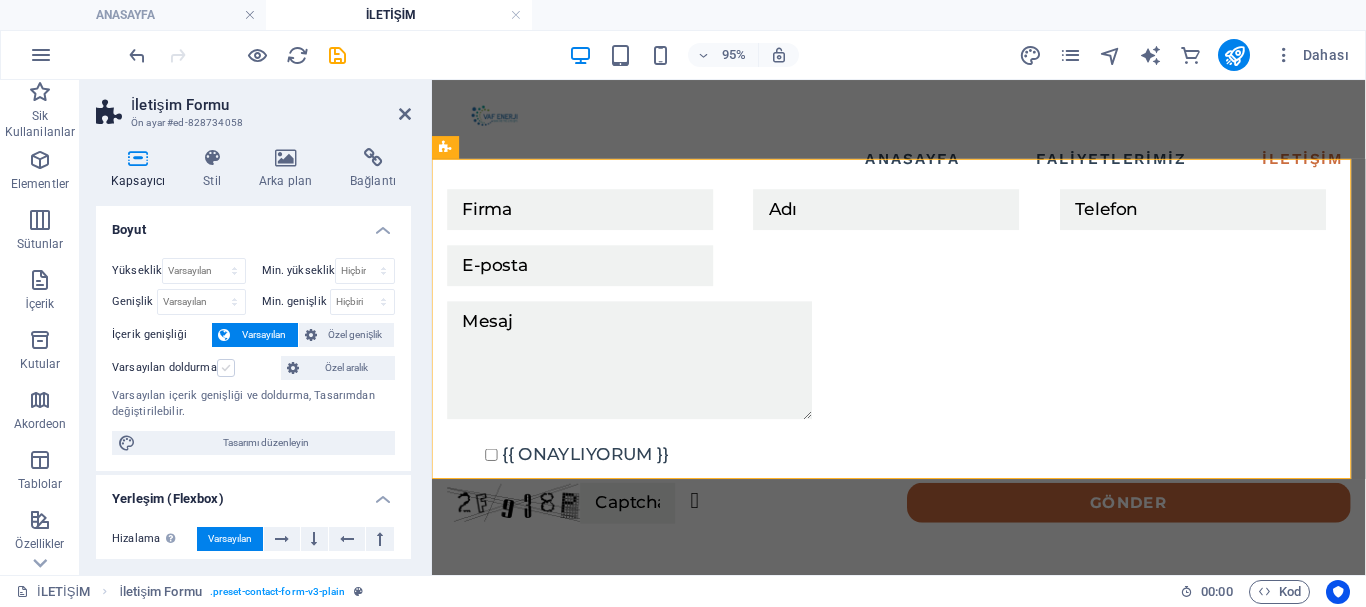 click at bounding box center (226, 368) 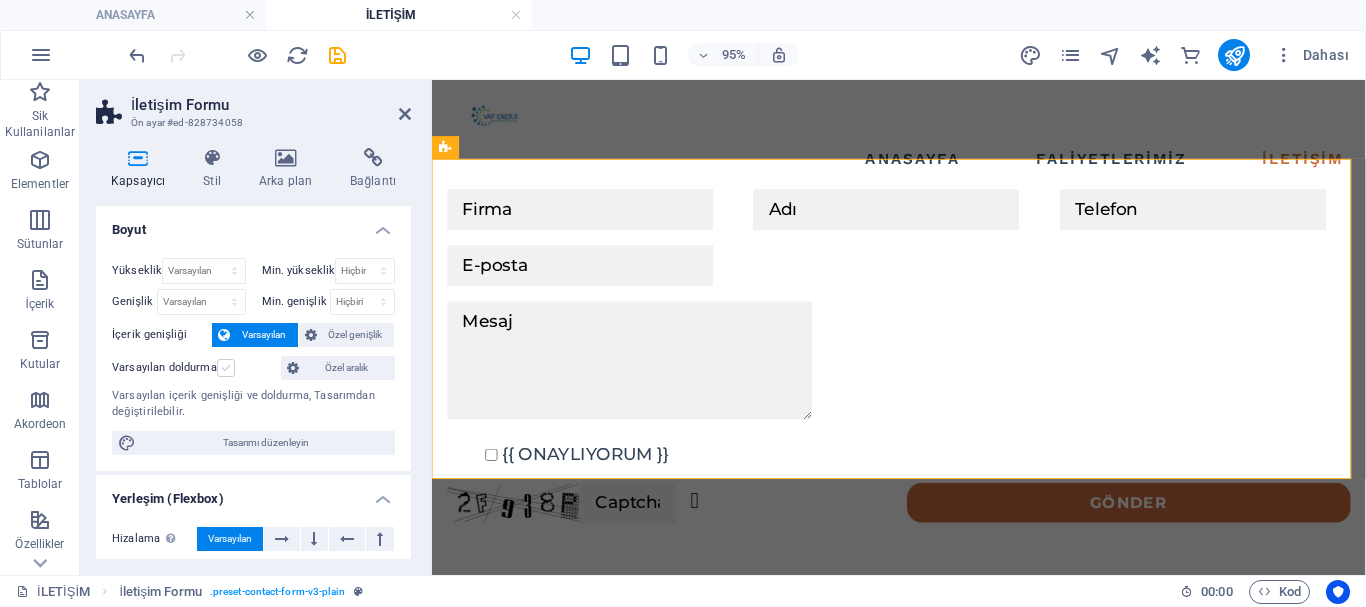 click on "Varsayılan doldurma" at bounding box center (0, 0) 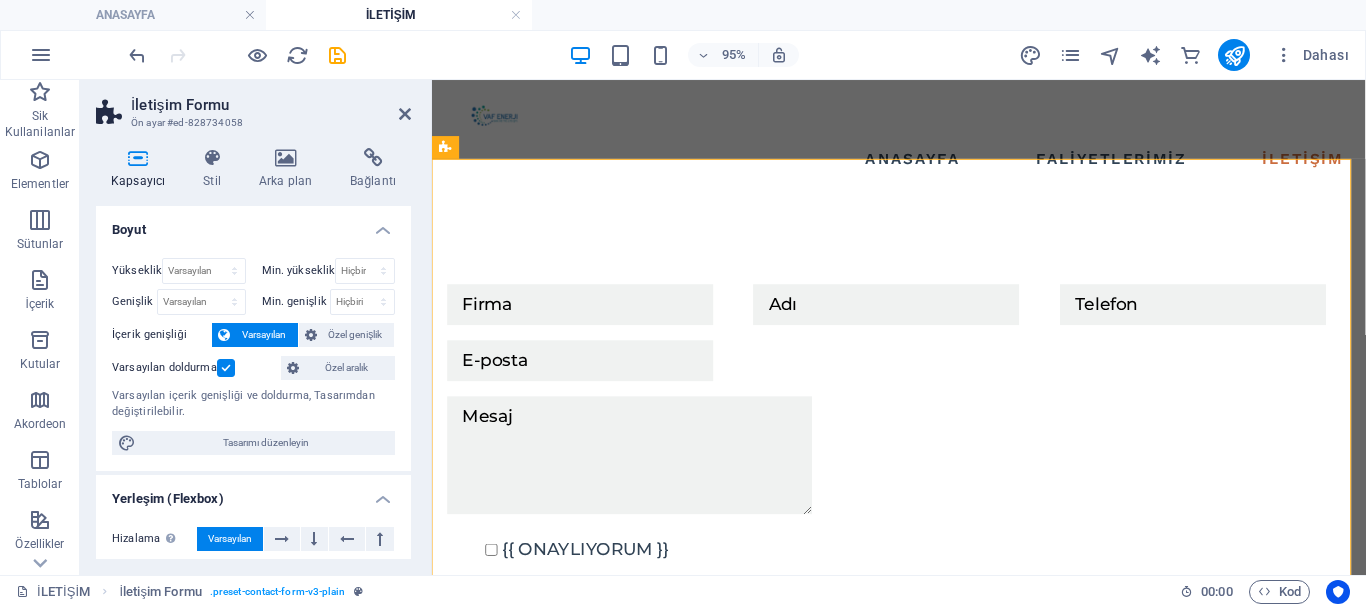 click at bounding box center (226, 368) 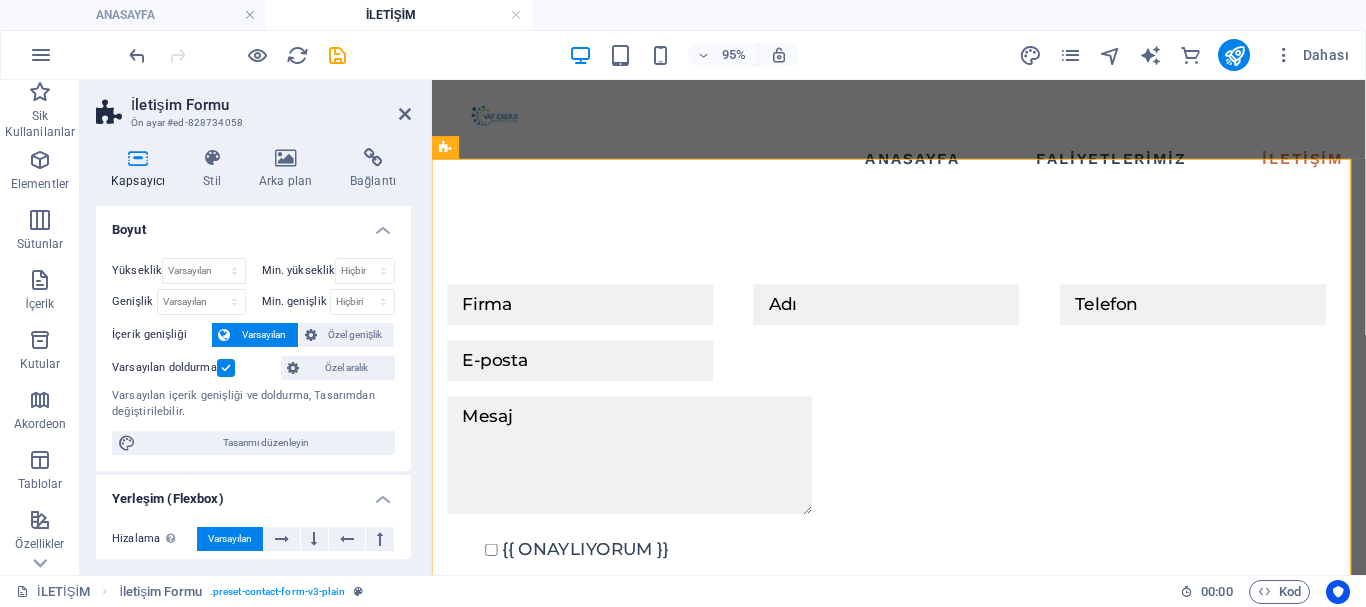 click on "Varsayılan doldurma" at bounding box center (0, 0) 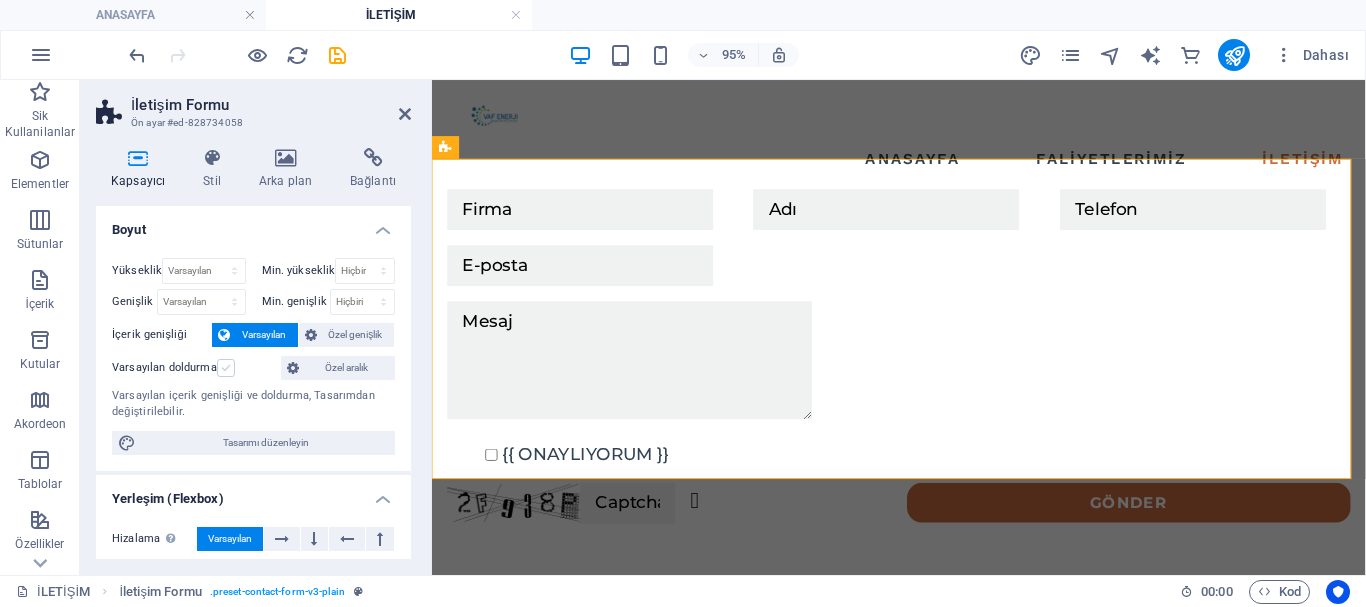 click at bounding box center (226, 368) 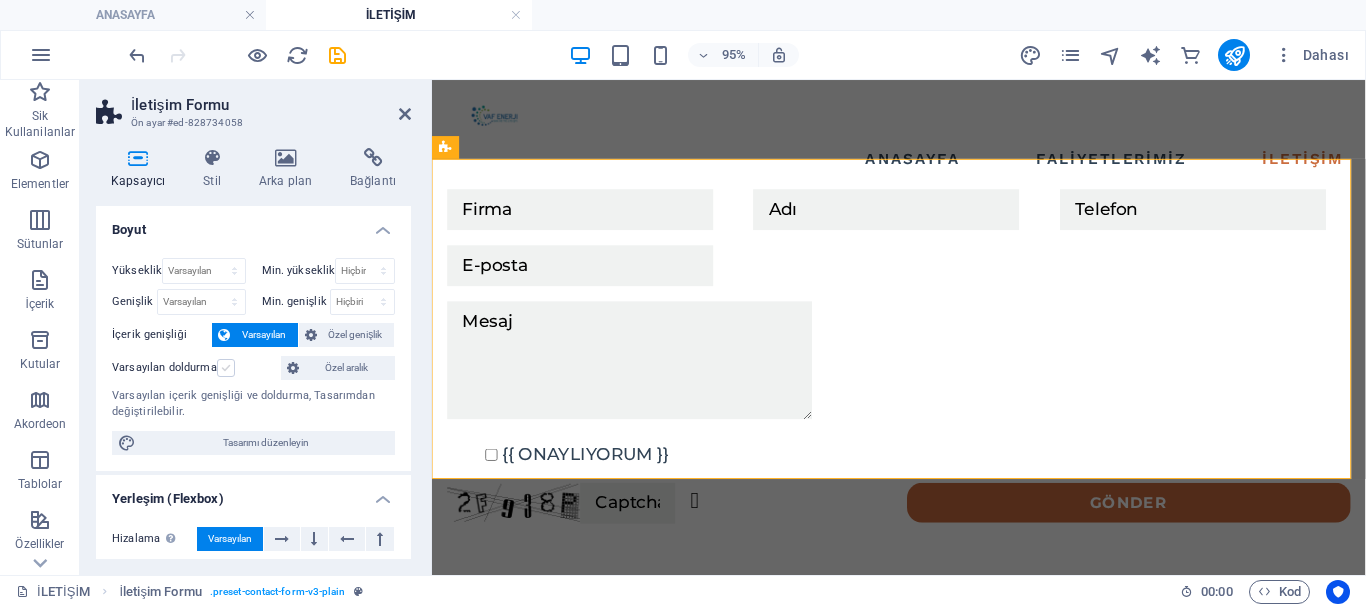 click on "Varsayılan doldurma" at bounding box center [0, 0] 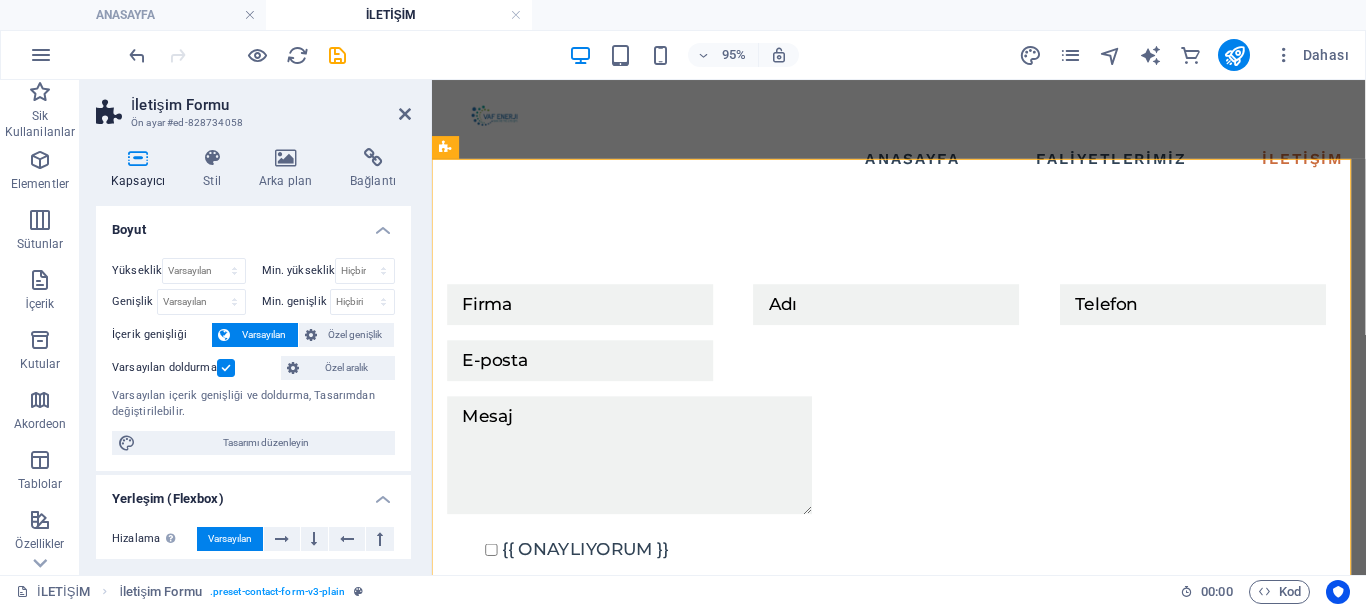 click at bounding box center [226, 368] 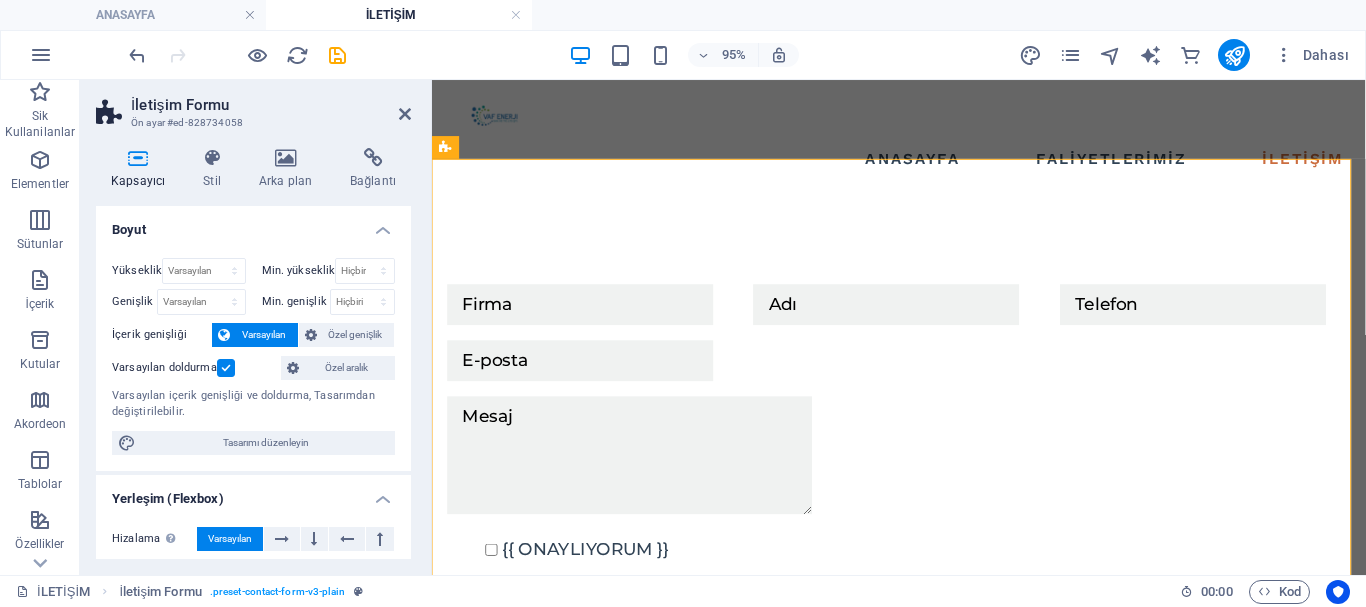 click on "Varsayılan doldurma" at bounding box center [0, 0] 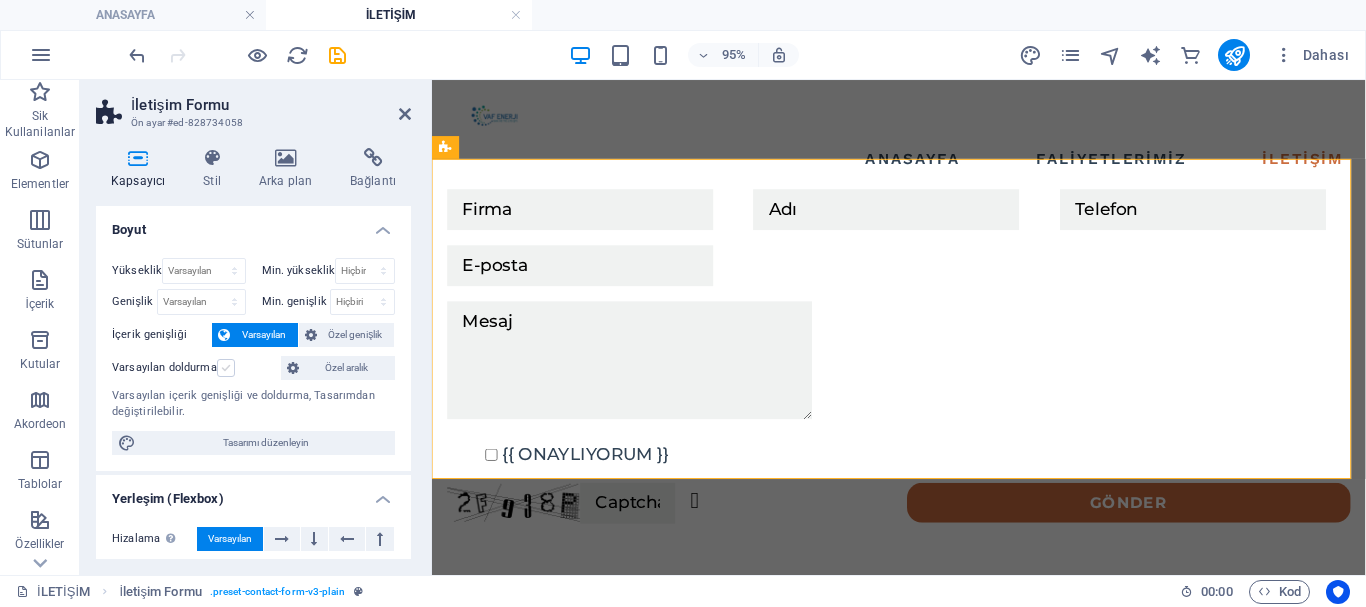 click at bounding box center [226, 368] 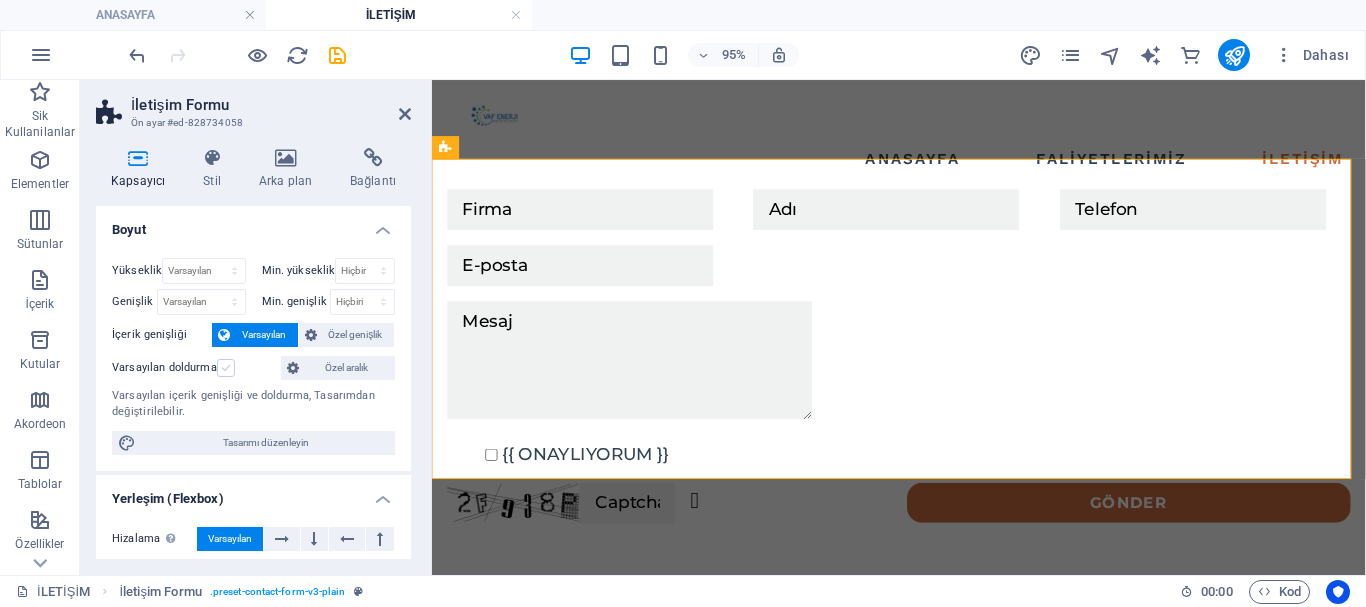 click on "Varsayılan doldurma" at bounding box center [0, 0] 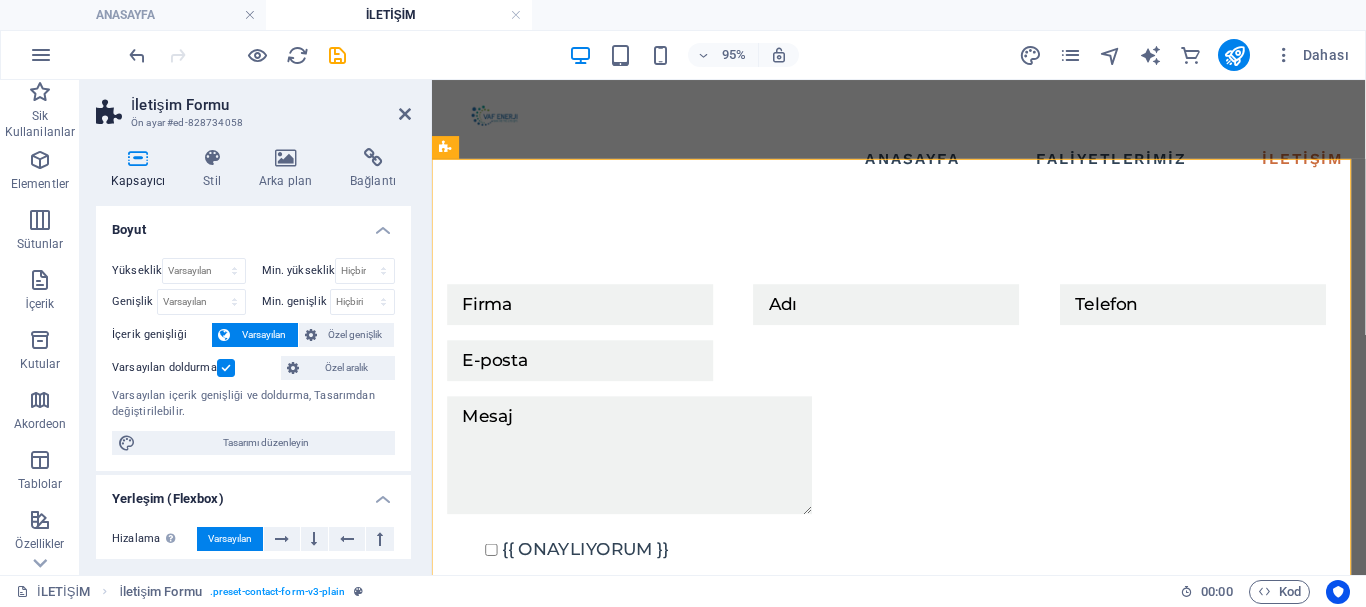 click at bounding box center [226, 368] 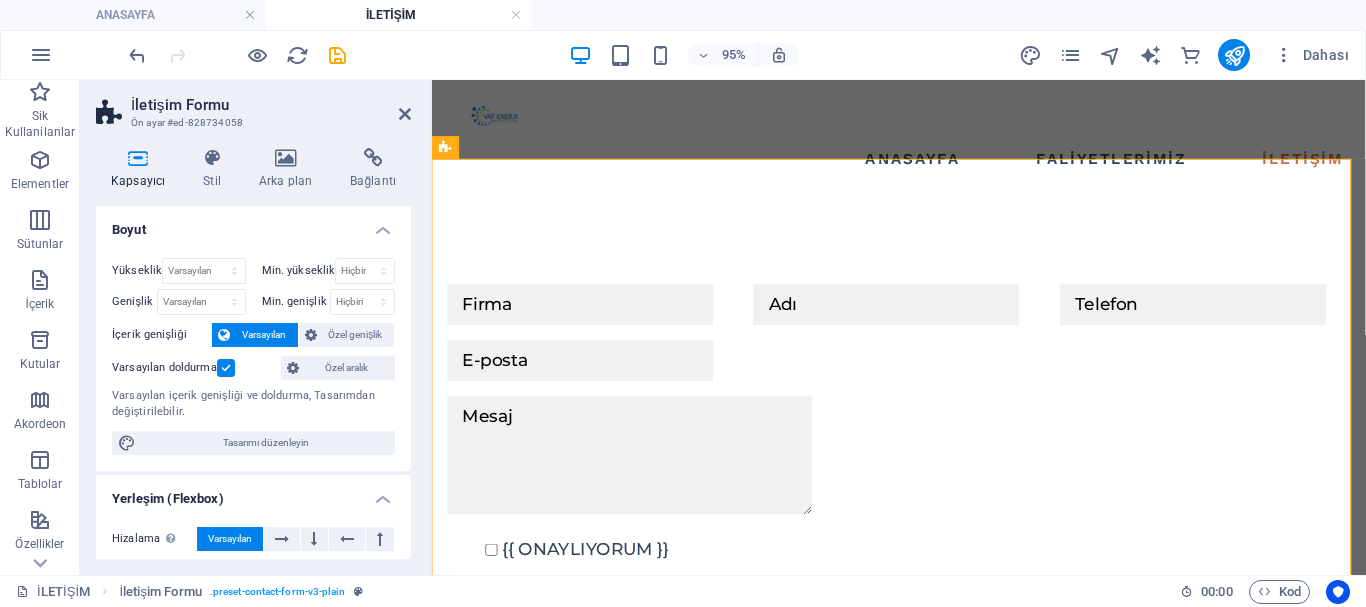 click on "Varsayılan doldurma" at bounding box center [0, 0] 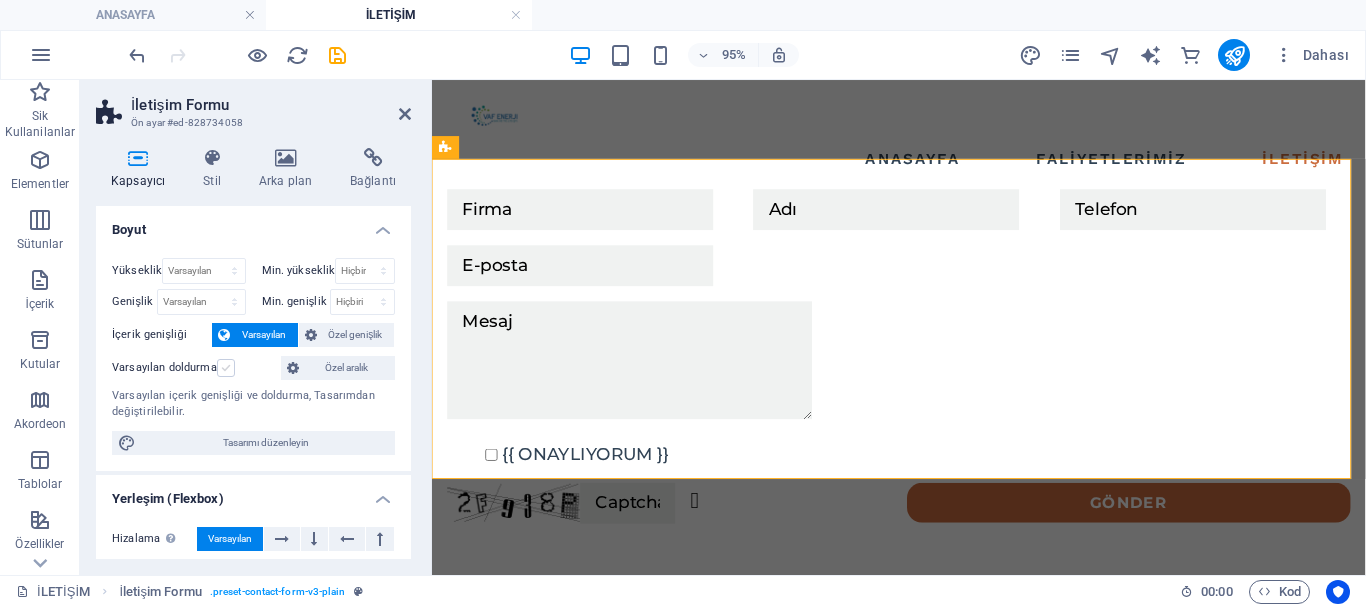 click at bounding box center (226, 368) 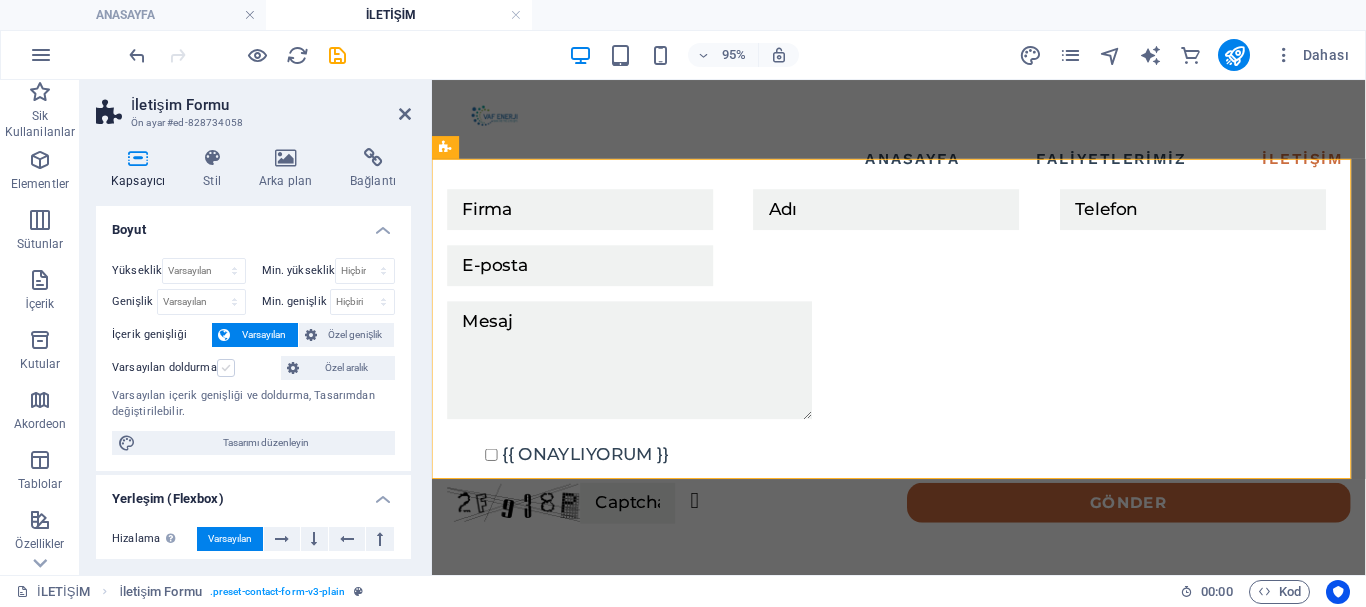 click on "Varsayılan doldurma" at bounding box center (0, 0) 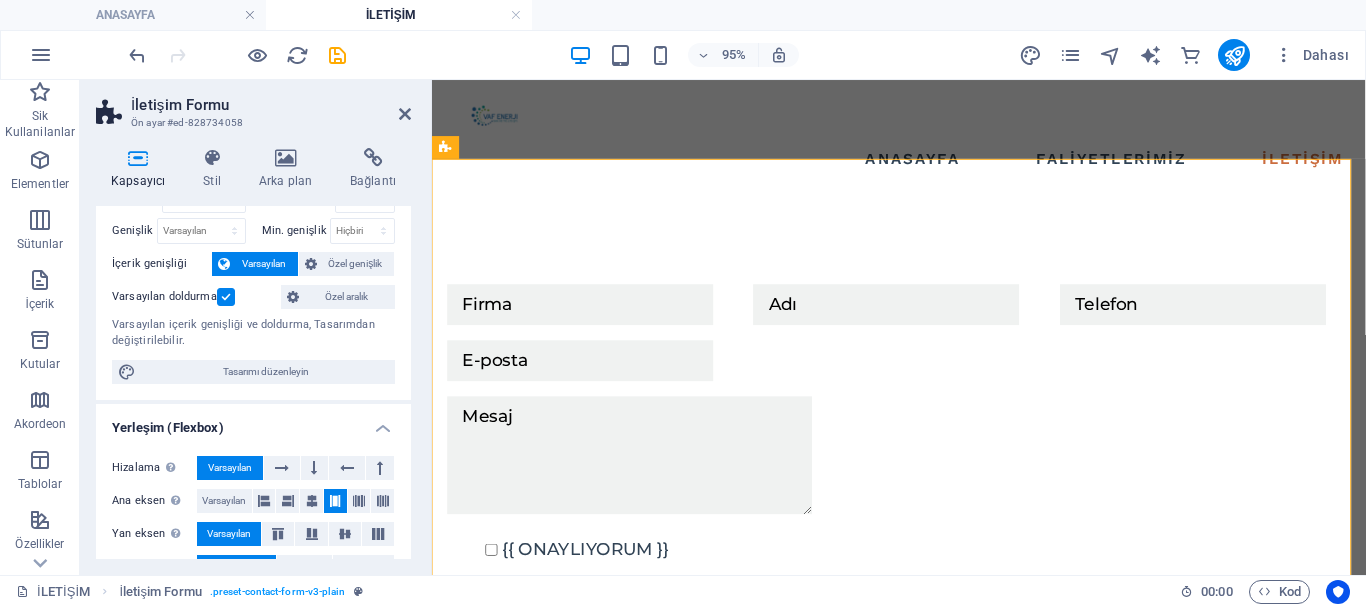 scroll, scrollTop: 100, scrollLeft: 0, axis: vertical 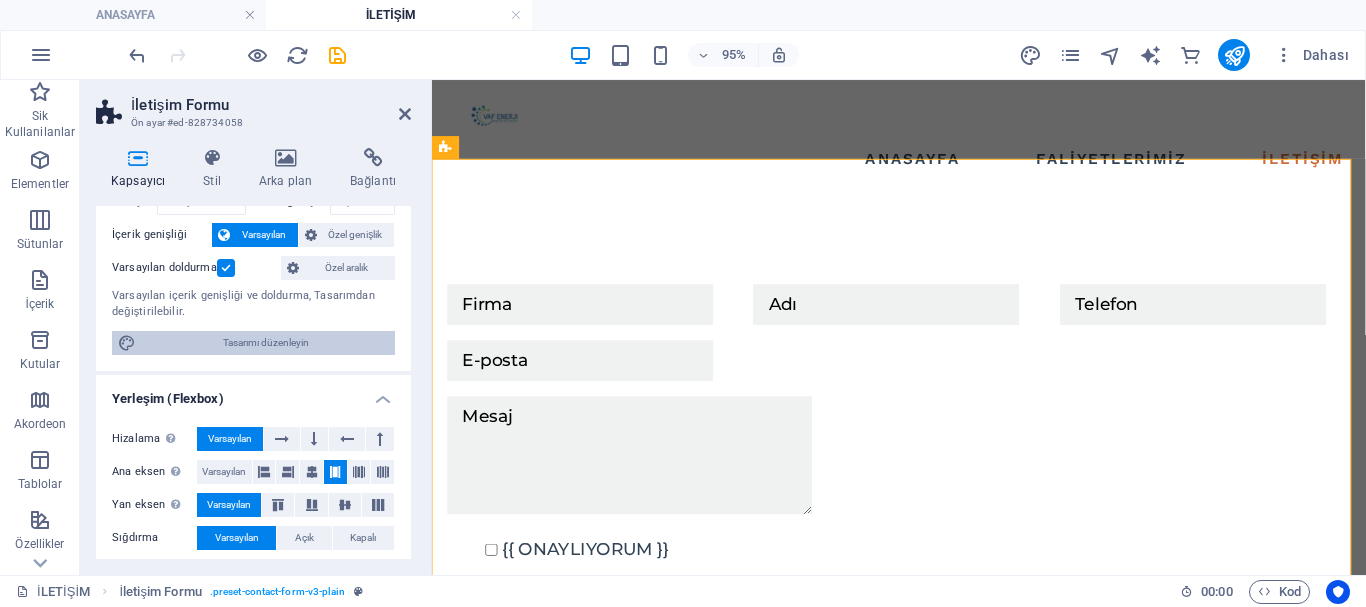 click on "Tasarımı düzenleyin" at bounding box center (265, 343) 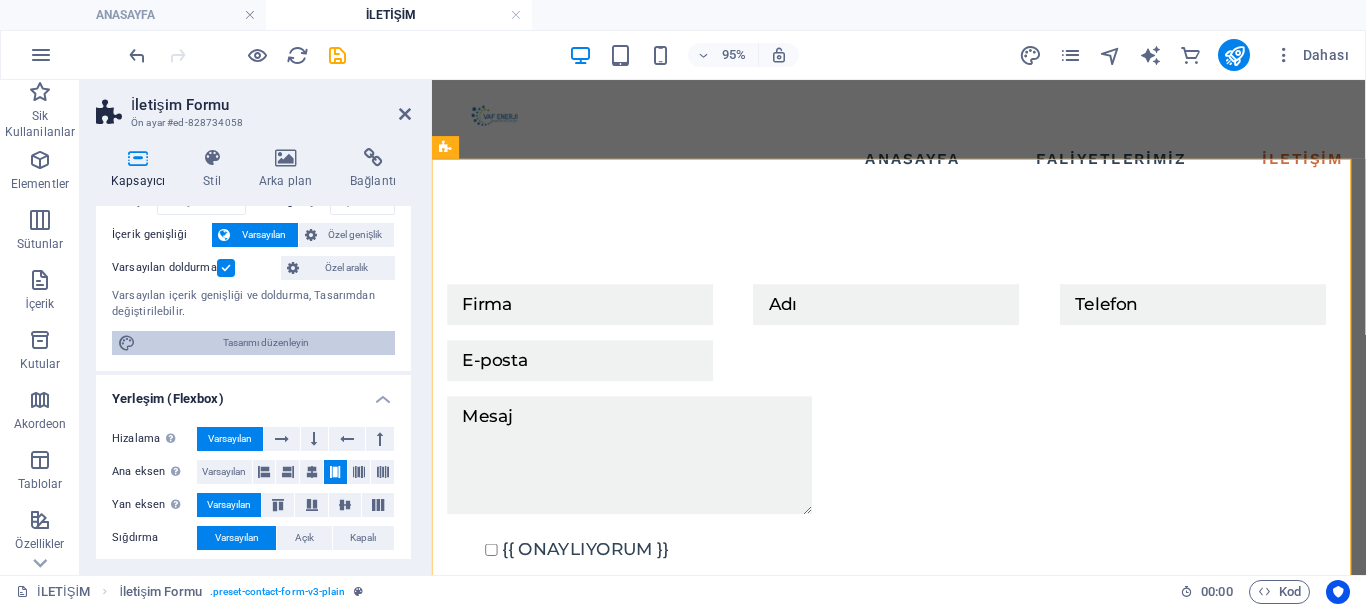 select on "px" 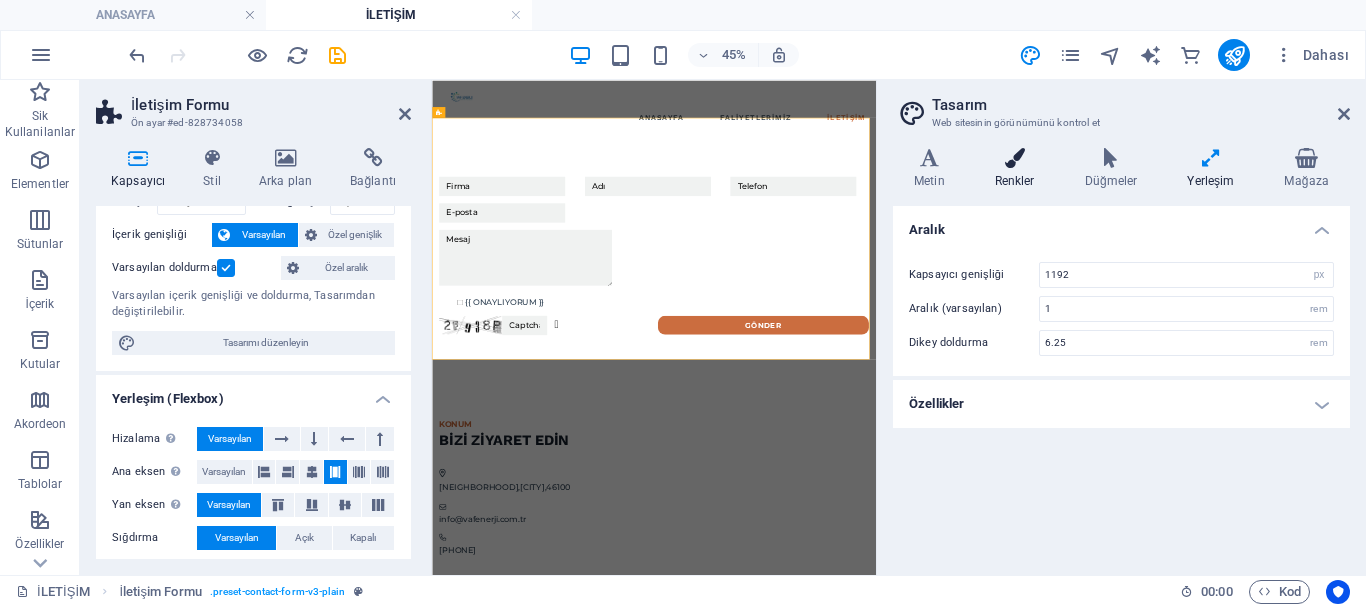 click at bounding box center (1015, 158) 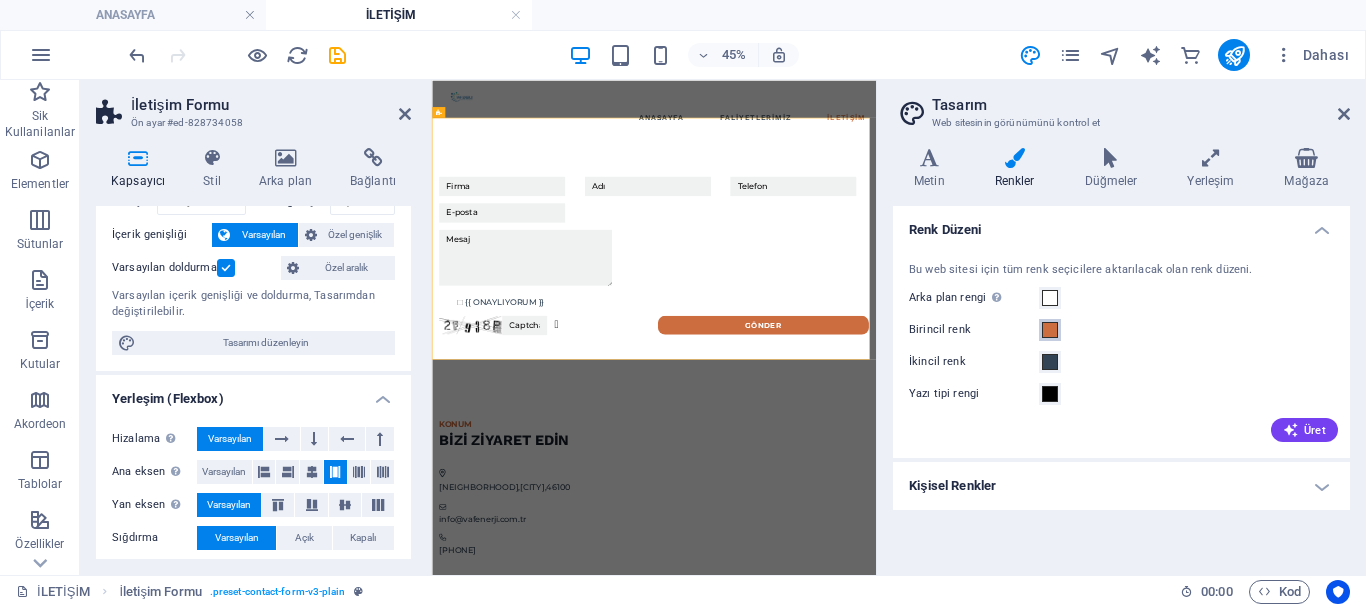 click at bounding box center (1050, 330) 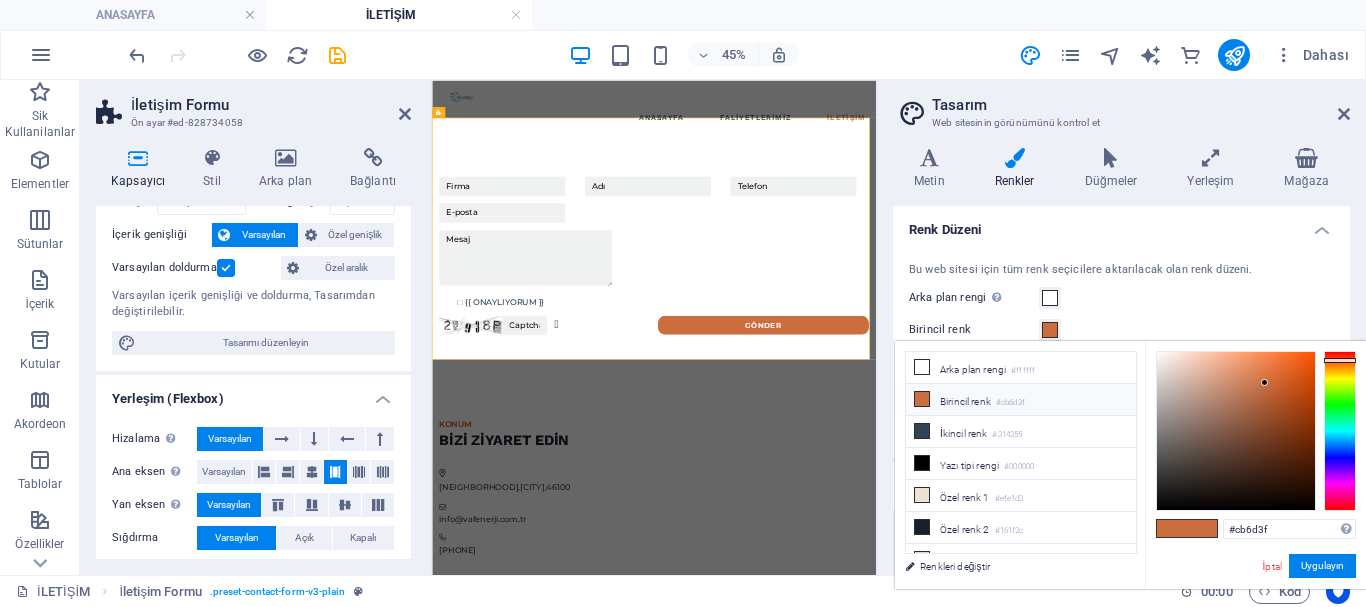 click on "Birincil renk
#cb6d3f" at bounding box center (1021, 400) 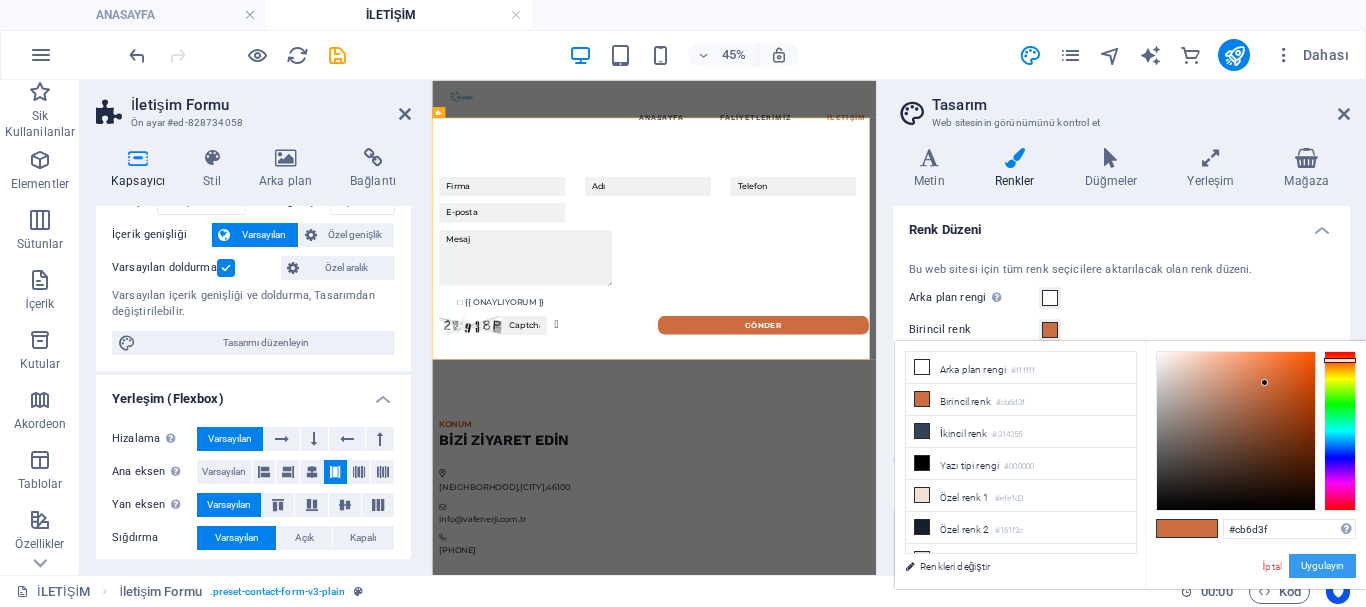 click on "Uygulayın" at bounding box center (1322, 566) 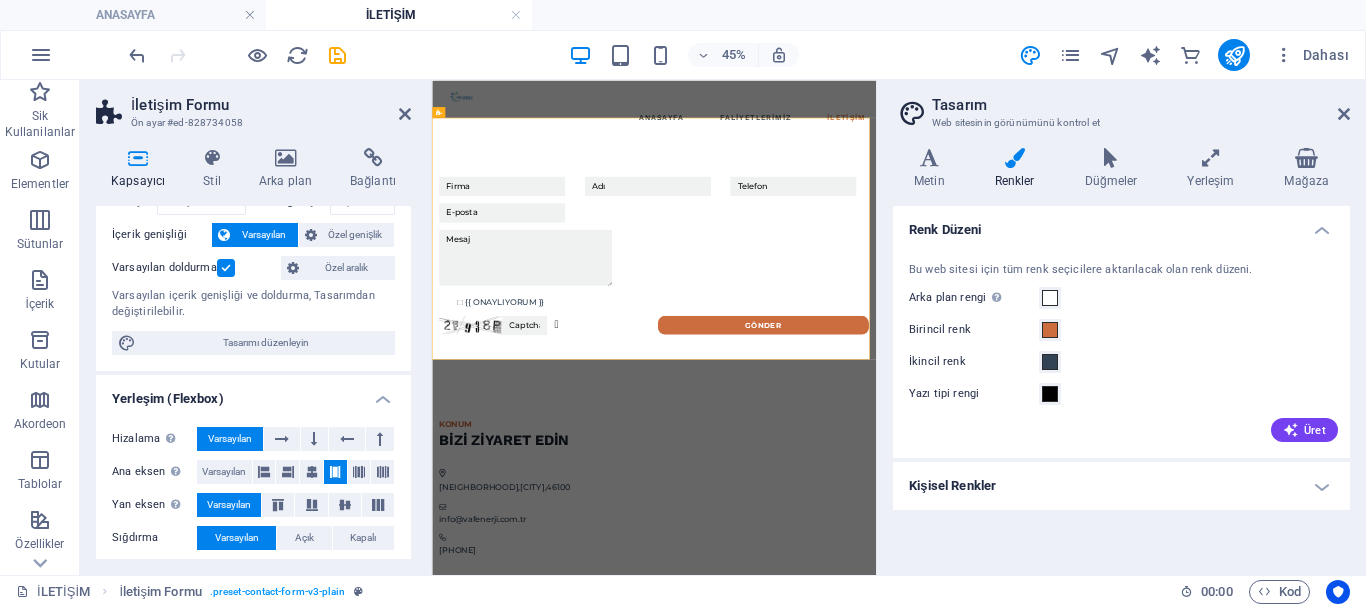 scroll, scrollTop: 200, scrollLeft: 0, axis: vertical 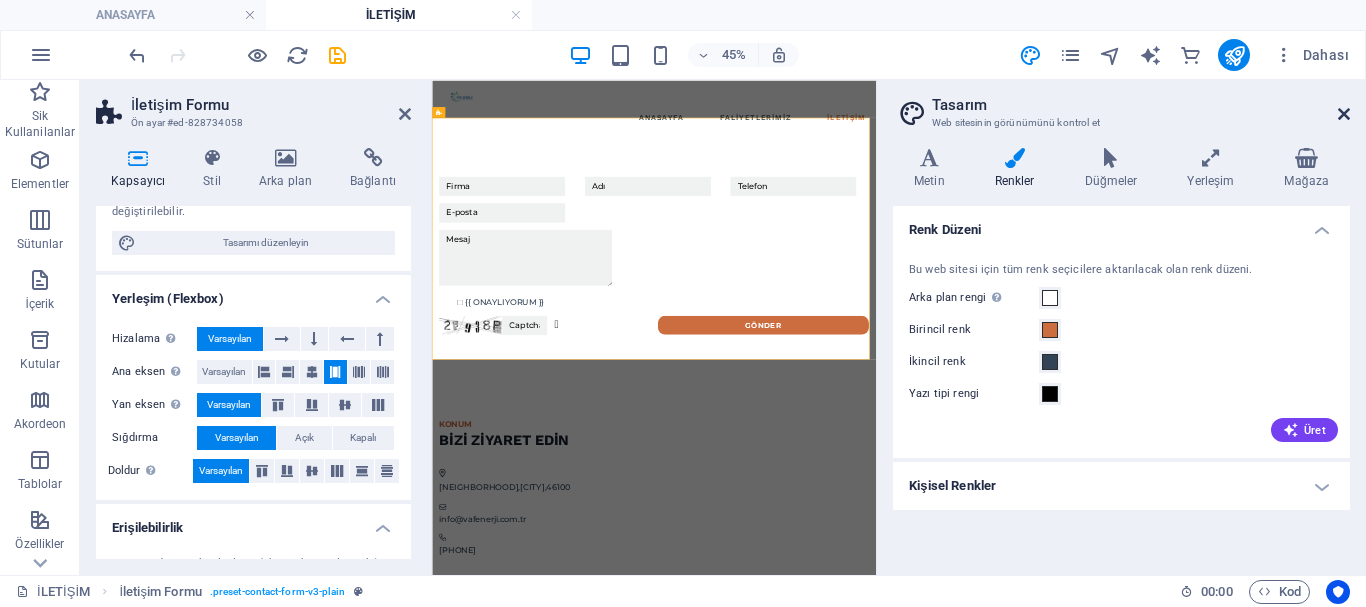 click at bounding box center (1344, 114) 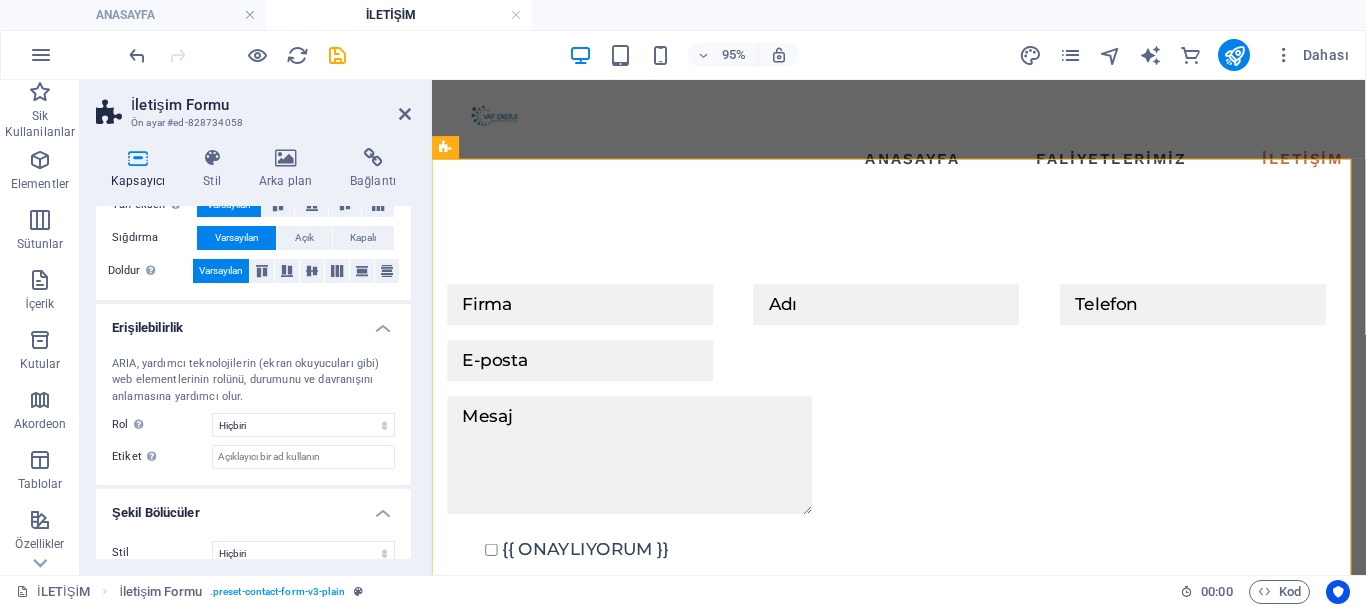 scroll, scrollTop: 422, scrollLeft: 0, axis: vertical 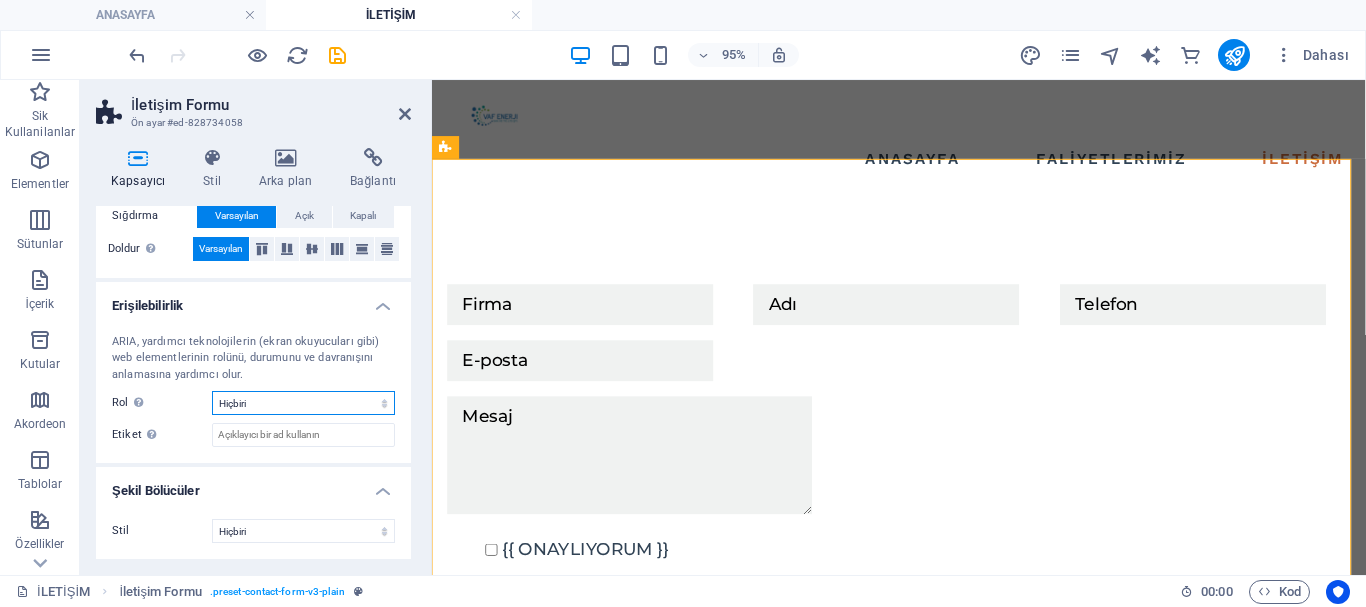 click on "Hiçbiri Alert Alt Bigi Article Banner Comment Complementary Dialog Marquee Presentation Region Section Separator Status Timer Üst bilgi" at bounding box center (303, 403) 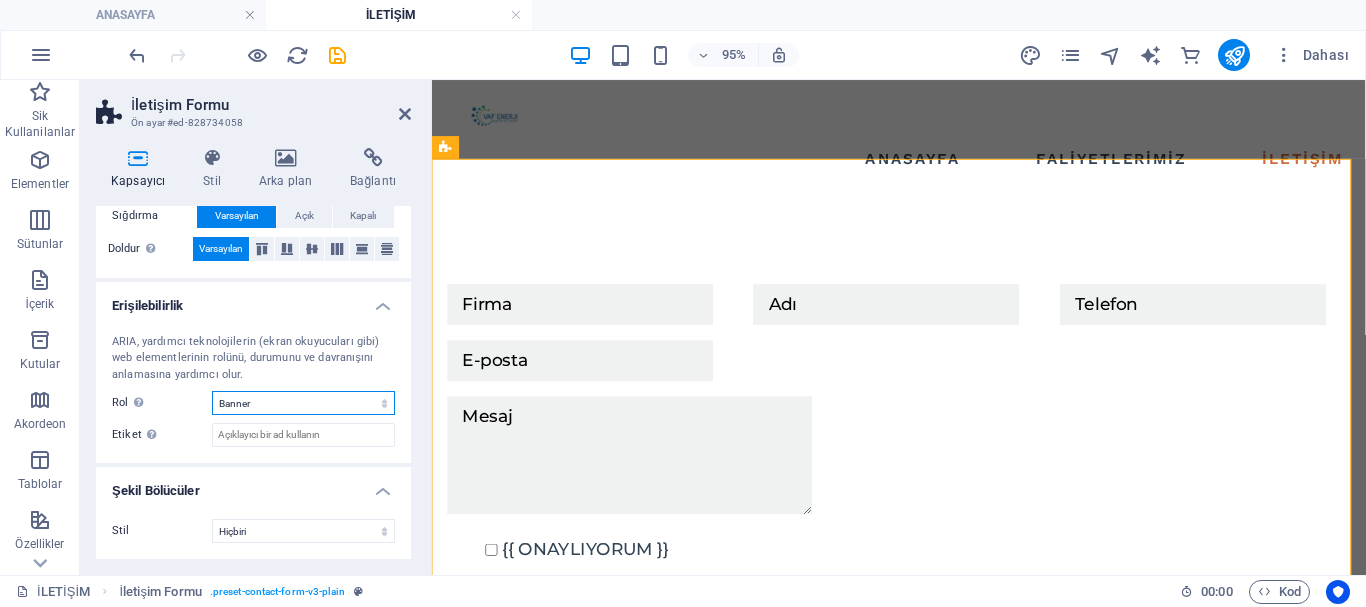 click on "Hiçbiri Alert Alt Bigi Article Banner Comment Complementary Dialog Marquee Presentation Region Section Separator Status Timer Üst bilgi" at bounding box center (303, 403) 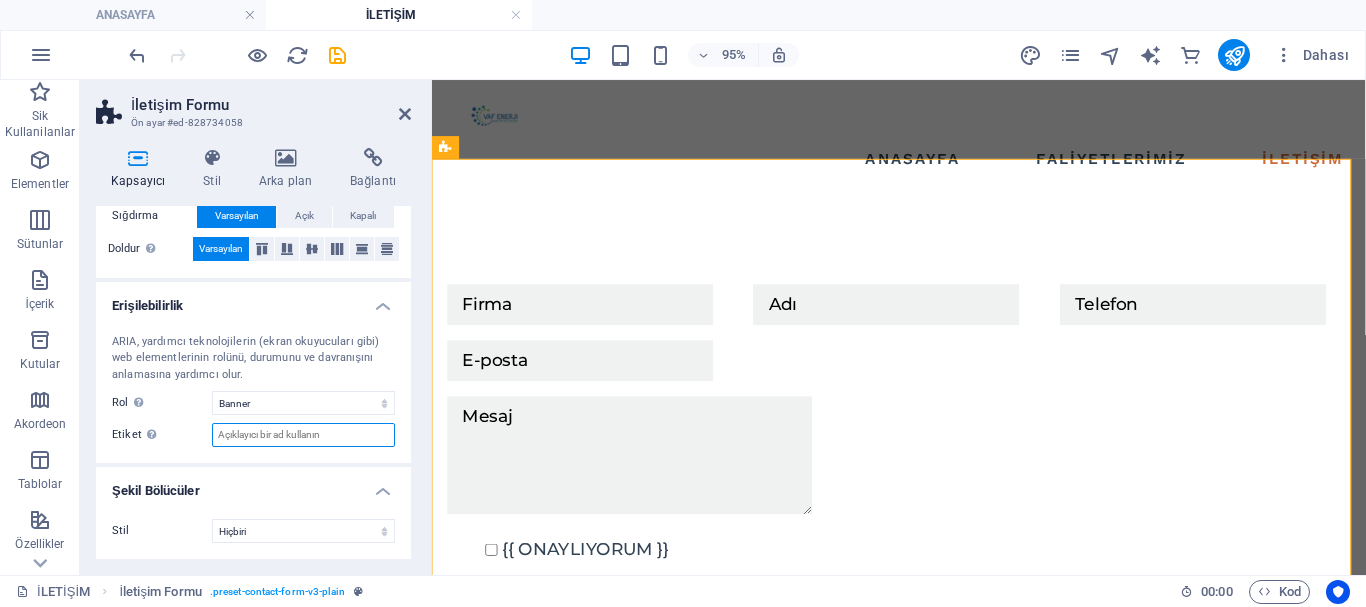 click on "Etiket Anlaşılır olmayan elementler için açık ve tanımlayıcı bir ad sağlamak amacıyla  ARIA etiketini  kullanın." at bounding box center (303, 435) 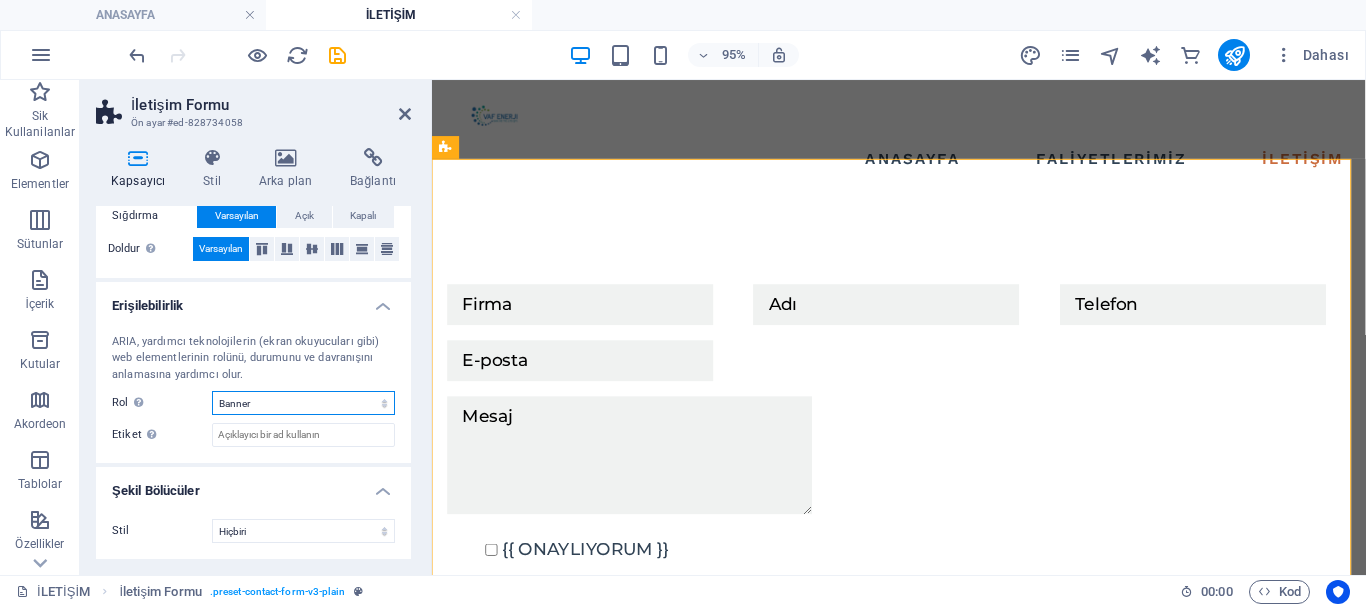 click on "Hiçbiri Alert Alt Bigi Article Banner Comment Complementary Dialog Marquee Presentation Region Section Separator Status Timer Üst bilgi" at bounding box center [303, 403] 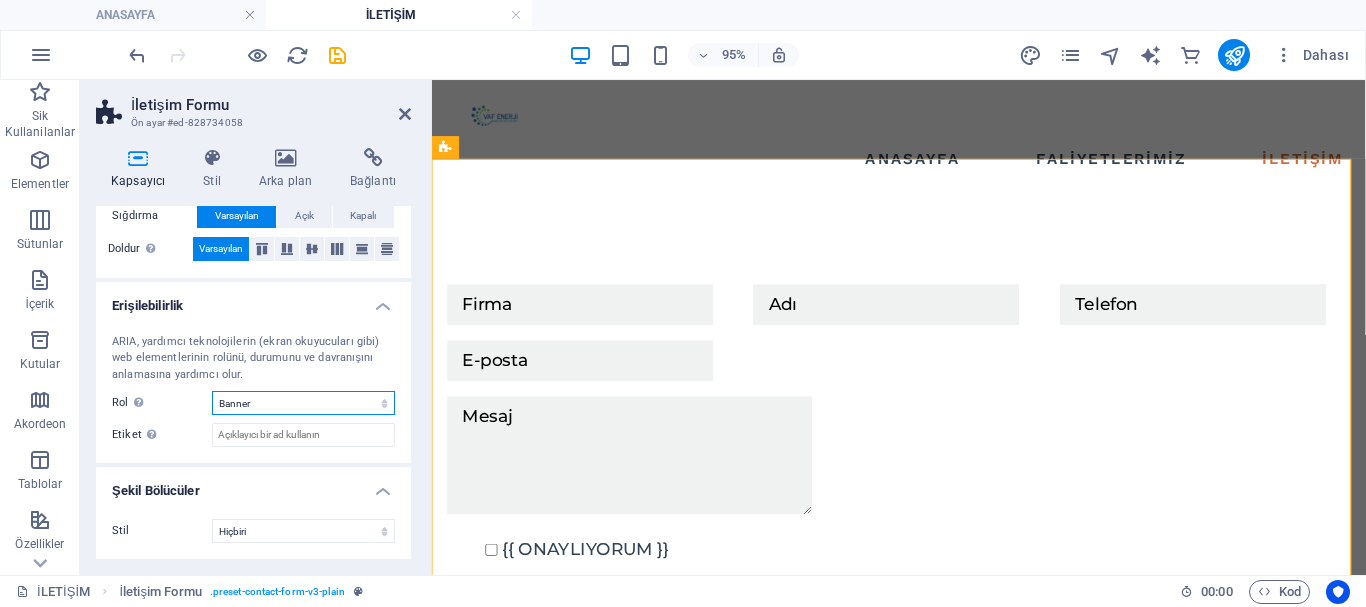 select on "none" 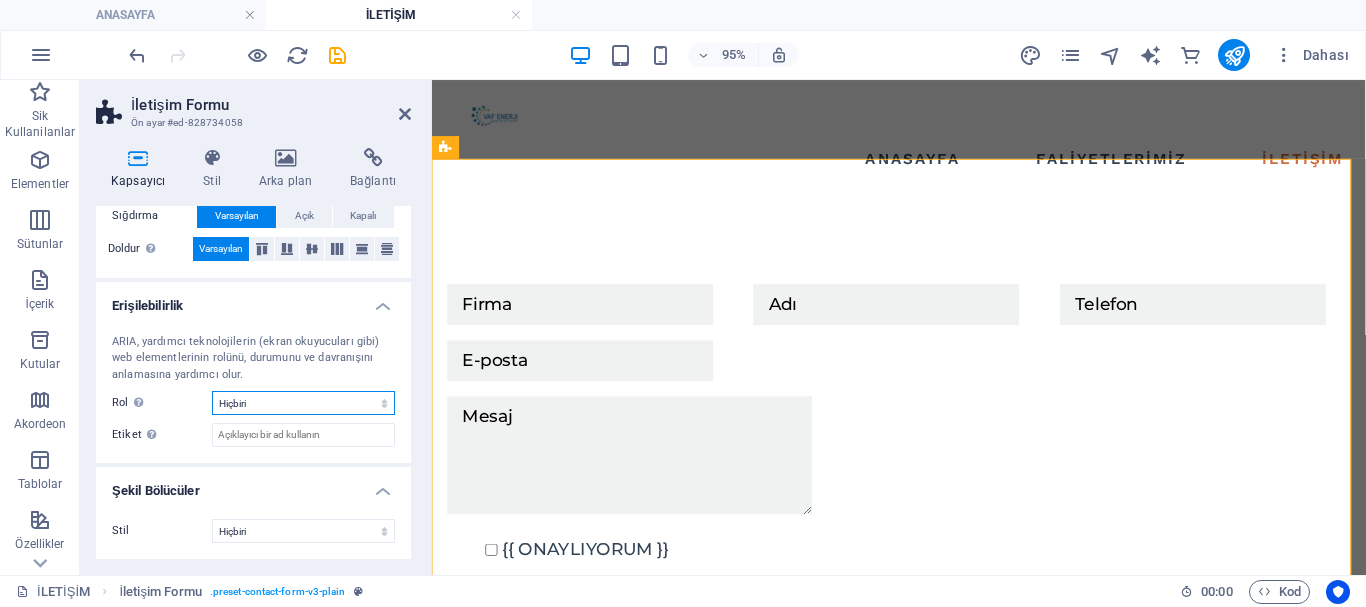 click on "Hiçbiri Alert Alt Bigi Article Banner Comment Complementary Dialog Marquee Presentation Region Section Separator Status Timer Üst bilgi" at bounding box center [303, 403] 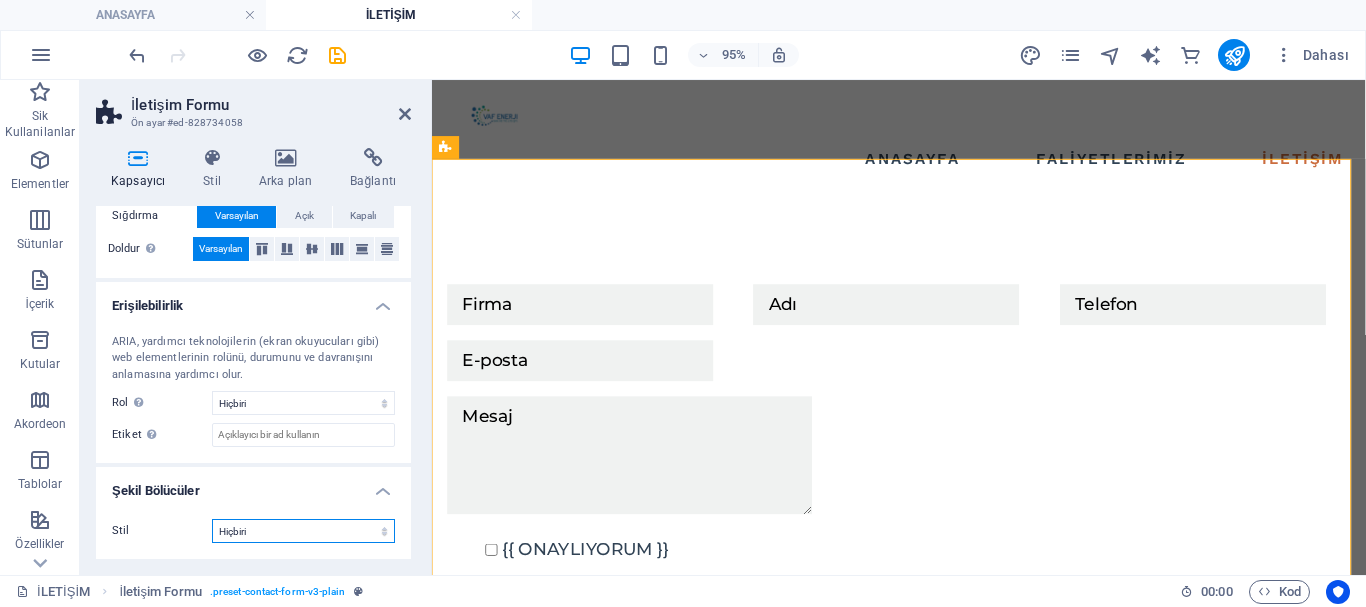 click on "Hiçbiri Üçgen Kare Çapraz Çokgen 1 Çokgen 2 Zikzak Çoklu Zikzaklar Dalgalar Çoklu Dalgalar Yarım Daire Daire Daire Gölge Bloklar Altıgenler Bulutlar Çoklu Bulutlar Yelpaze Piramitler Kitap Boya Akıntısı Ateş Parçalanmış Kağıt Ok" at bounding box center (303, 531) 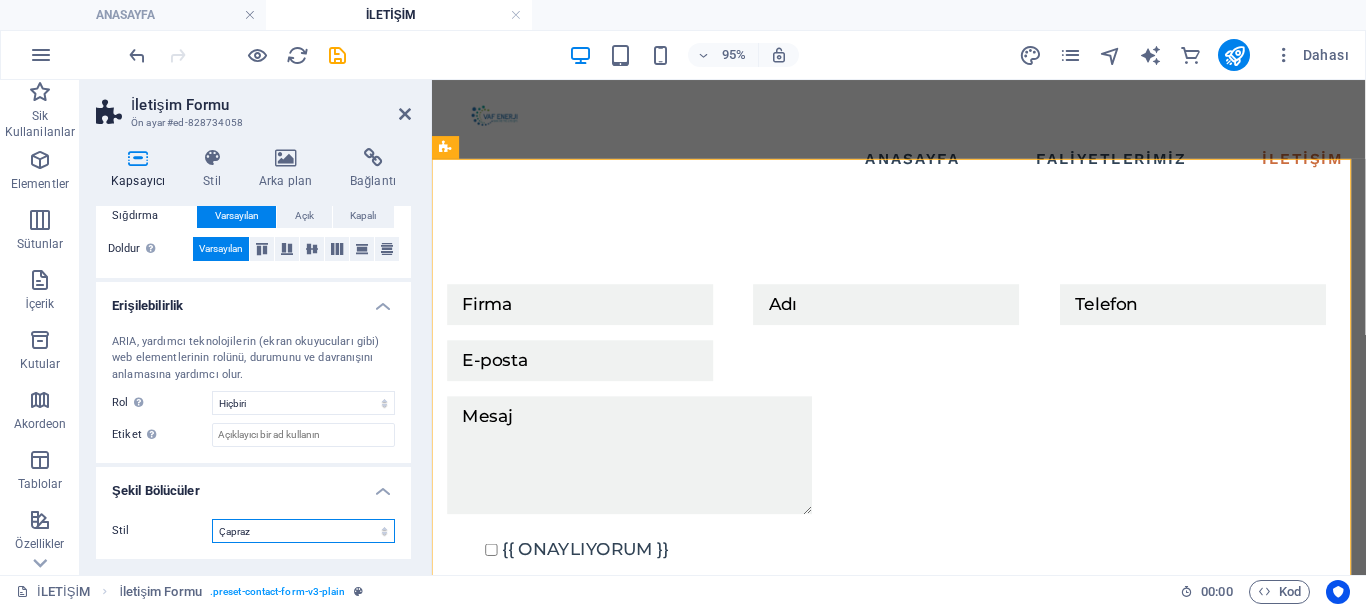 click on "Hiçbiri Üçgen Kare Çapraz Çokgen 1 Çokgen 2 Zikzak Çoklu Zikzaklar Dalgalar Çoklu Dalgalar Yarım Daire Daire Daire Gölge Bloklar Altıgenler Bulutlar Çoklu Bulutlar Yelpaze Piramitler Kitap Boya Akıntısı Ateş Parçalanmış Kağıt Ok" at bounding box center [303, 531] 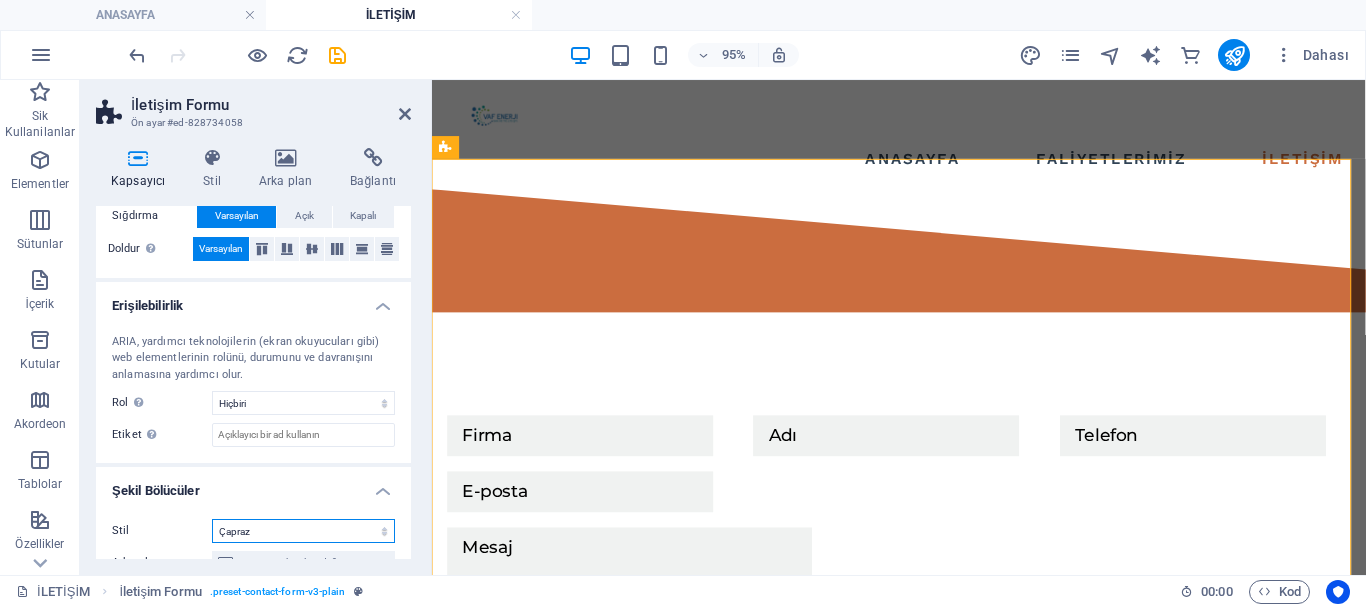 click on "Hiçbiri Üçgen Kare Çapraz Çokgen 1 Çokgen 2 Zikzak Çoklu Zikzaklar Dalgalar Çoklu Dalgalar Yarım Daire Daire Daire Gölge Bloklar Altıgenler Bulutlar Çoklu Bulutlar Yelpaze Piramitler Kitap Boya Akıntısı Ateş Parçalanmış Kağıt Ok" at bounding box center (303, 531) 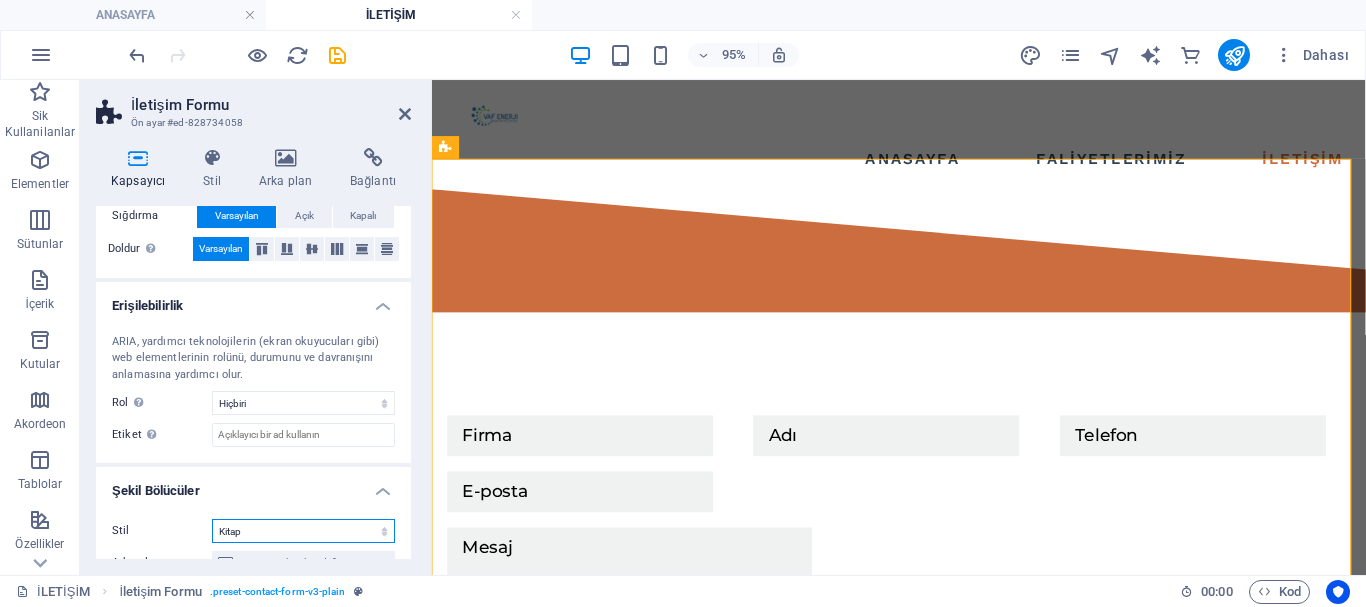click on "Hiçbiri Üçgen Kare Çapraz Çokgen 1 Çokgen 2 Zikzak Çoklu Zikzaklar Dalgalar Çoklu Dalgalar Yarım Daire Daire Daire Gölge Bloklar Altıgenler Bulutlar Çoklu Bulutlar Yelpaze Piramitler Kitap Boya Akıntısı Ateş Parçalanmış Kağıt Ok" at bounding box center [303, 531] 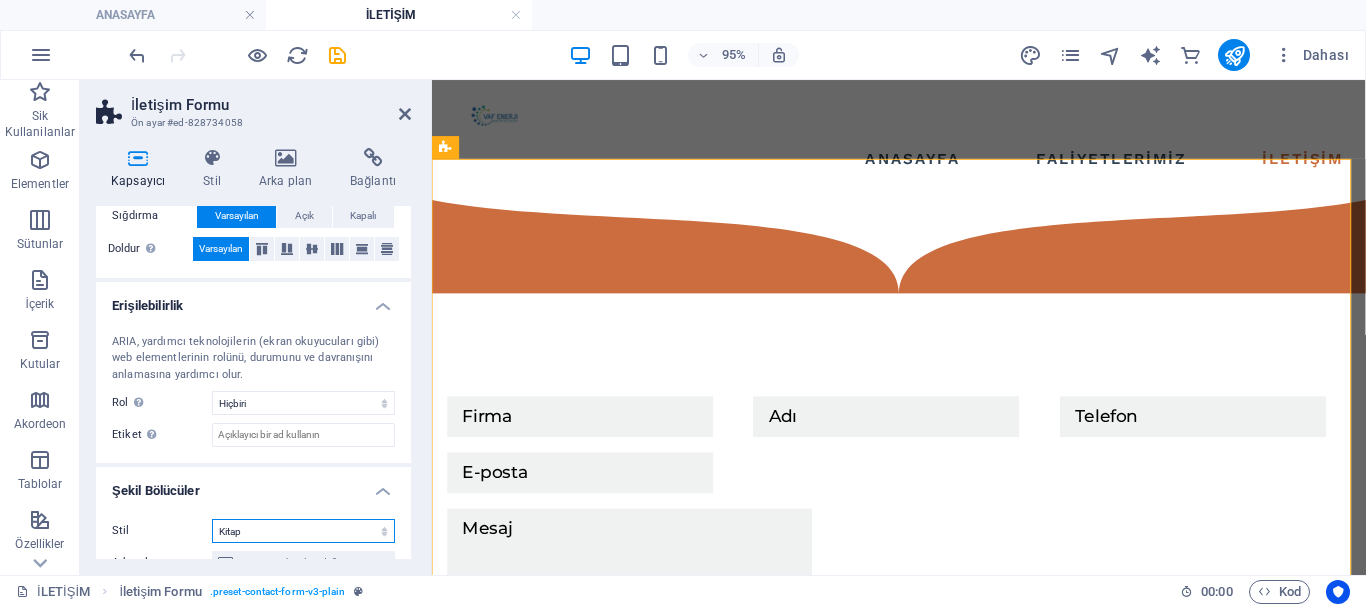 click on "Hiçbiri Üçgen Kare Çapraz Çokgen 1 Çokgen 2 Zikzak Çoklu Zikzaklar Dalgalar Çoklu Dalgalar Yarım Daire Daire Daire Gölge Bloklar Altıgenler Bulutlar Çoklu Bulutlar Yelpaze Piramitler Kitap Boya Akıntısı Ateş Parçalanmış Kağıt Ok" at bounding box center [303, 531] 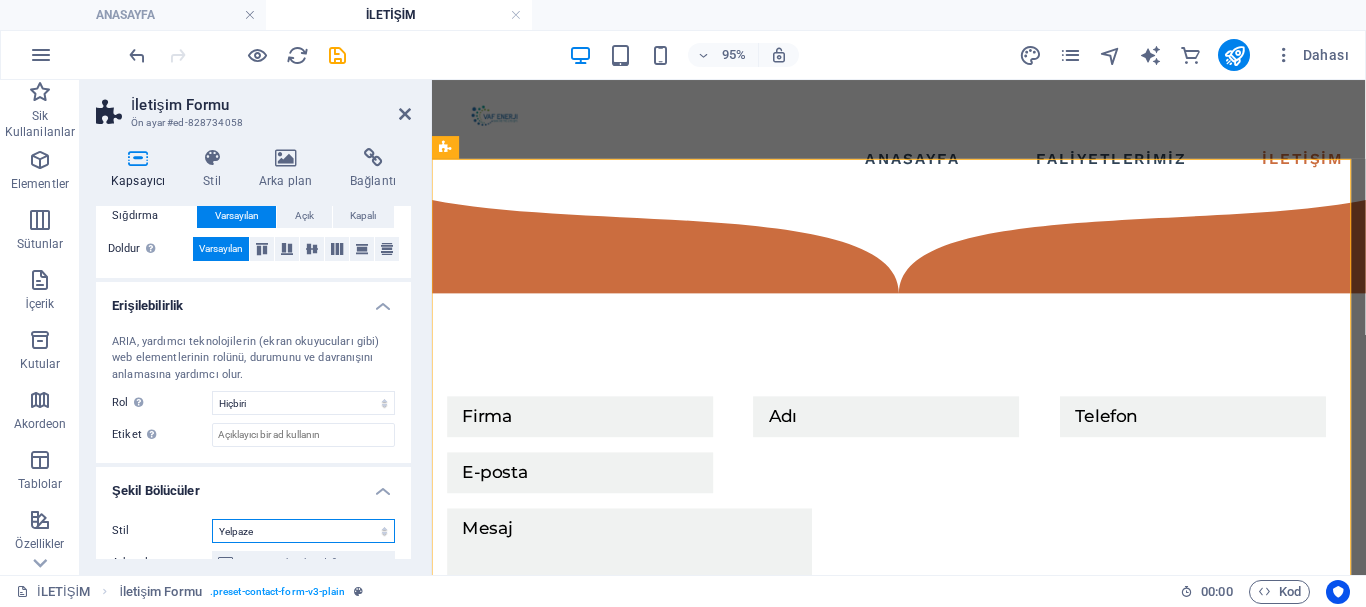 click on "Hiçbiri Üçgen Kare Çapraz Çokgen 1 Çokgen 2 Zikzak Çoklu Zikzaklar Dalgalar Çoklu Dalgalar Yarım Daire Daire Daire Gölge Bloklar Altıgenler Bulutlar Çoklu Bulutlar Yelpaze Piramitler Kitap Boya Akıntısı Ateş Parçalanmış Kağıt Ok" at bounding box center [303, 531] 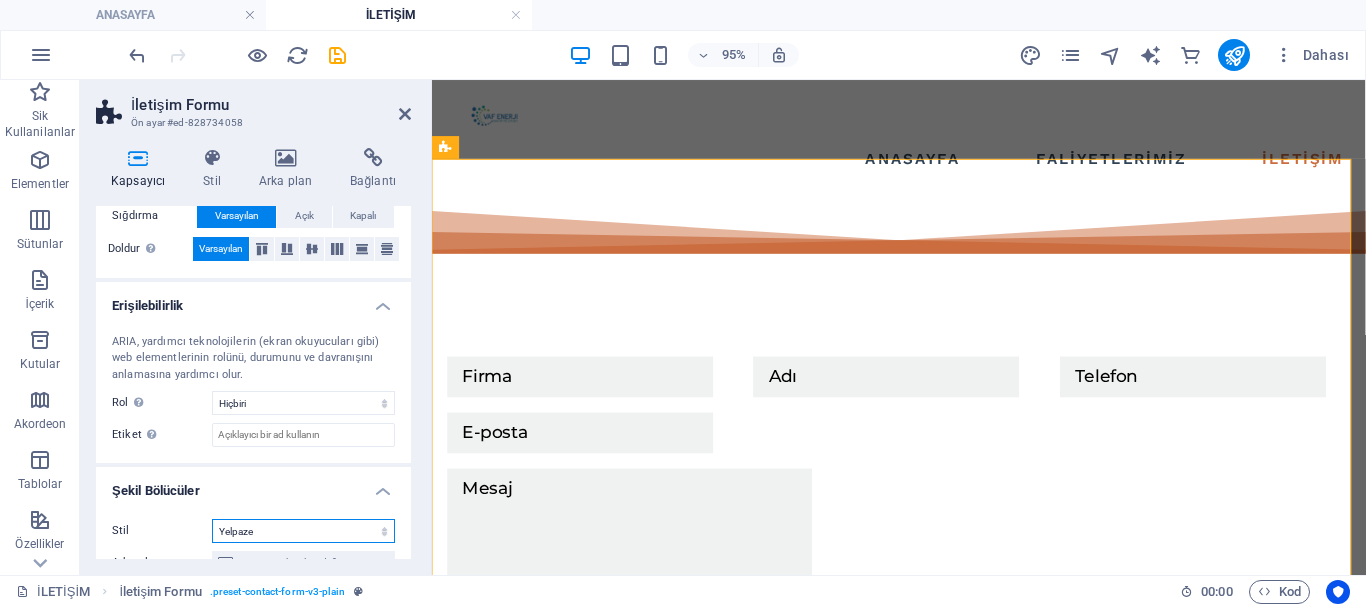 click on "Hiçbiri Üçgen Kare Çapraz Çokgen 1 Çokgen 2 Zikzak Çoklu Zikzaklar Dalgalar Çoklu Dalgalar Yarım Daire Daire Daire Gölge Bloklar Altıgenler Bulutlar Çoklu Bulutlar Yelpaze Piramitler Kitap Boya Akıntısı Ateş Parçalanmış Kağıt Ok" at bounding box center [303, 531] 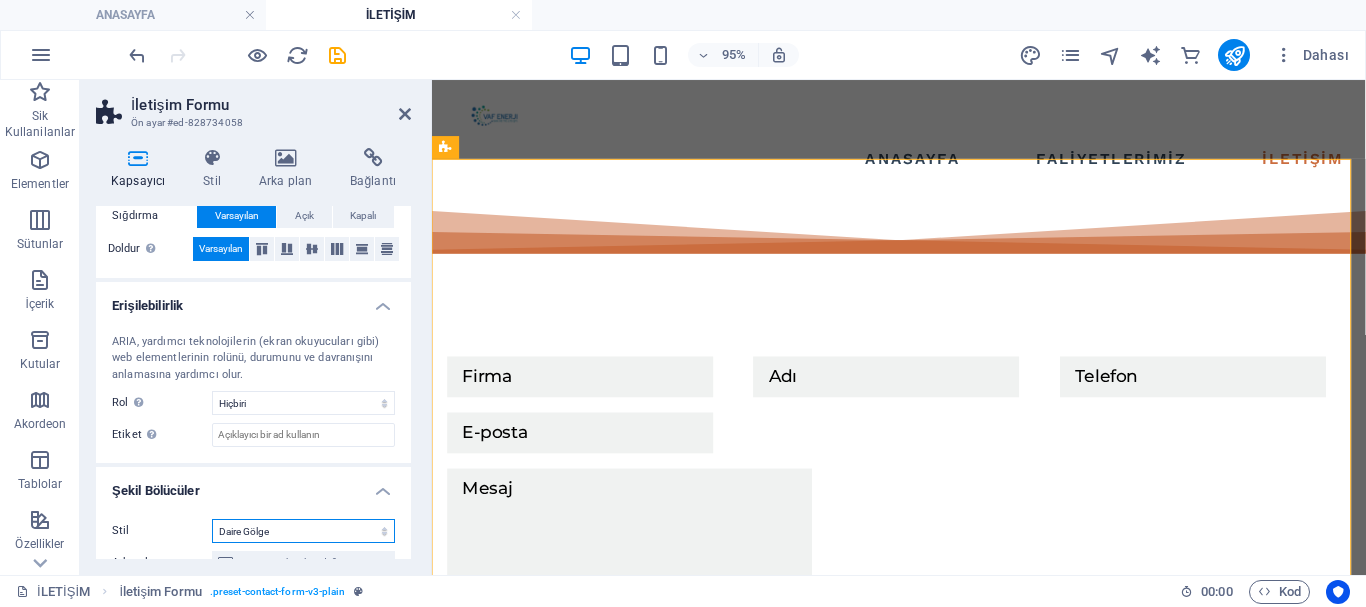 click on "Hiçbiri Üçgen Kare Çapraz Çokgen 1 Çokgen 2 Zikzak Çoklu Zikzaklar Dalgalar Çoklu Dalgalar Yarım Daire Daire Daire Gölge Bloklar Altıgenler Bulutlar Çoklu Bulutlar Yelpaze Piramitler Kitap Boya Akıntısı Ateş Parçalanmış Kağıt Ok" at bounding box center (303, 531) 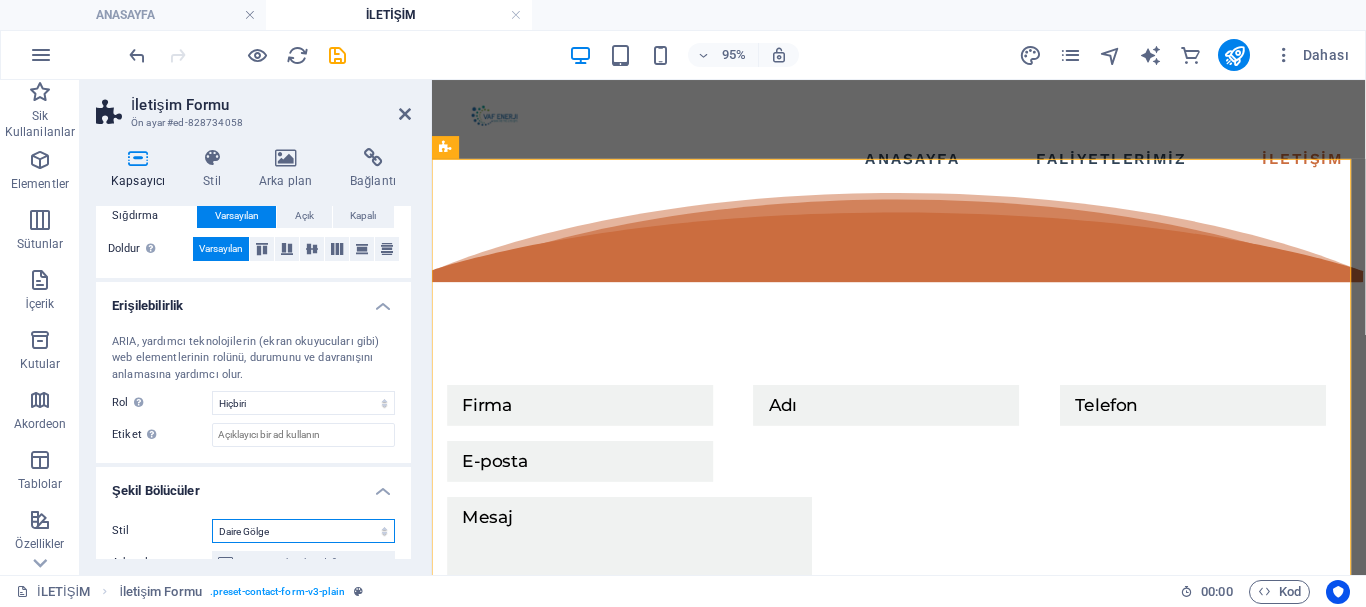 click on "Hiçbiri Üçgen Kare Çapraz Çokgen 1 Çokgen 2 Zikzak Çoklu Zikzaklar Dalgalar Çoklu Dalgalar Yarım Daire Daire Daire Gölge Bloklar Altıgenler Bulutlar Çoklu Bulutlar Yelpaze Piramitler Kitap Boya Akıntısı Ateş Parçalanmış Kağıt Ok" at bounding box center (303, 531) 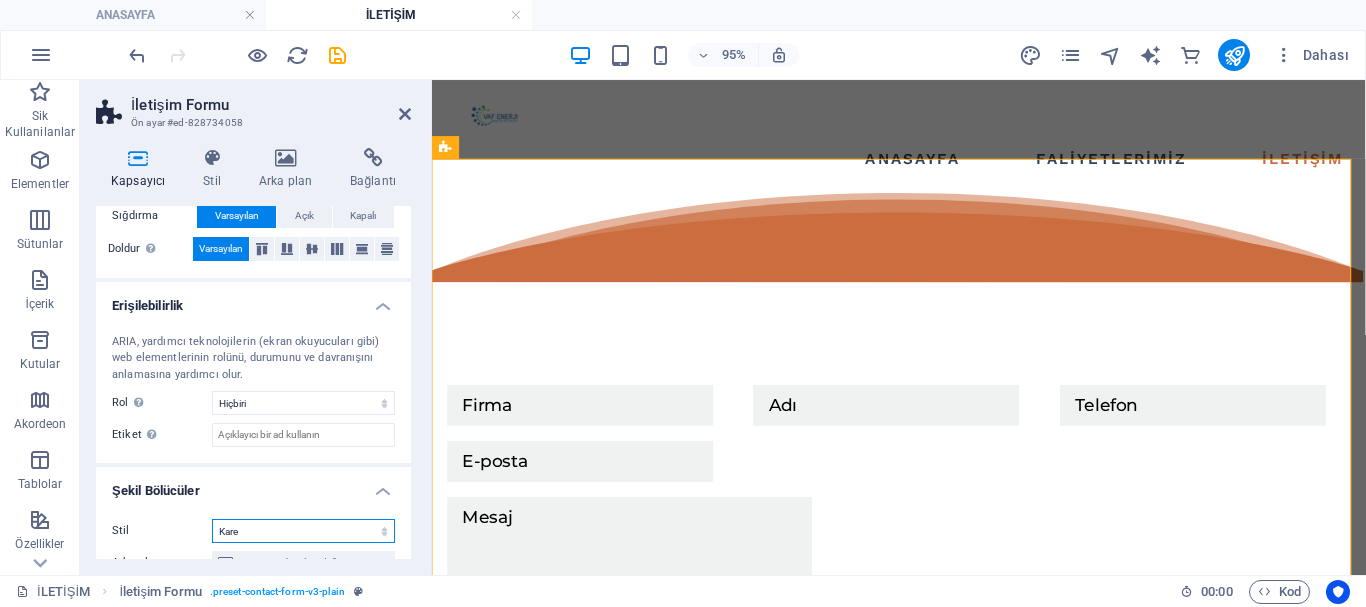 click on "Hiçbiri Üçgen Kare Çapraz Çokgen 1 Çokgen 2 Zikzak Çoklu Zikzaklar Dalgalar Çoklu Dalgalar Yarım Daire Daire Daire Gölge Bloklar Altıgenler Bulutlar Çoklu Bulutlar Yelpaze Piramitler Kitap Boya Akıntısı Ateş Parçalanmış Kağıt Ok" at bounding box center (303, 531) 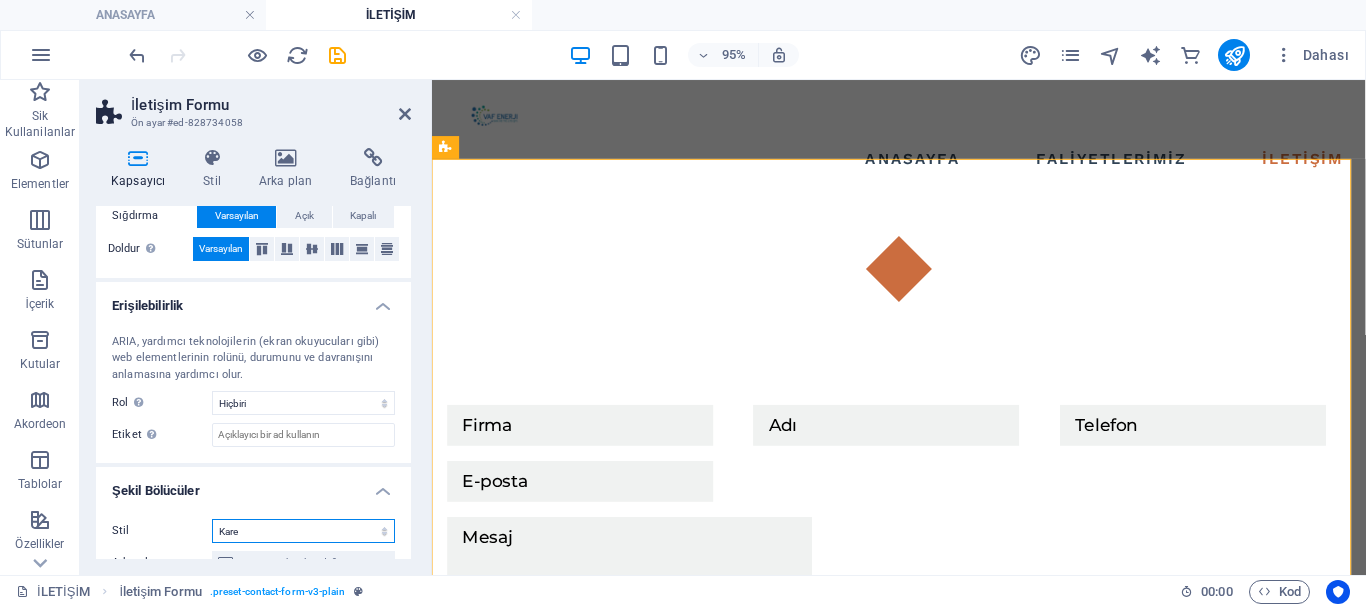 click on "Hiçbiri Üçgen Kare Çapraz Çokgen 1 Çokgen 2 Zikzak Çoklu Zikzaklar Dalgalar Çoklu Dalgalar Yarım Daire Daire Daire Gölge Bloklar Altıgenler Bulutlar Çoklu Bulutlar Yelpaze Piramitler Kitap Boya Akıntısı Ateş Parçalanmış Kağıt Ok" at bounding box center [303, 531] 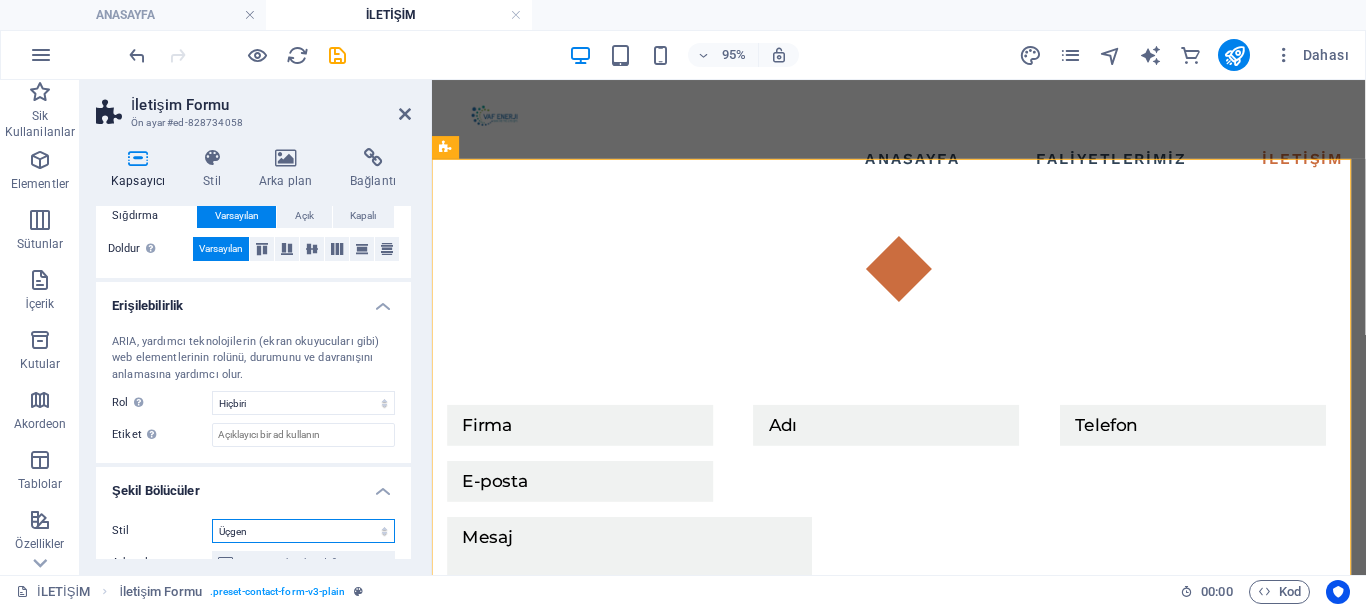 click on "Hiçbiri Üçgen Kare Çapraz Çokgen 1 Çokgen 2 Zikzak Çoklu Zikzaklar Dalgalar Çoklu Dalgalar Yarım Daire Daire Daire Gölge Bloklar Altıgenler Bulutlar Çoklu Bulutlar Yelpaze Piramitler Kitap Boya Akıntısı Ateş Parçalanmış Kağıt Ok" at bounding box center [303, 531] 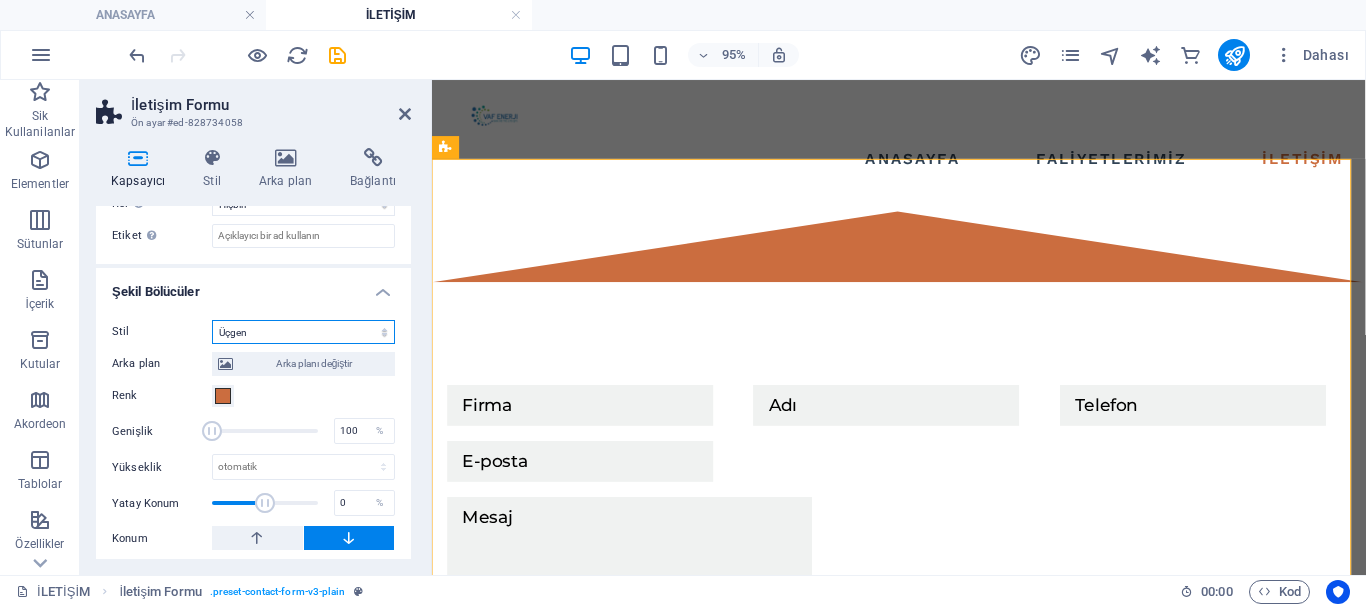 scroll, scrollTop: 622, scrollLeft: 0, axis: vertical 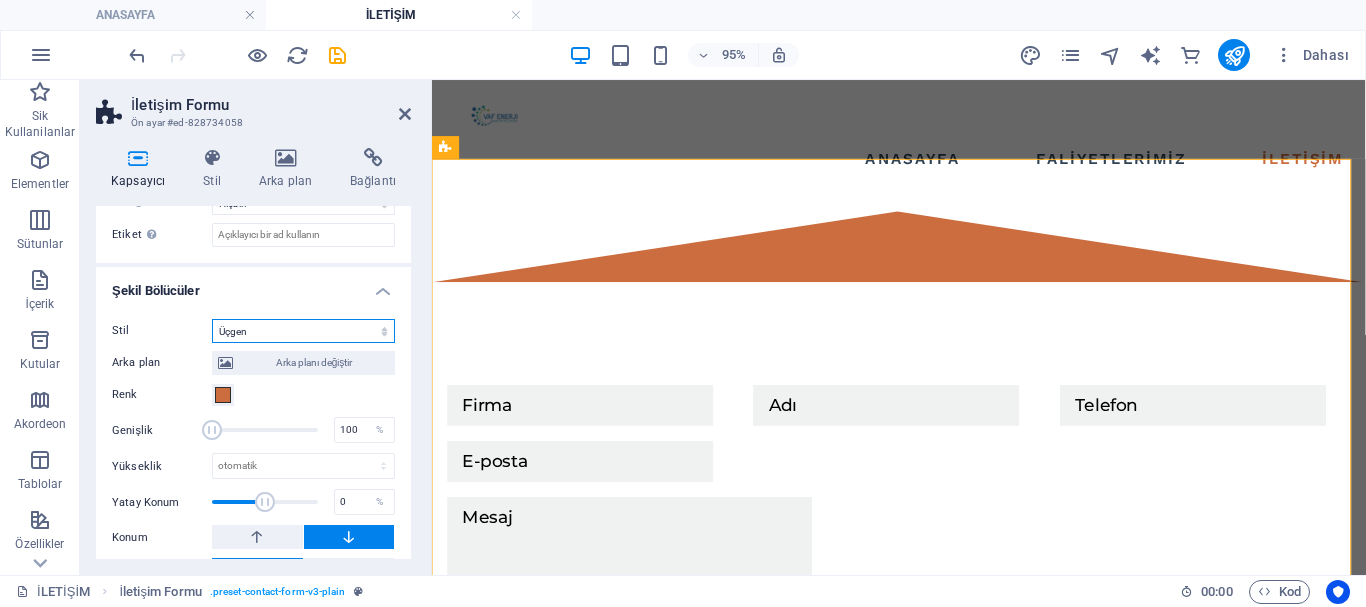 click on "Hiçbiri Üçgen Kare Çapraz Çokgen 1 Çokgen 2 Zikzak Çoklu Zikzaklar Dalgalar Çoklu Dalgalar Yarım Daire Daire Daire Gölge Bloklar Altıgenler Bulutlar Çoklu Bulutlar Yelpaze Piramitler Kitap Boya Akıntısı Ateş Parçalanmış Kağıt Ok" at bounding box center (303, 331) 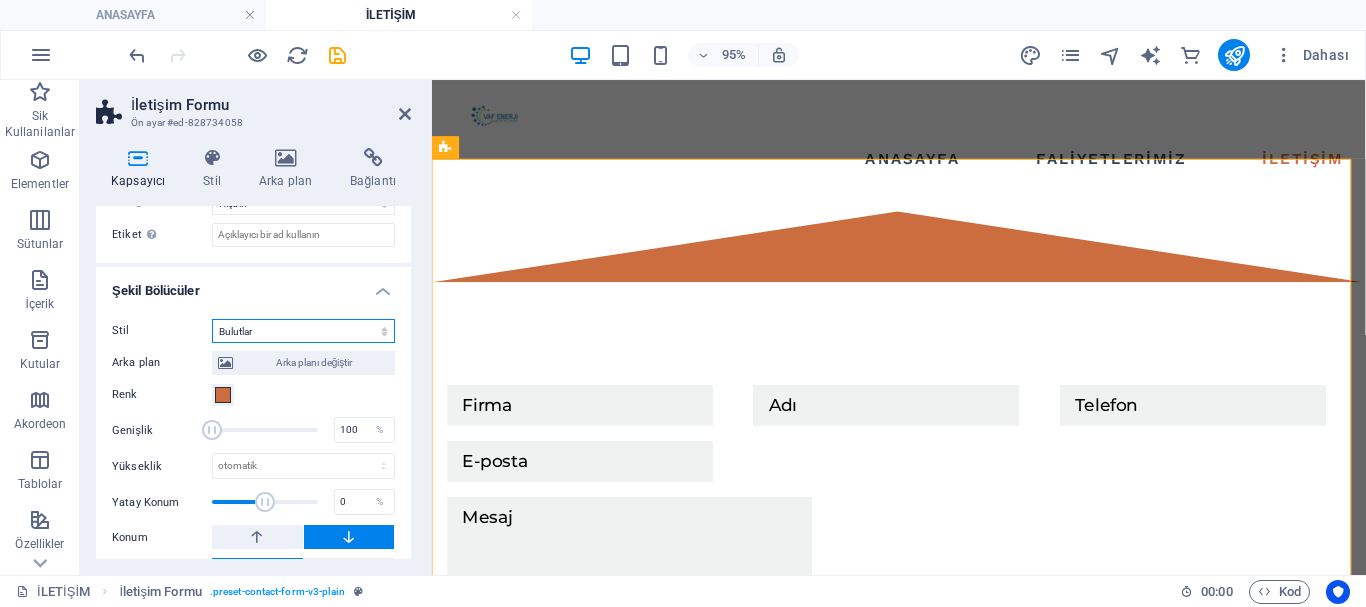 click on "Hiçbiri Üçgen Kare Çapraz Çokgen 1 Çokgen 2 Zikzak Çoklu Zikzaklar Dalgalar Çoklu Dalgalar Yarım Daire Daire Daire Gölge Bloklar Altıgenler Bulutlar Çoklu Bulutlar Yelpaze Piramitler Kitap Boya Akıntısı Ateş Parçalanmış Kağıt Ok" at bounding box center (303, 331) 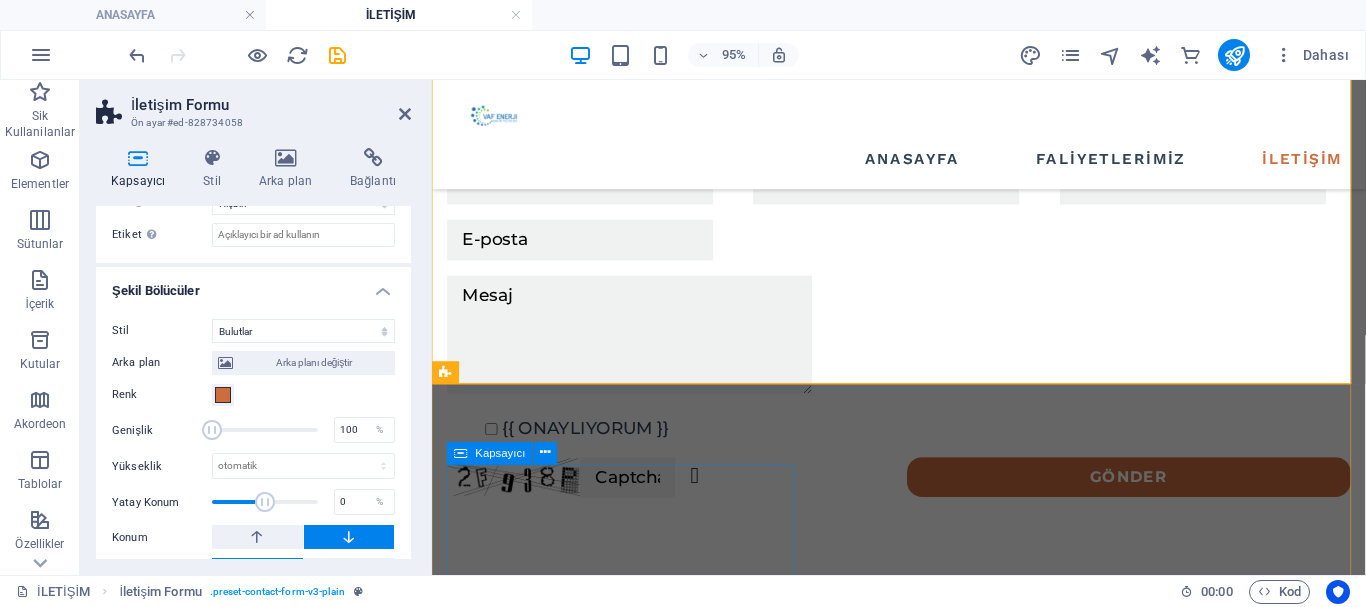 scroll, scrollTop: 200, scrollLeft: 0, axis: vertical 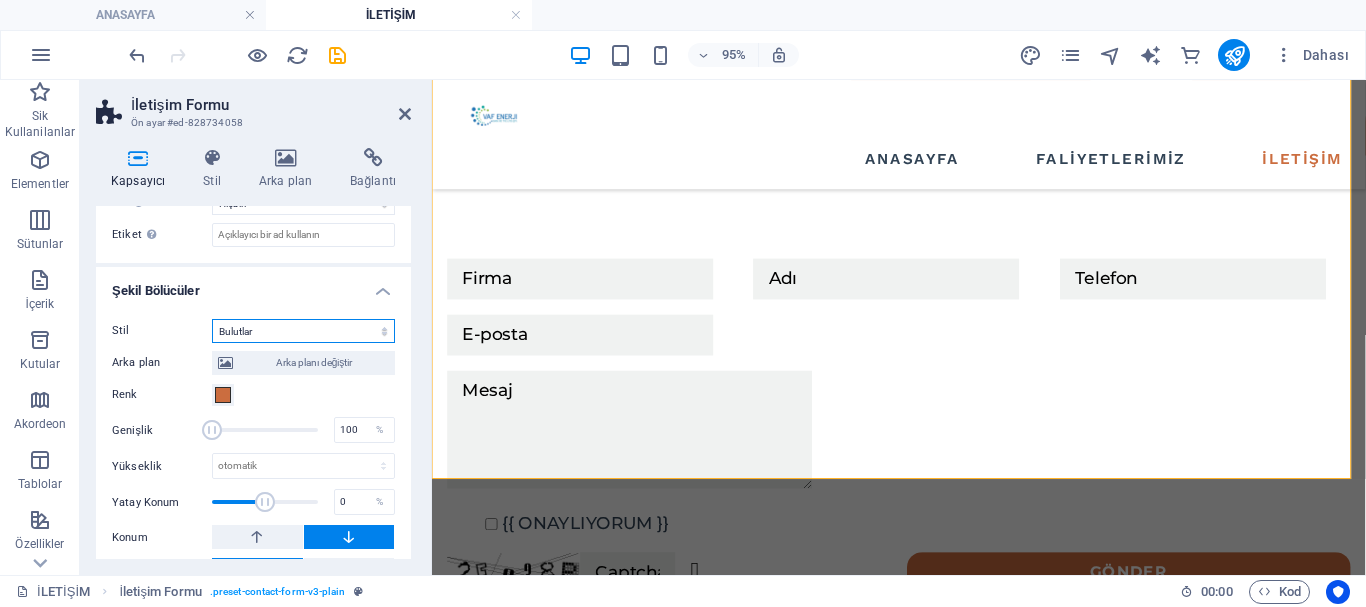 click on "Hiçbiri Üçgen Kare Çapraz Çokgen 1 Çokgen 2 Zikzak Çoklu Zikzaklar Dalgalar Çoklu Dalgalar Yarım Daire Daire Daire Gölge Bloklar Altıgenler Bulutlar Çoklu Bulutlar Yelpaze Piramitler Kitap Boya Akıntısı Ateş Parçalanmış Kağıt Ok" at bounding box center [303, 331] 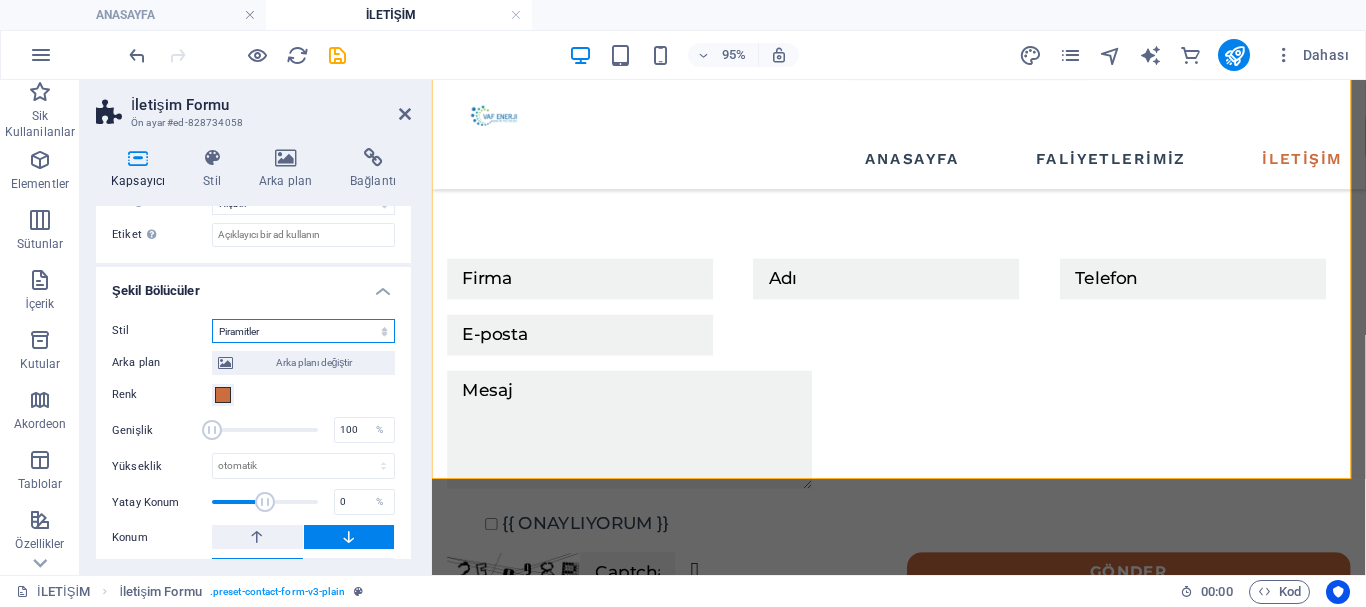 click on "Hiçbiri Üçgen Kare Çapraz Çokgen 1 Çokgen 2 Zikzak Çoklu Zikzaklar Dalgalar Çoklu Dalgalar Yarım Daire Daire Daire Gölge Bloklar Altıgenler Bulutlar Çoklu Bulutlar Yelpaze Piramitler Kitap Boya Akıntısı Ateş Parçalanmış Kağıt Ok" at bounding box center (303, 331) 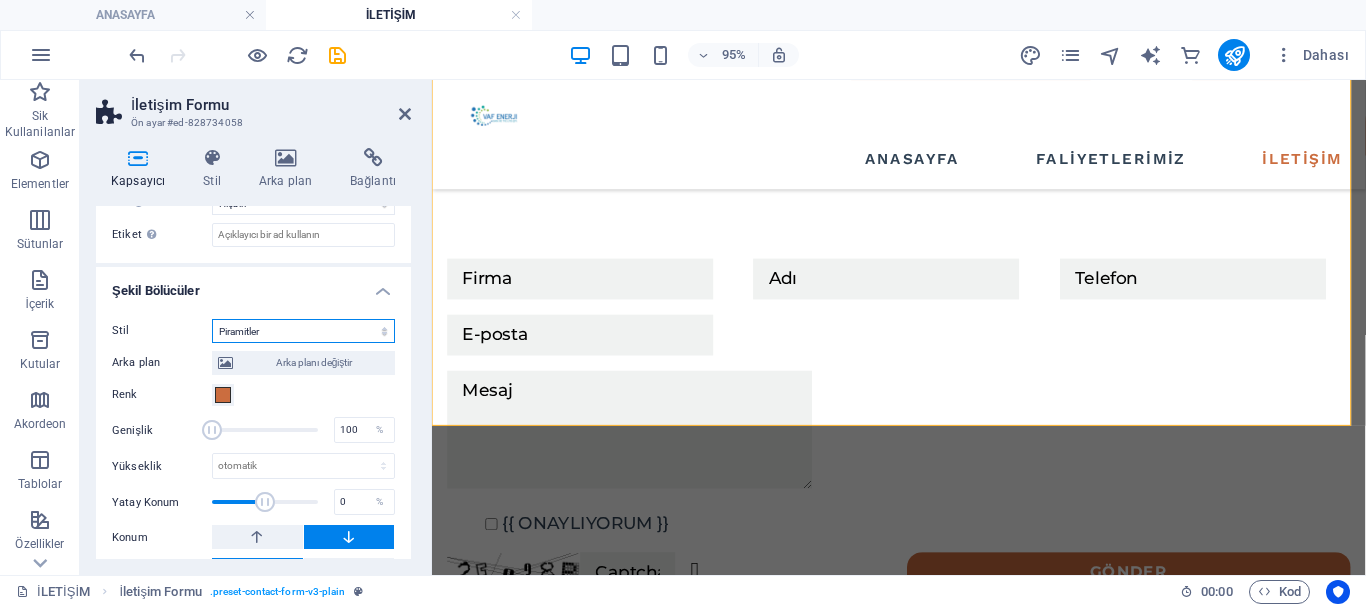 scroll, scrollTop: 256, scrollLeft: 0, axis: vertical 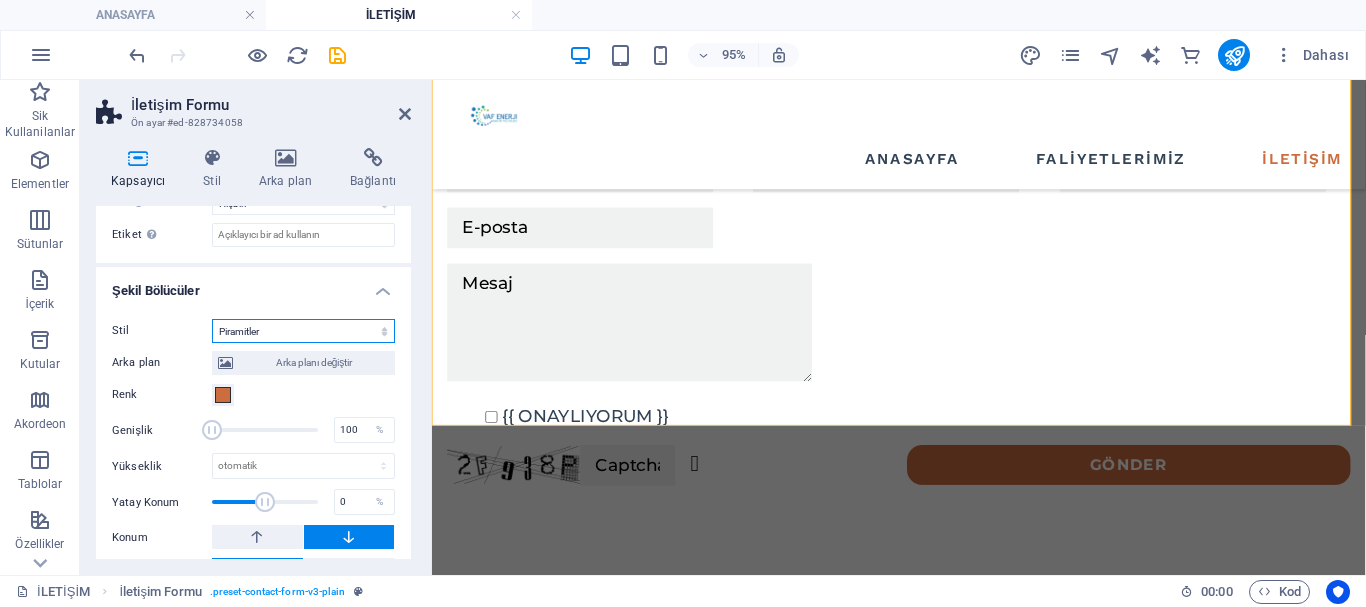 click on "Hiçbiri Üçgen Kare Çapraz Çokgen 1 Çokgen 2 Zikzak Çoklu Zikzaklar Dalgalar Çoklu Dalgalar Yarım Daire Daire Daire Gölge Bloklar Altıgenler Bulutlar Çoklu Bulutlar Yelpaze Piramitler Kitap Boya Akıntısı Ateş Parçalanmış Kağıt Ok" at bounding box center (303, 331) 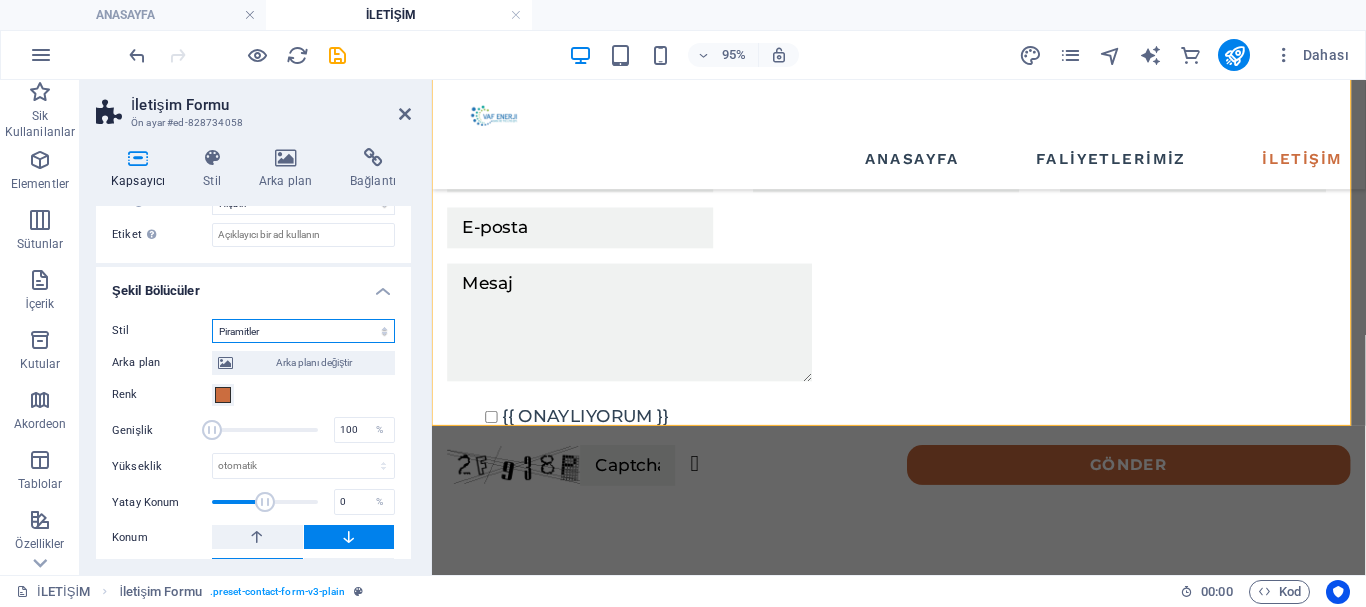 select on "fan" 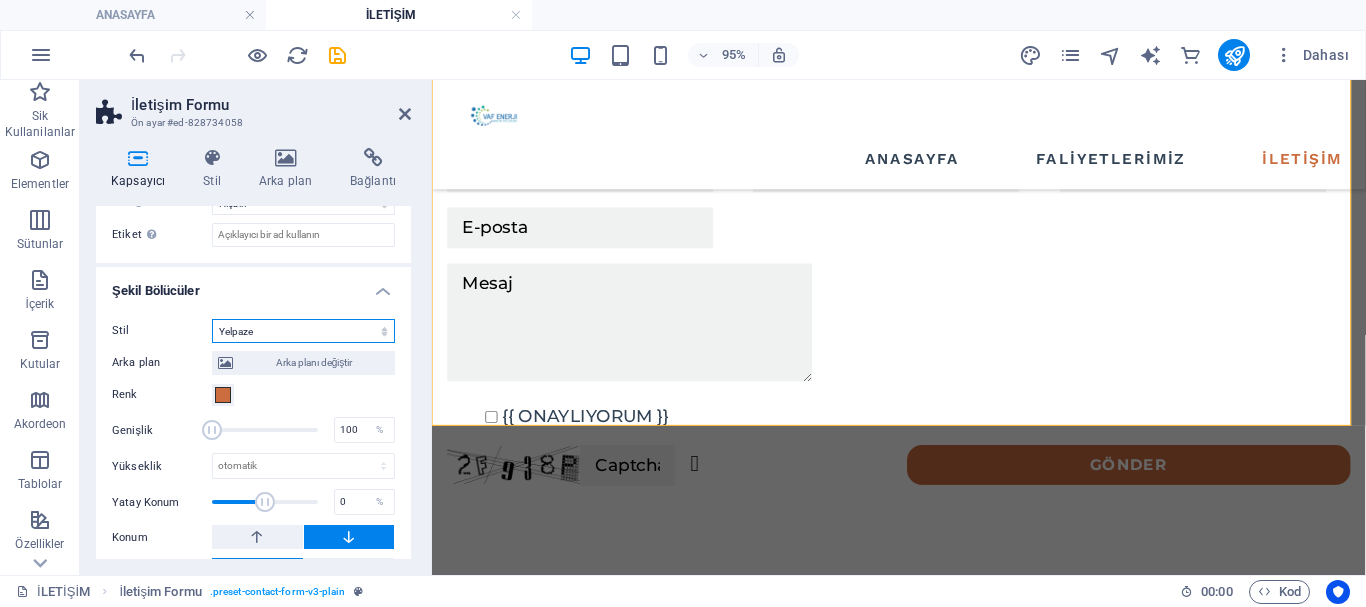 click on "Hiçbiri Üçgen Kare Çapraz Çokgen 1 Çokgen 2 Zikzak Çoklu Zikzaklar Dalgalar Çoklu Dalgalar Yarım Daire Daire Daire Gölge Bloklar Altıgenler Bulutlar Çoklu Bulutlar Yelpaze Piramitler Kitap Boya Akıntısı Ateş Parçalanmış Kağıt Ok" at bounding box center (303, 331) 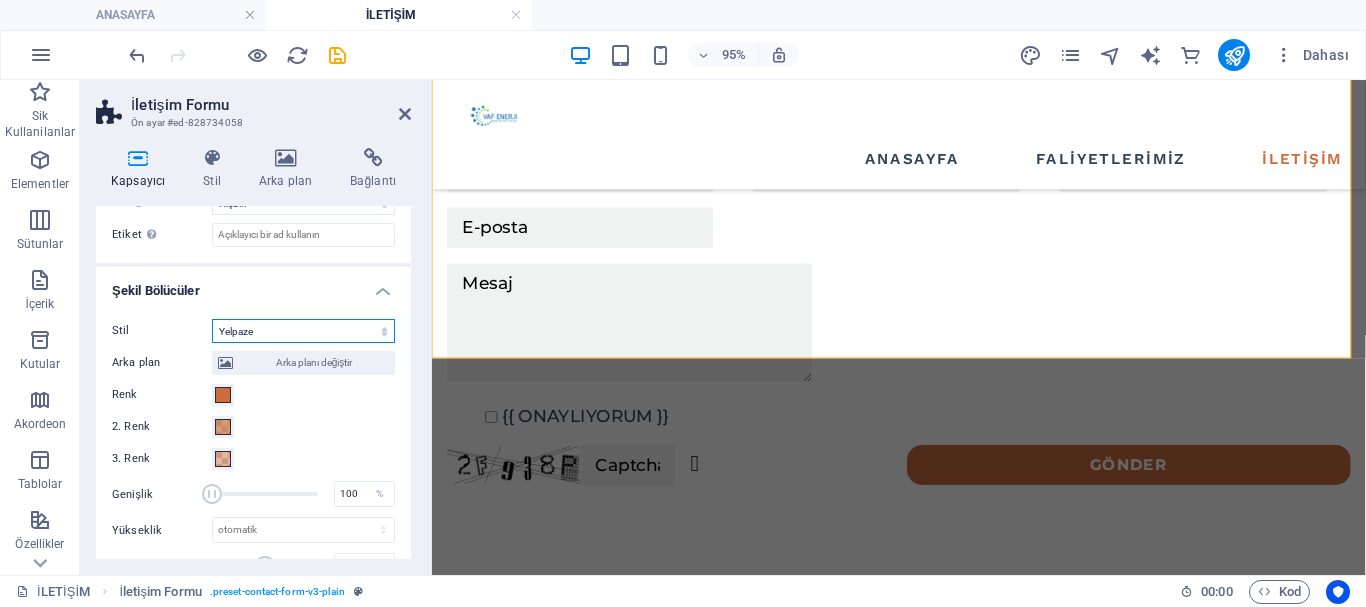 scroll, scrollTop: 327, scrollLeft: 0, axis: vertical 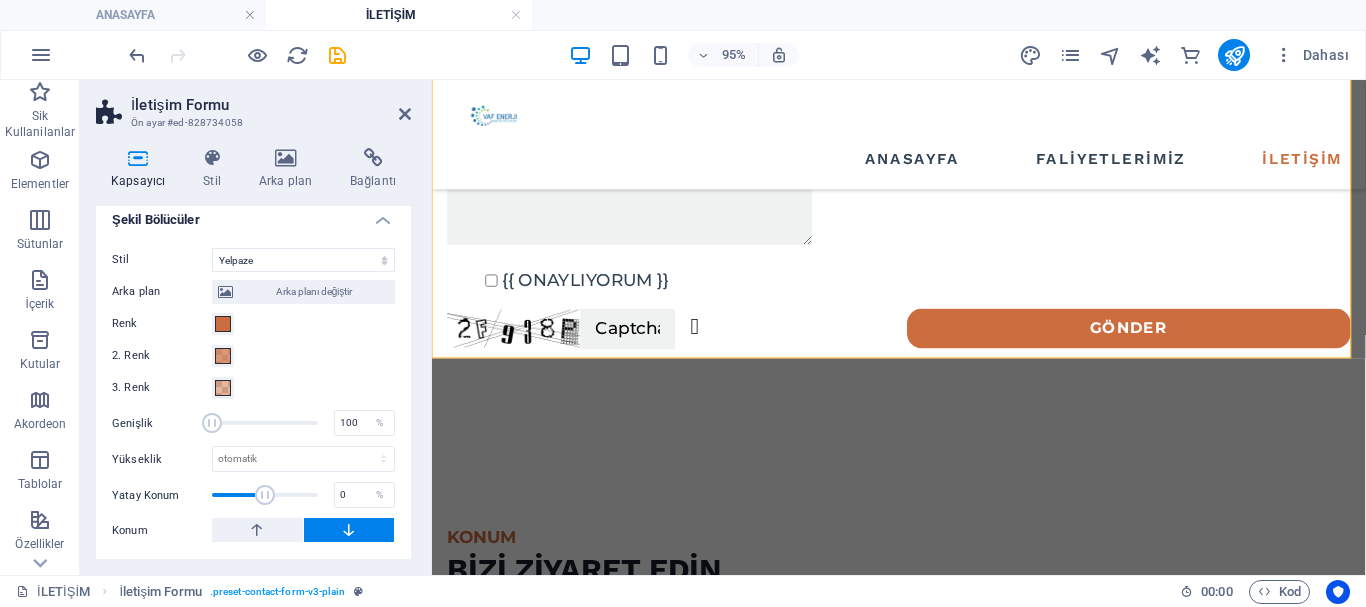click at bounding box center (349, 530) 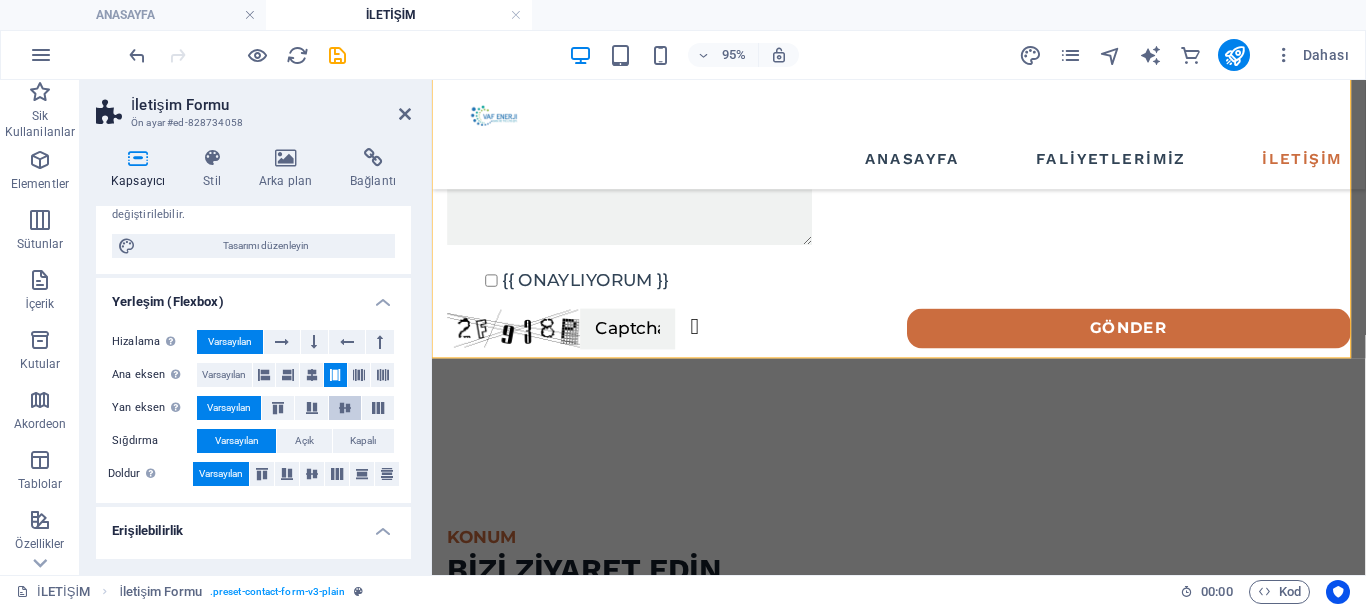 scroll, scrollTop: 0, scrollLeft: 0, axis: both 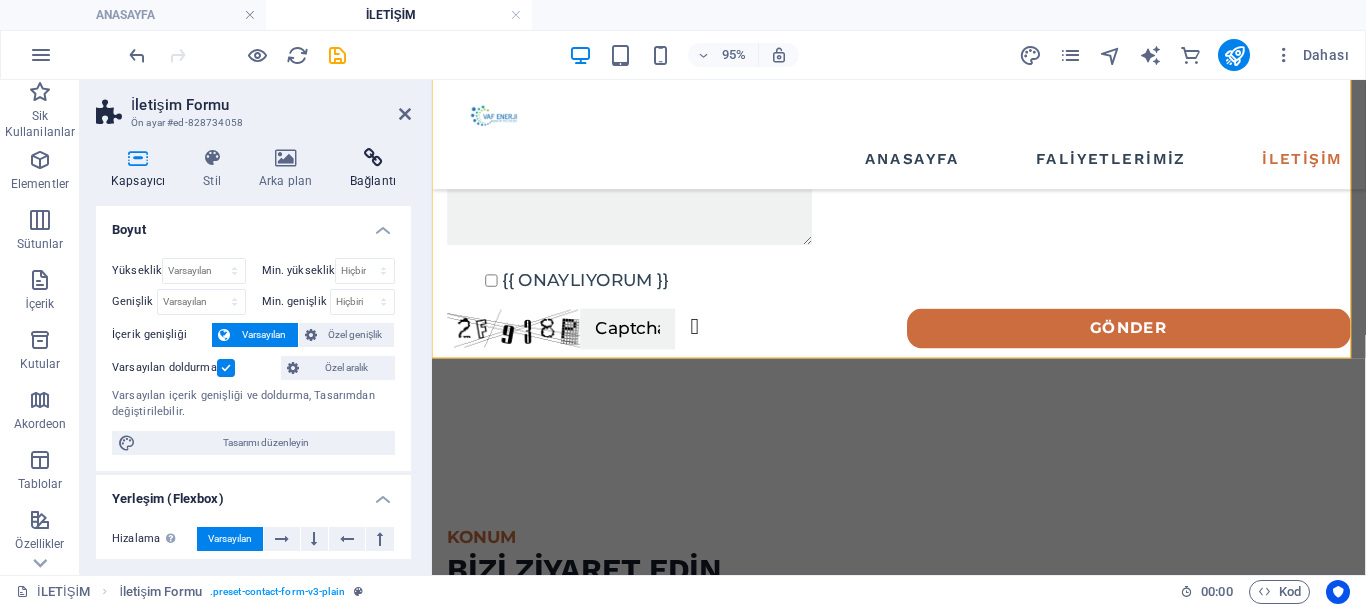 click at bounding box center (373, 158) 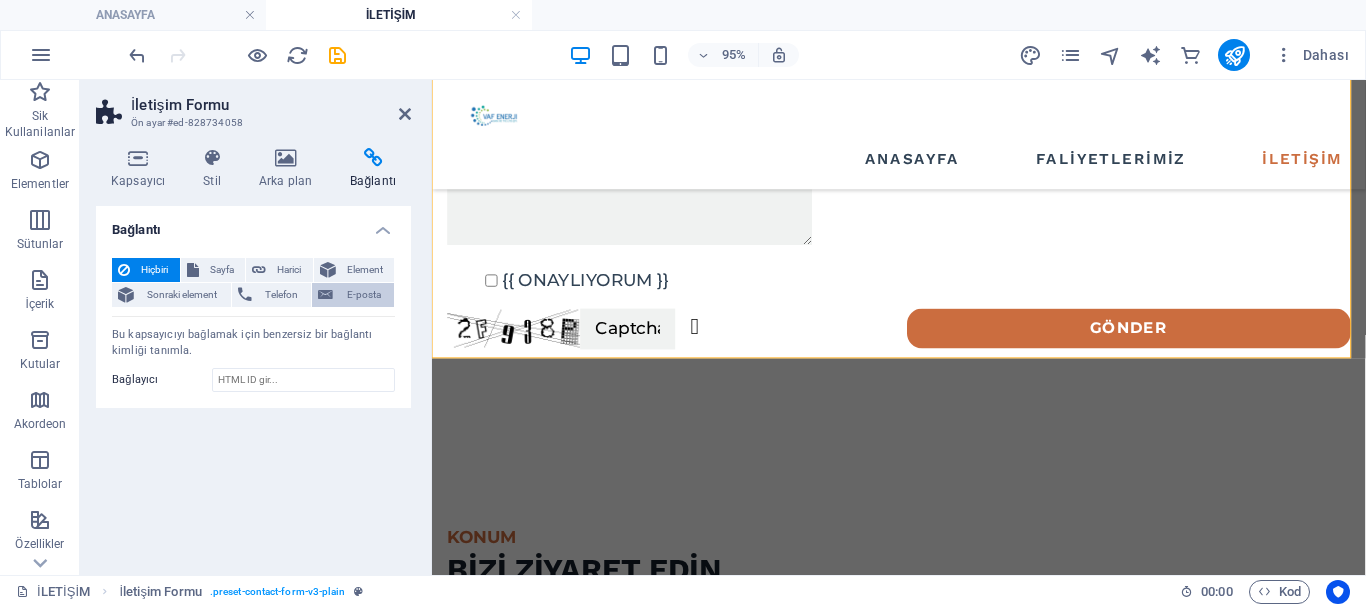click on "E-posta" at bounding box center (363, 295) 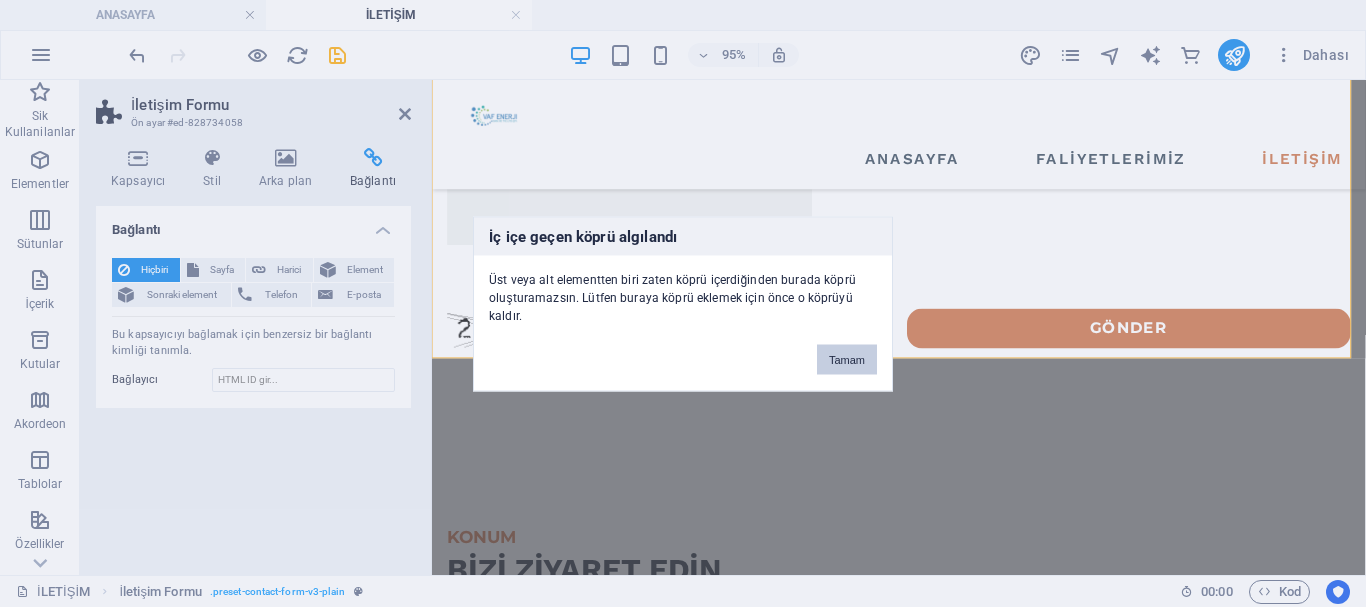 click on "Tamam" at bounding box center [847, 359] 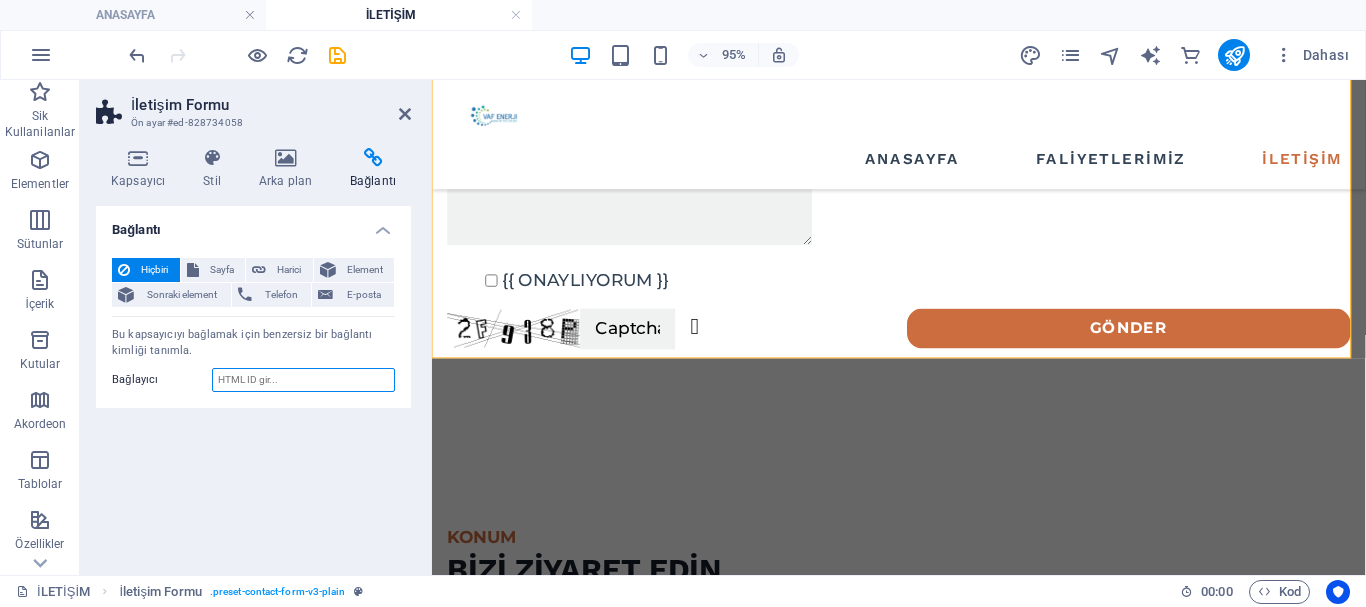 click on "Bağlayıcı" at bounding box center [303, 380] 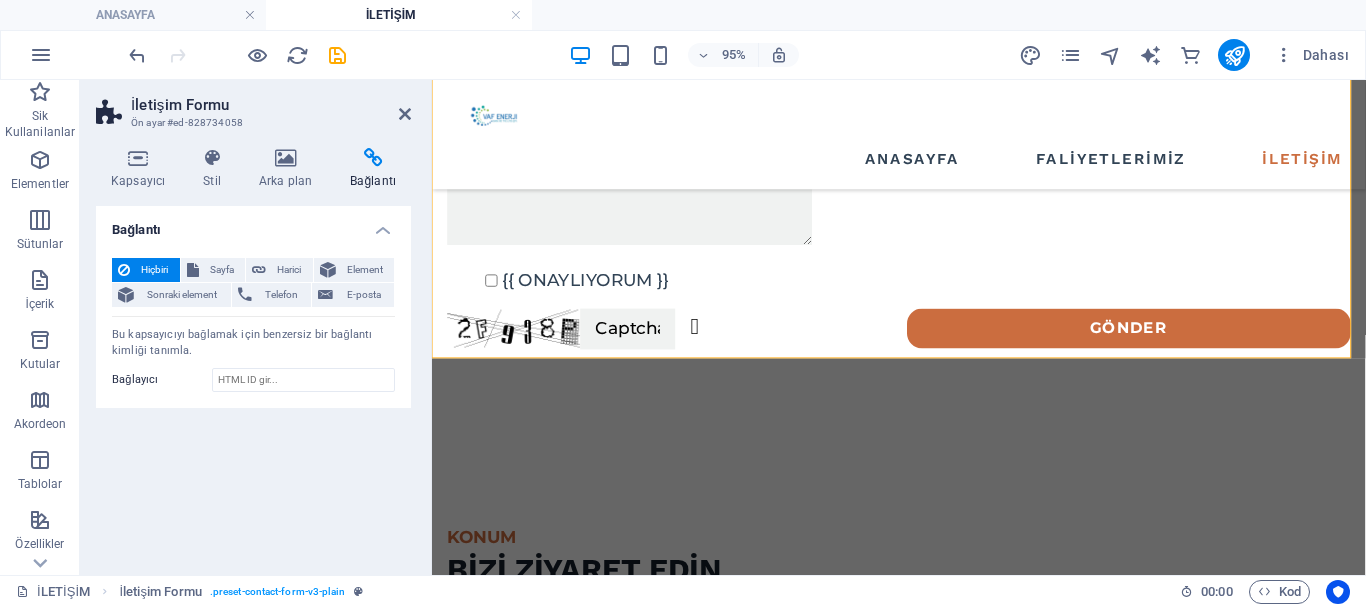 drag, startPoint x: 120, startPoint y: 327, endPoint x: 254, endPoint y: 349, distance: 135.79396 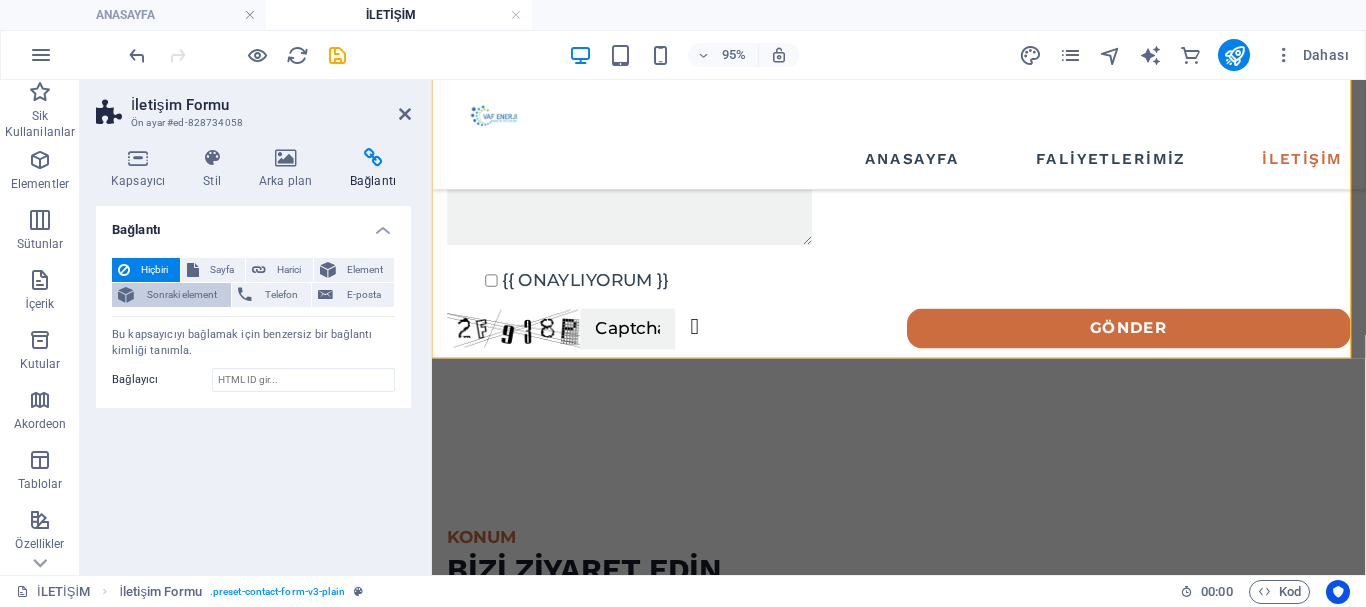 click on "Sonraki element" at bounding box center (182, 295) 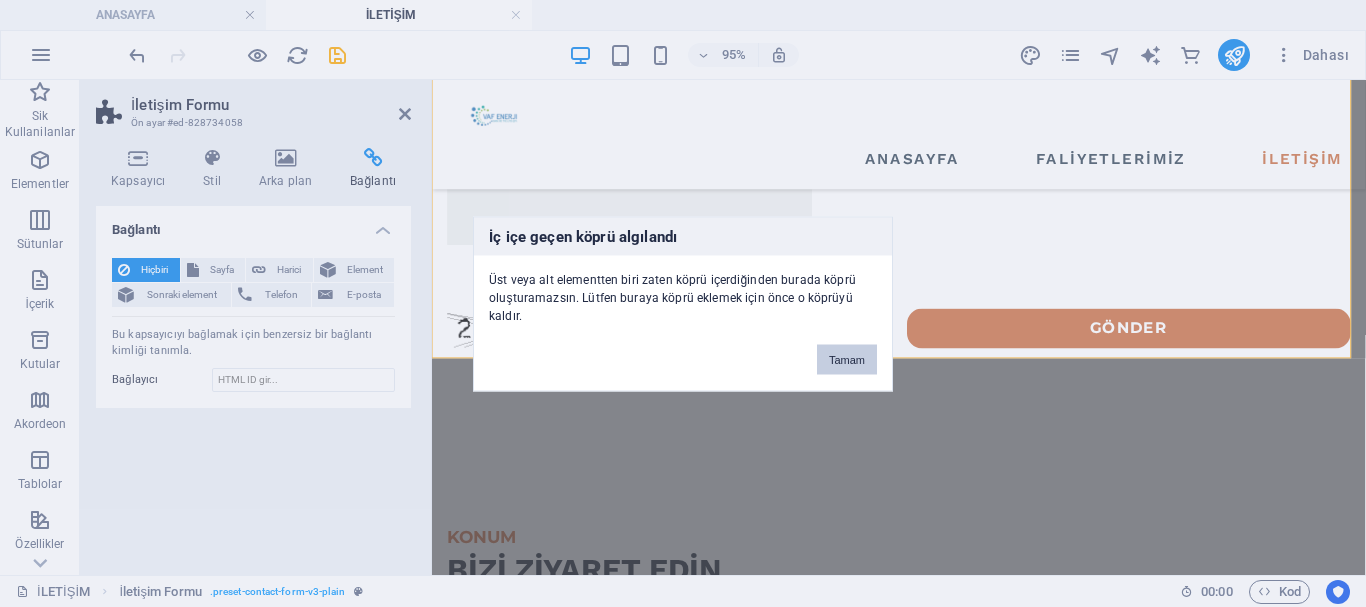 click on "Tamam" at bounding box center (847, 359) 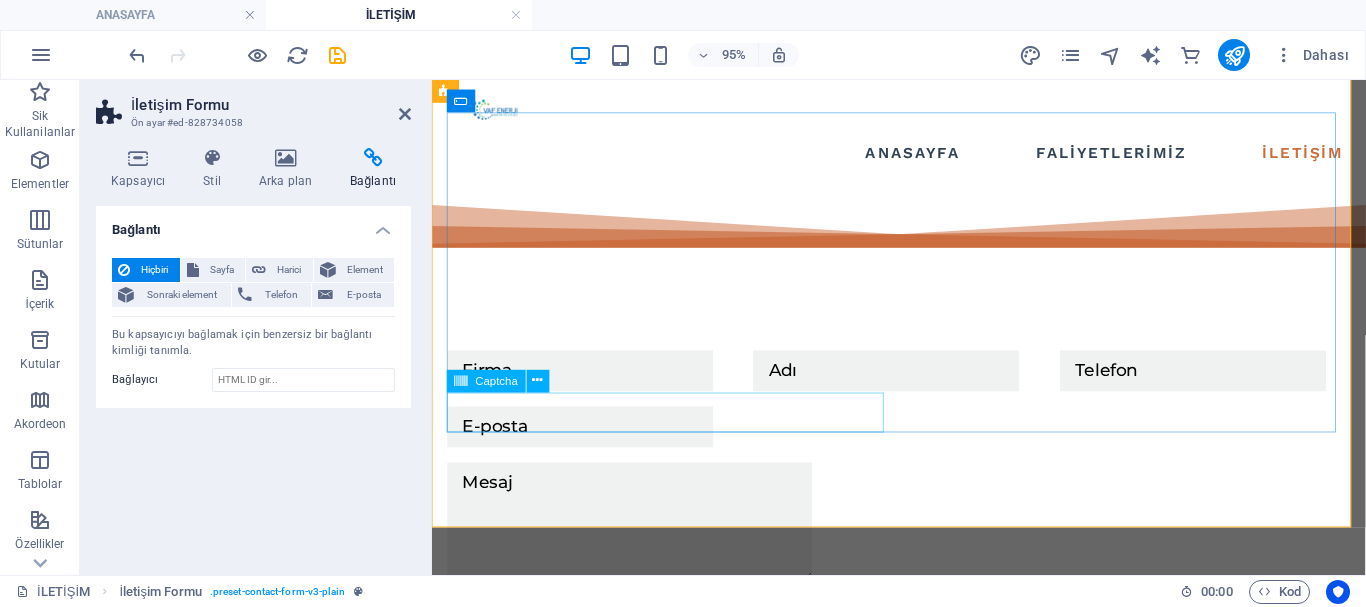 scroll, scrollTop: 0, scrollLeft: 0, axis: both 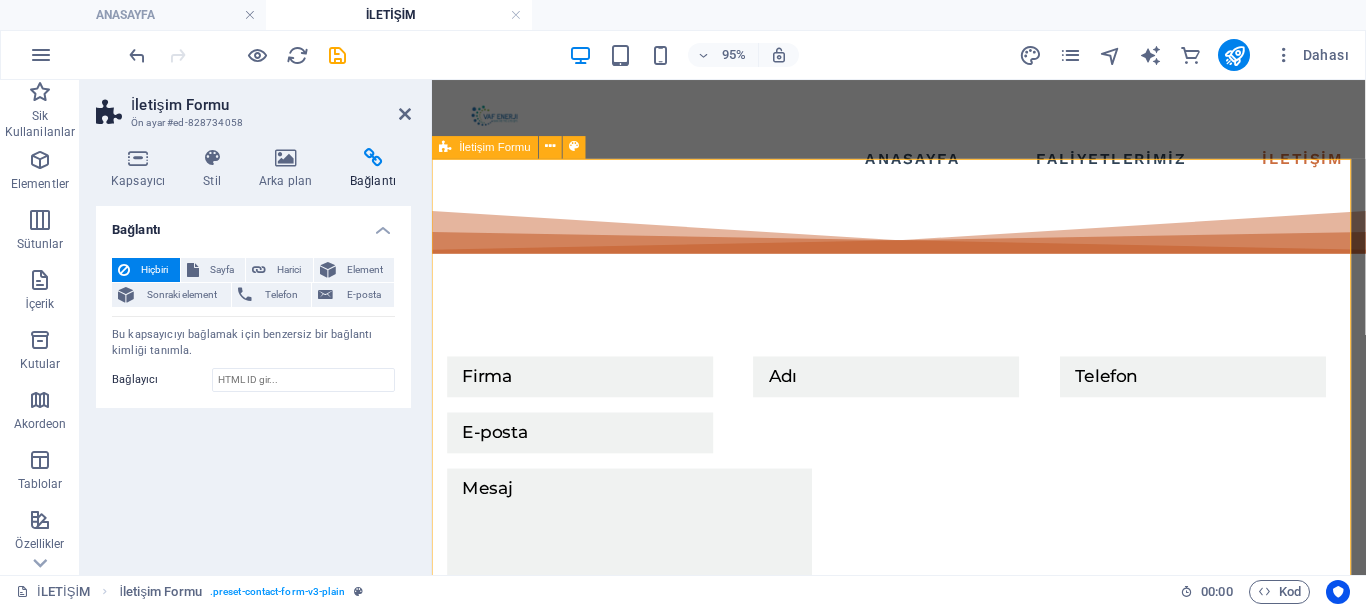 click on "{{ ONAYLIYORUM }} Okunaksız mı? Yeni yükle Gönder" at bounding box center (923, 509) 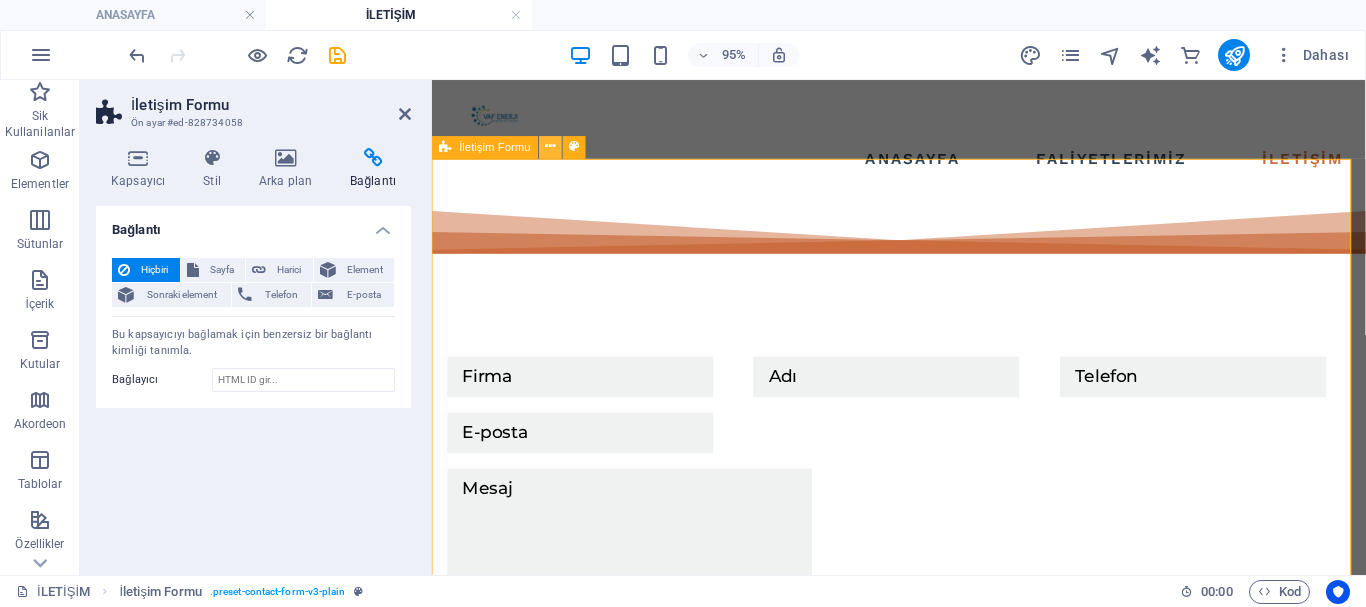 click at bounding box center [551, 147] 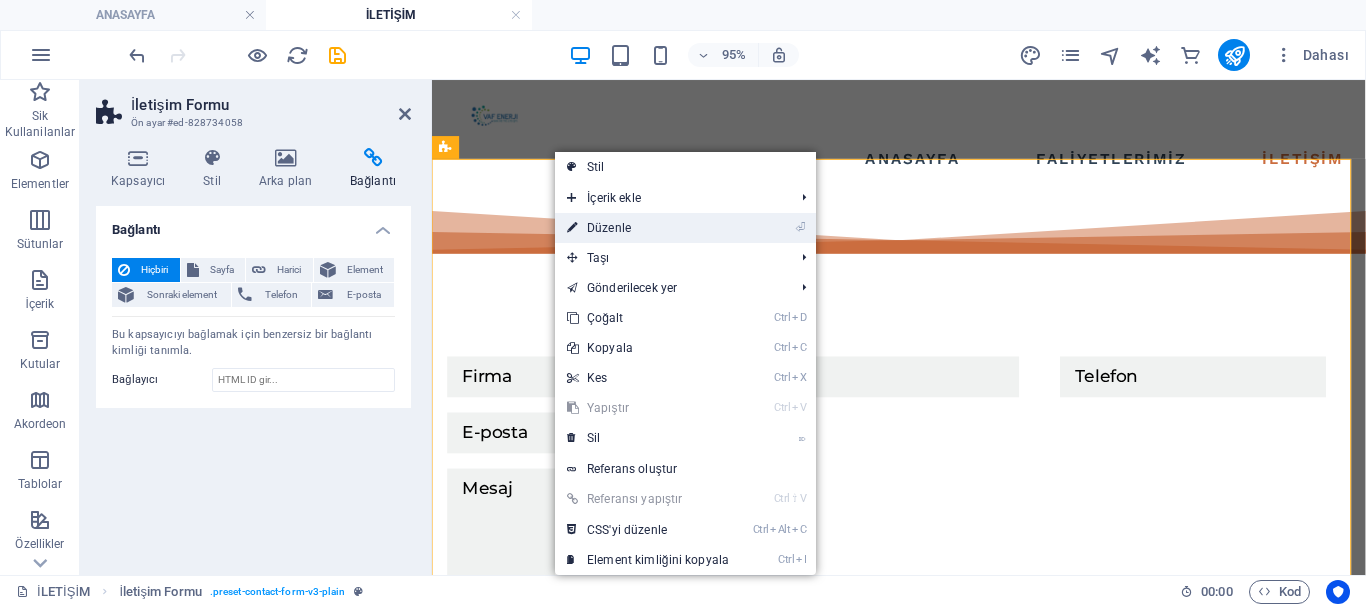 click on "⏎  Düzenle" at bounding box center (648, 228) 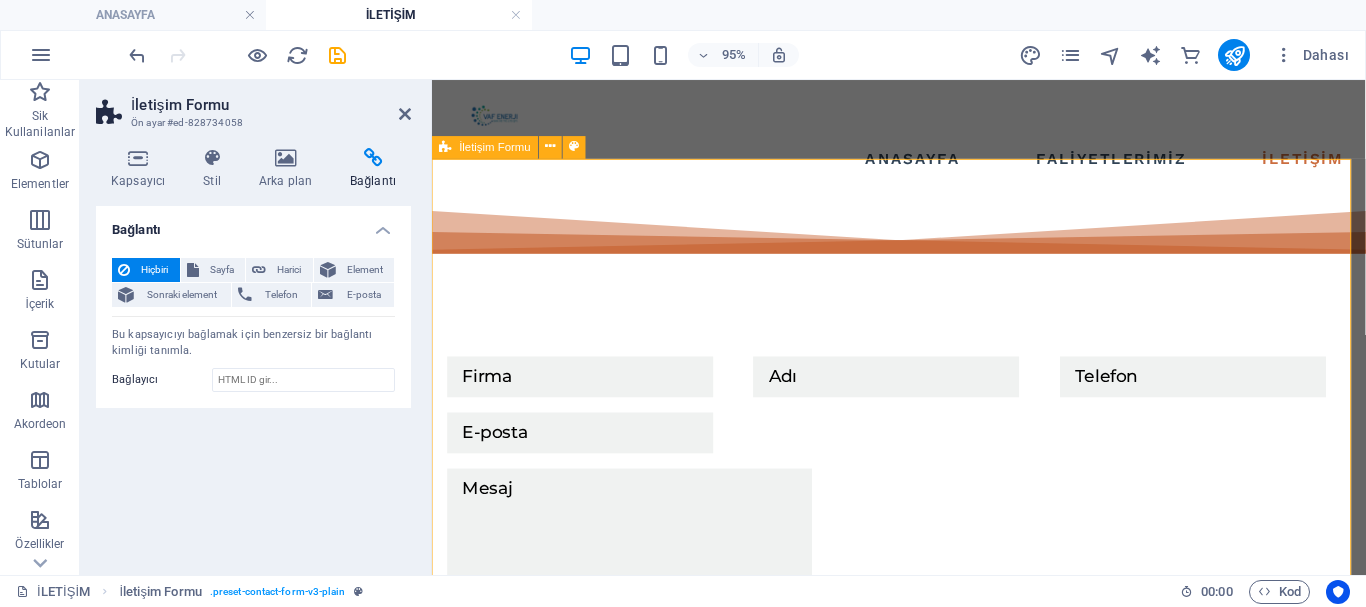 click on "İletişim Formu" at bounding box center (485, 147) 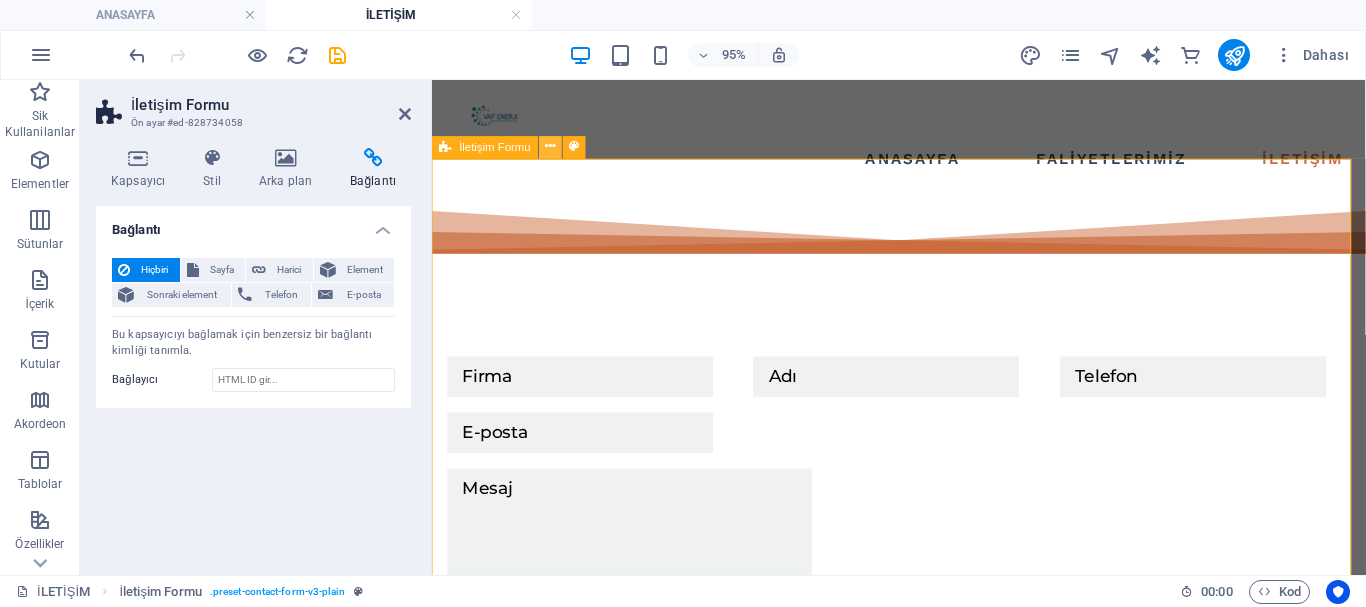 click at bounding box center [551, 147] 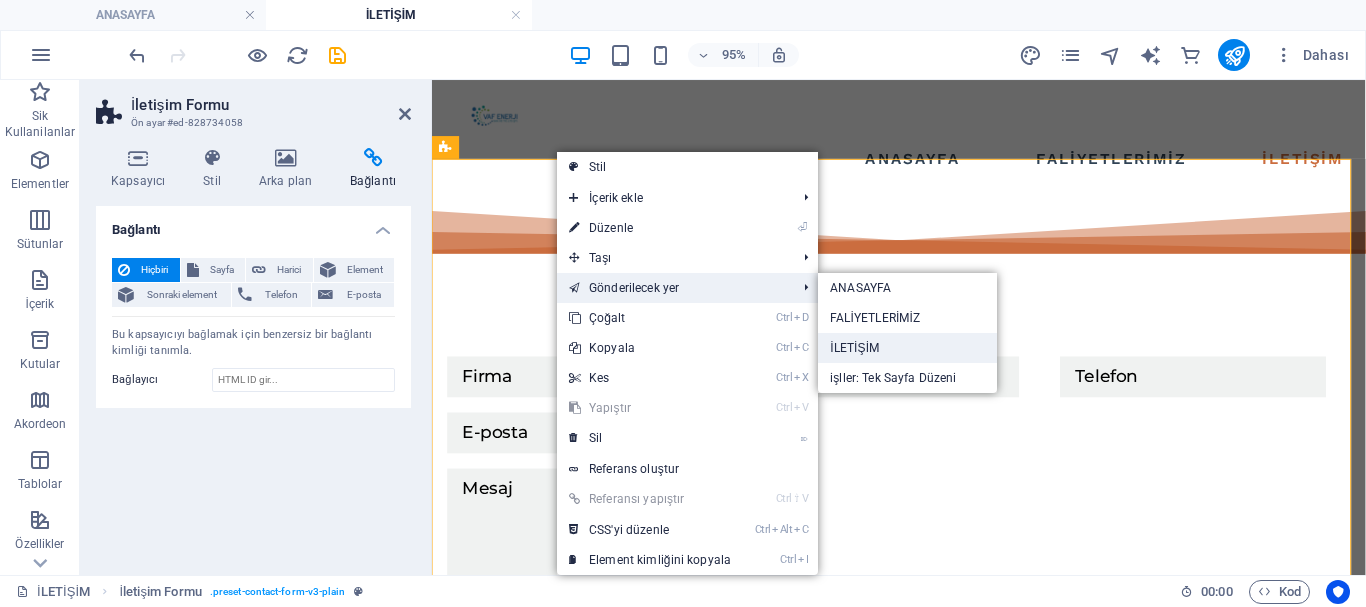click on "İLETİŞİM" at bounding box center [907, 348] 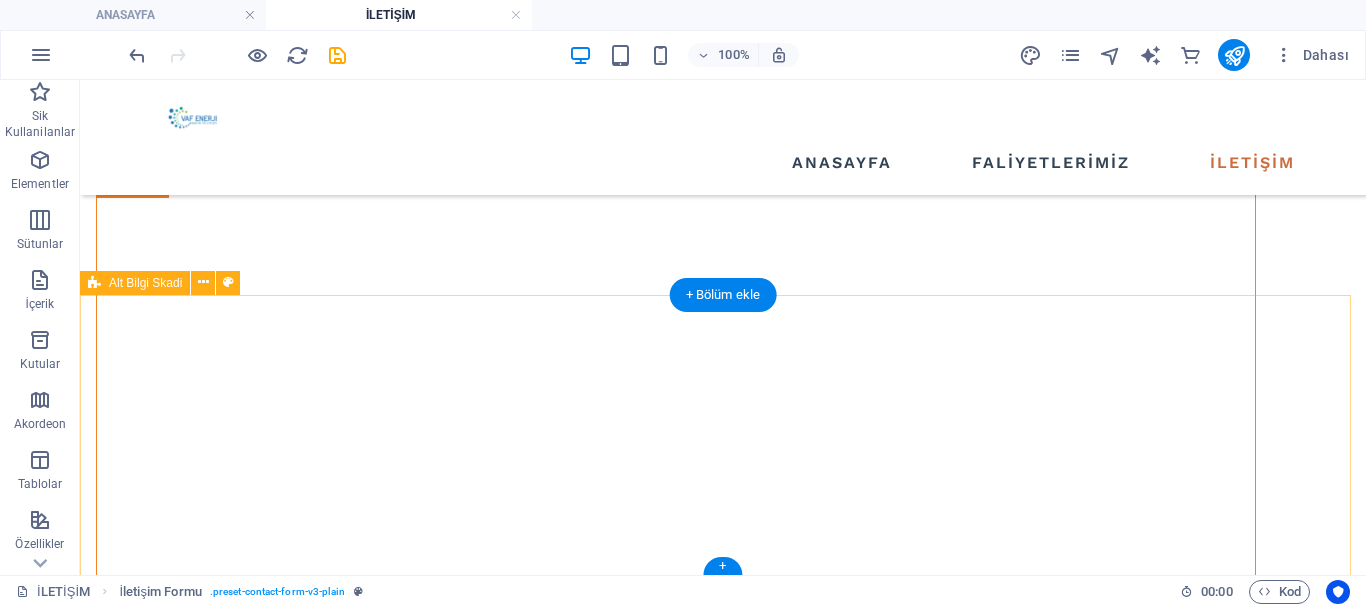 scroll, scrollTop: 0, scrollLeft: 0, axis: both 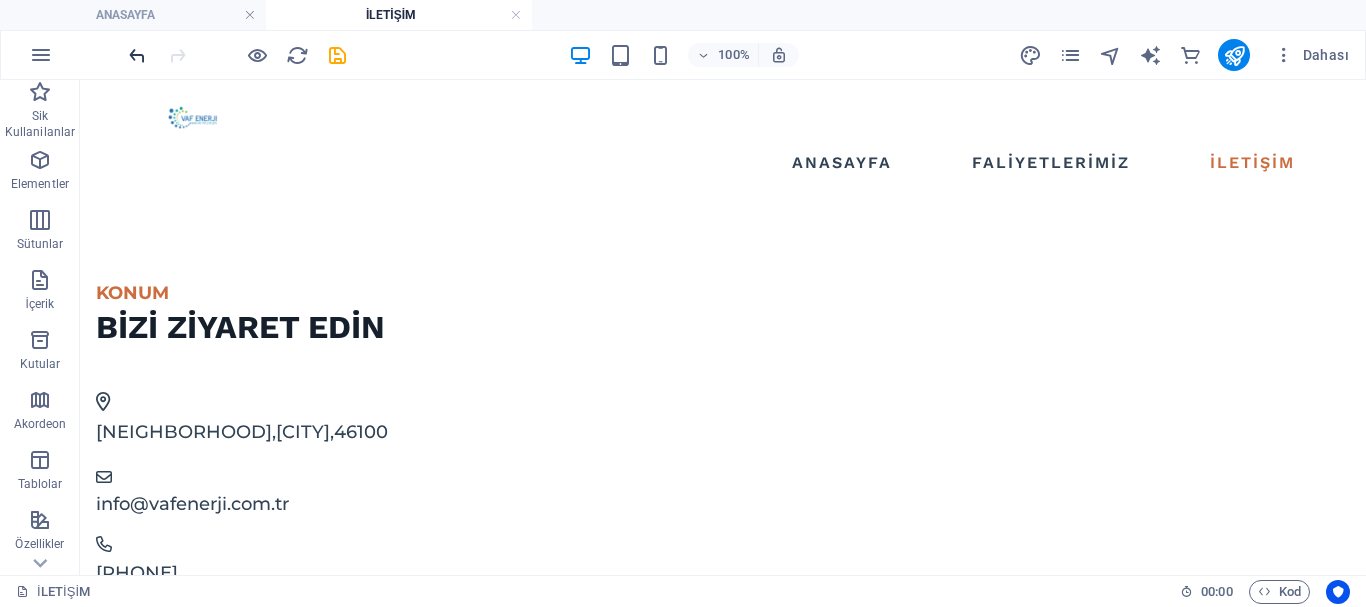 click at bounding box center [137, 55] 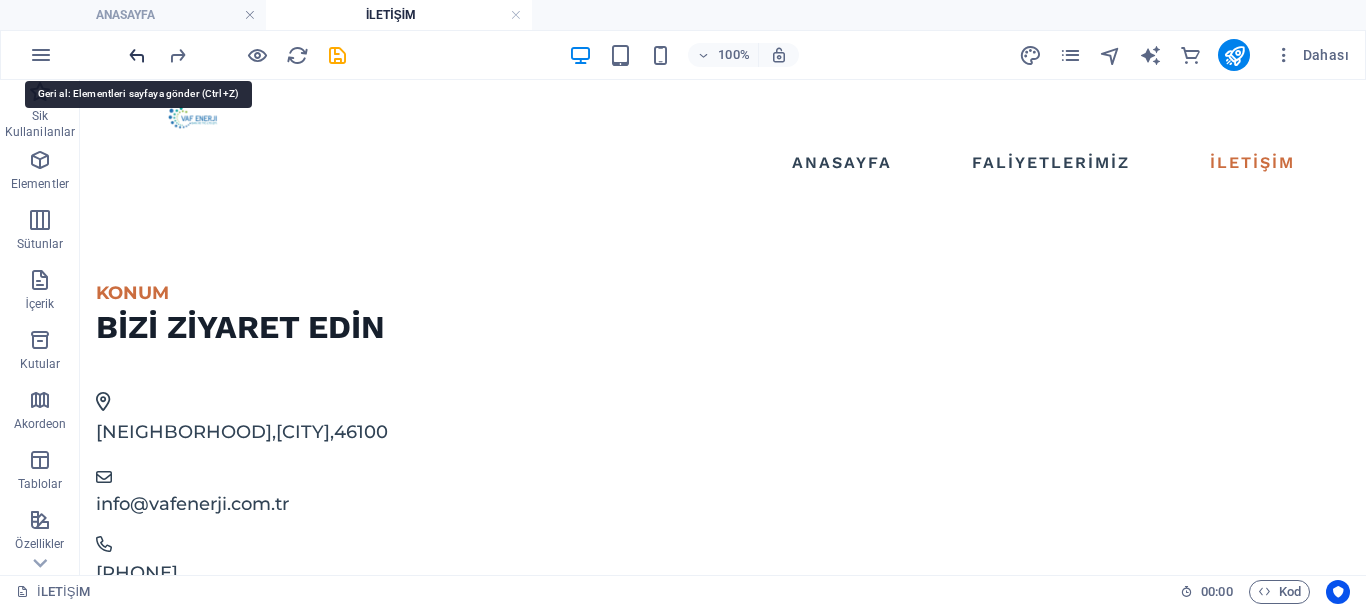 click at bounding box center (137, 55) 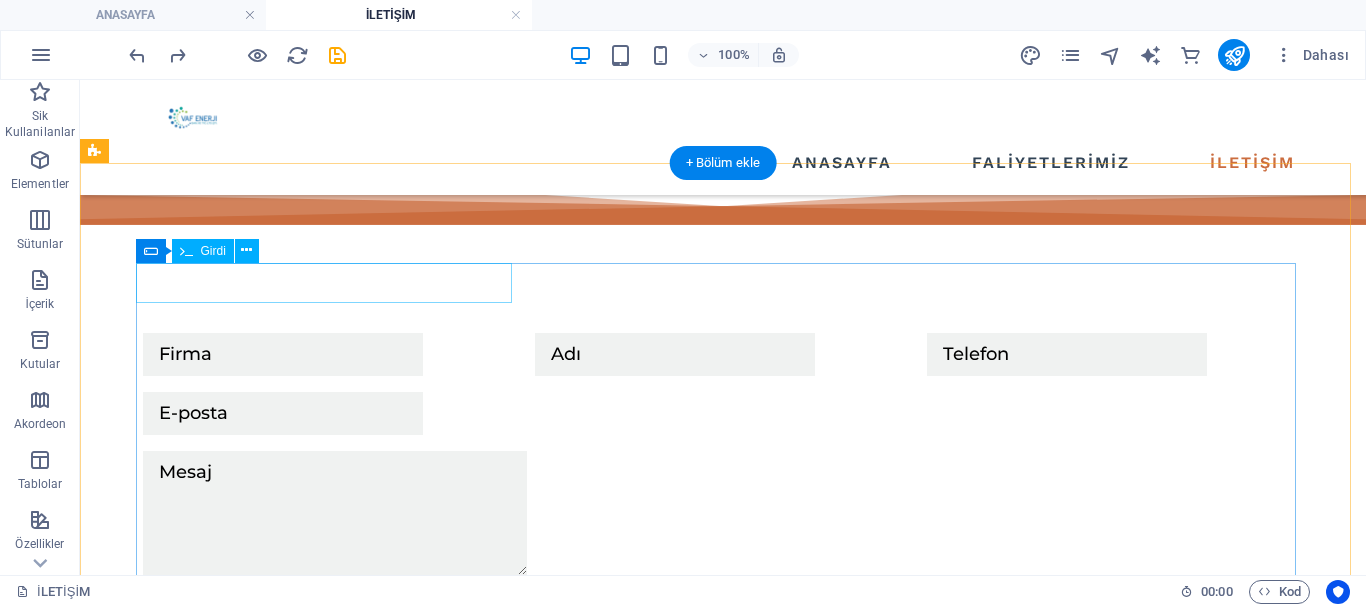 scroll, scrollTop: 0, scrollLeft: 0, axis: both 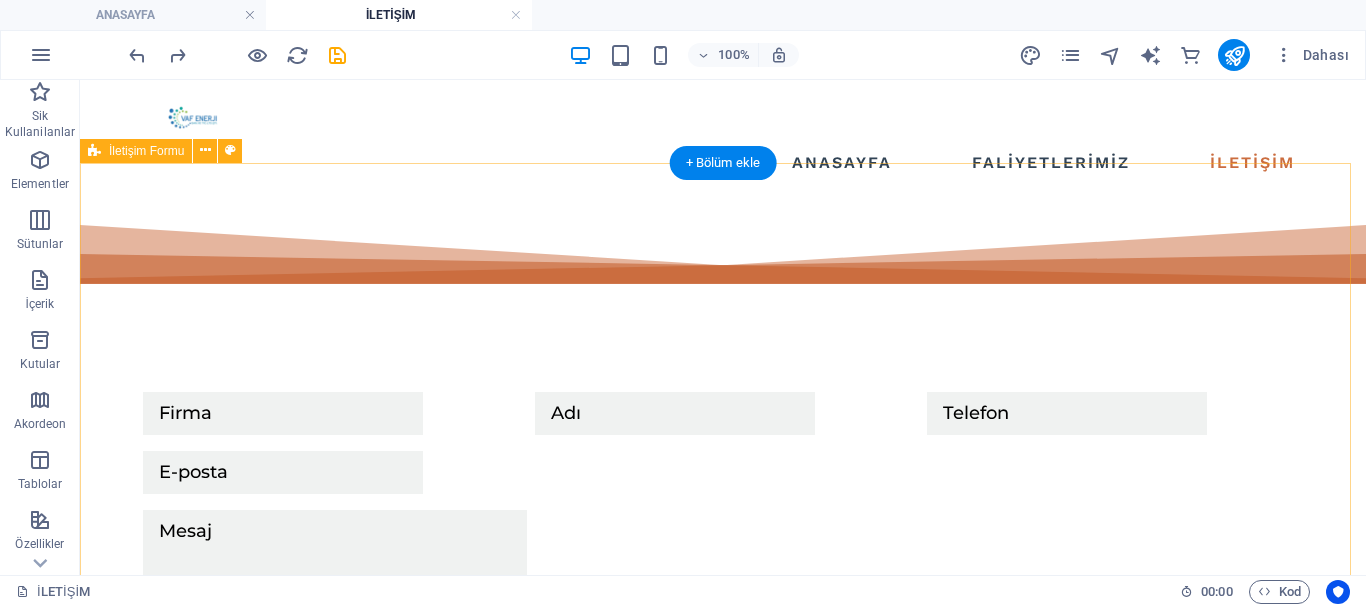 click on "{{ ONAYLIYORUM }} Okunaksız mı? Yeni yükle Gönder" at bounding box center [723, 519] 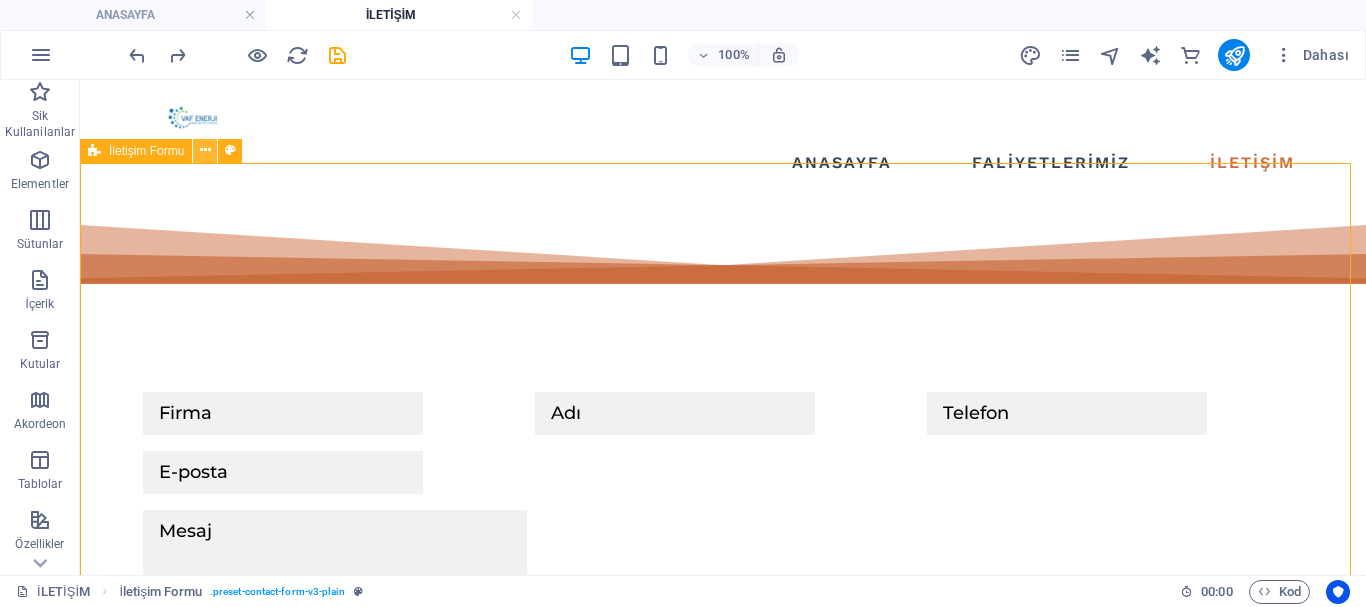 click at bounding box center [205, 151] 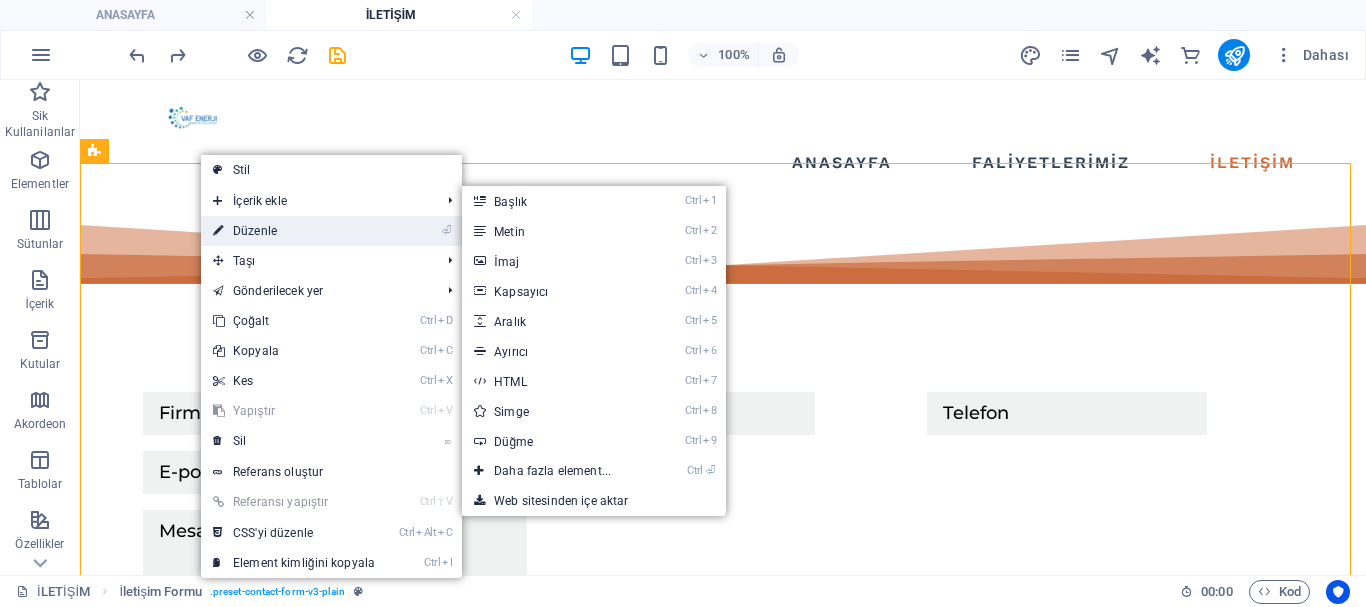 click on "⏎  Düzenle" at bounding box center (294, 231) 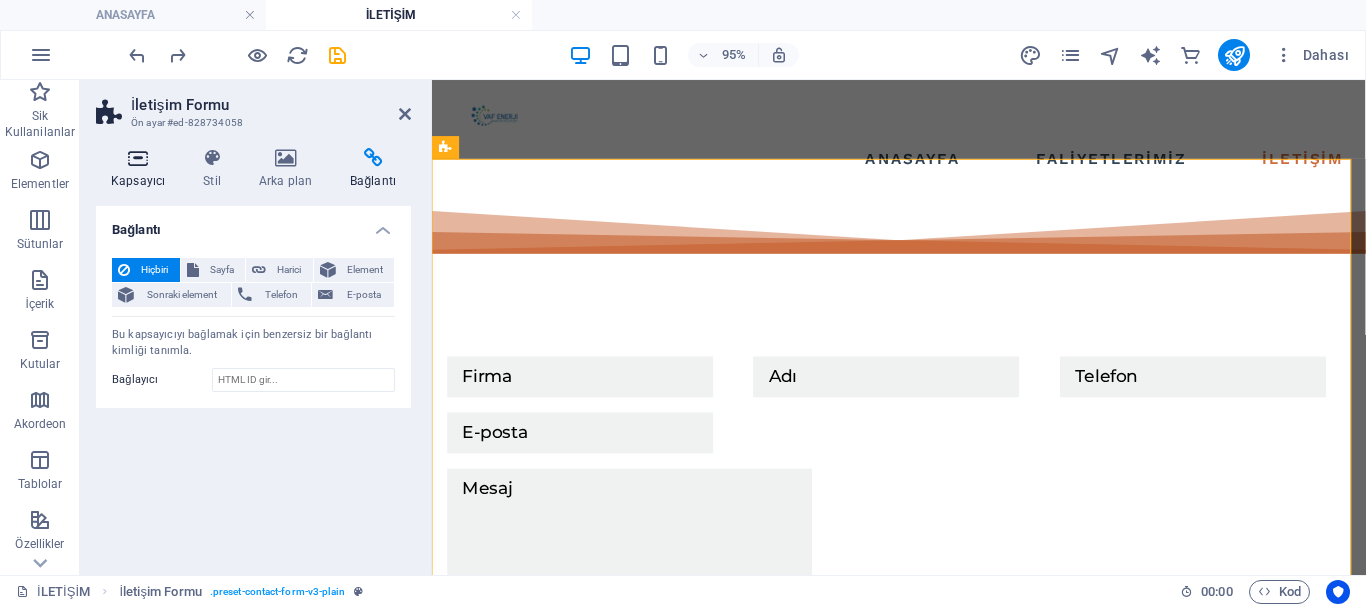 click at bounding box center (138, 158) 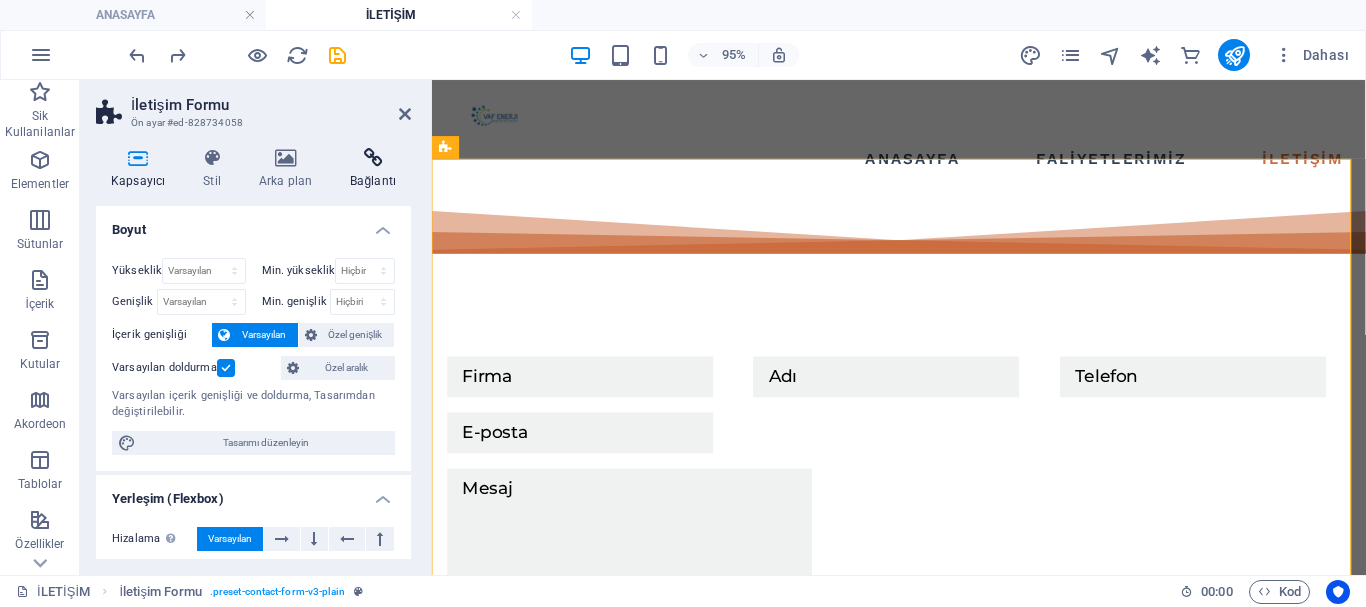 click at bounding box center [373, 158] 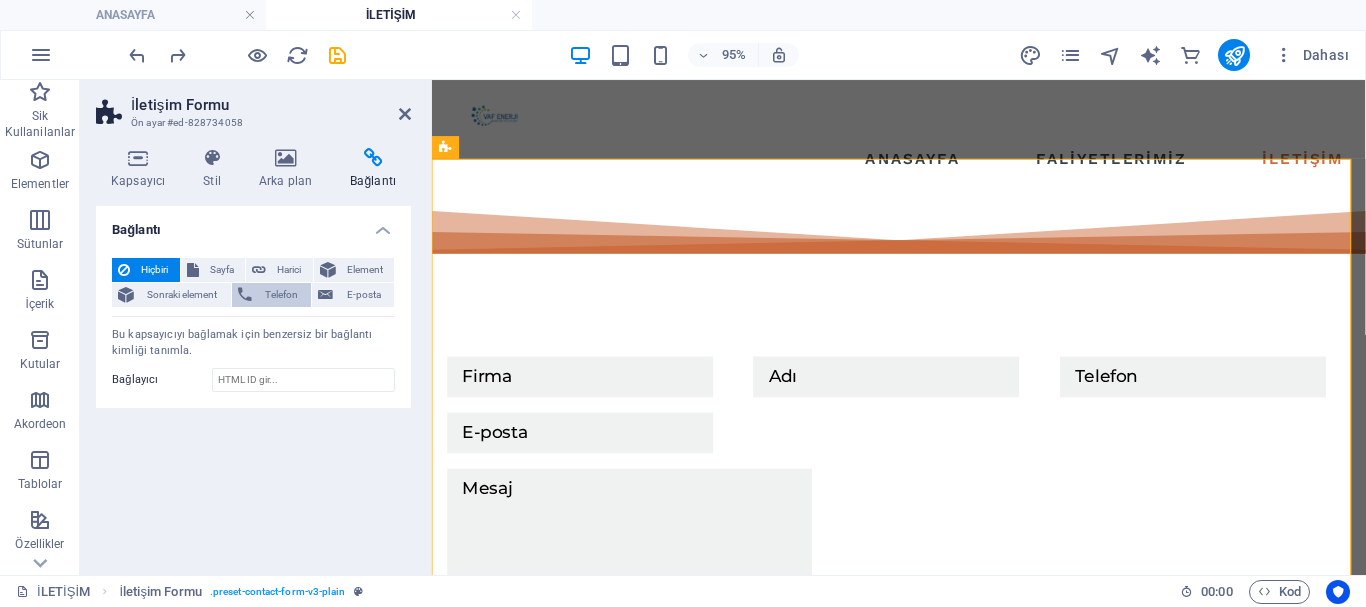 click on "Telefon" at bounding box center [282, 295] 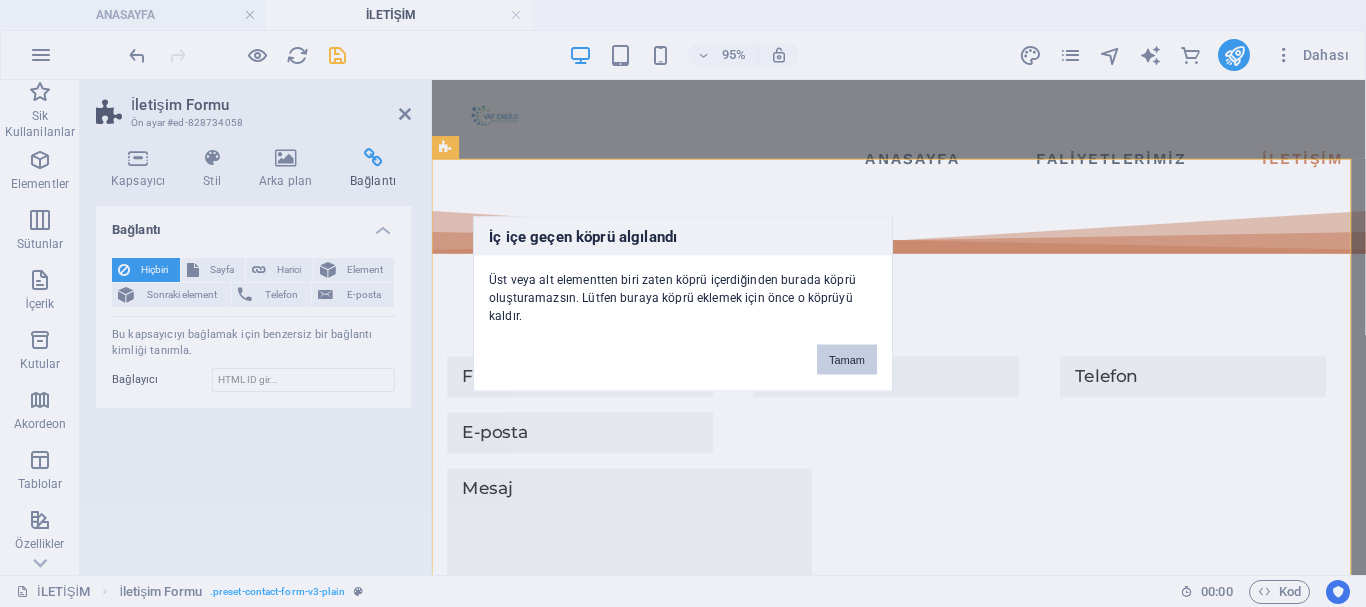 click on "Tamam" at bounding box center [847, 359] 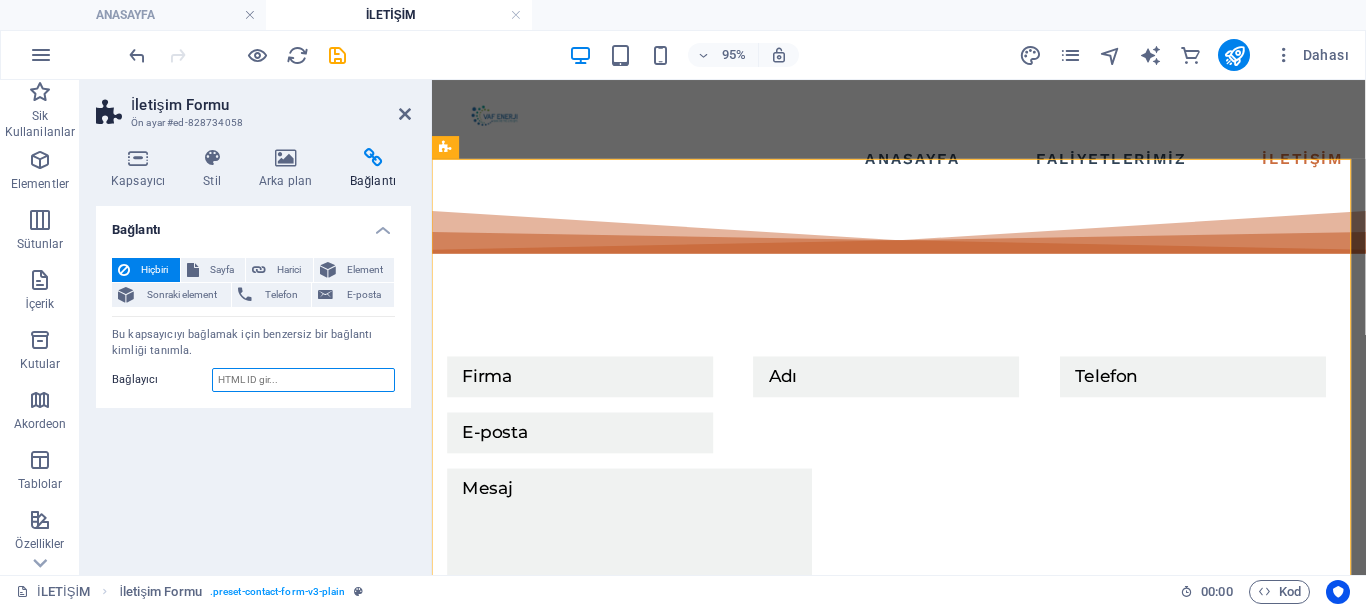 click on "Bağlayıcı" at bounding box center [303, 380] 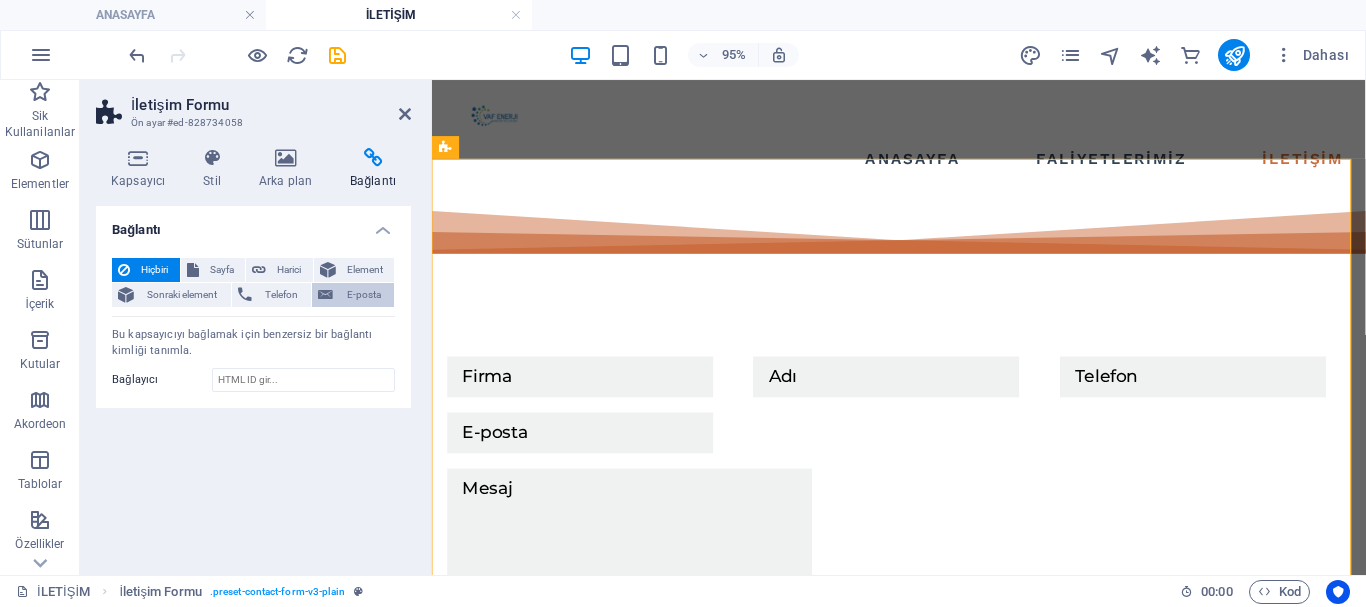 click on "E-posta" at bounding box center (353, 295) 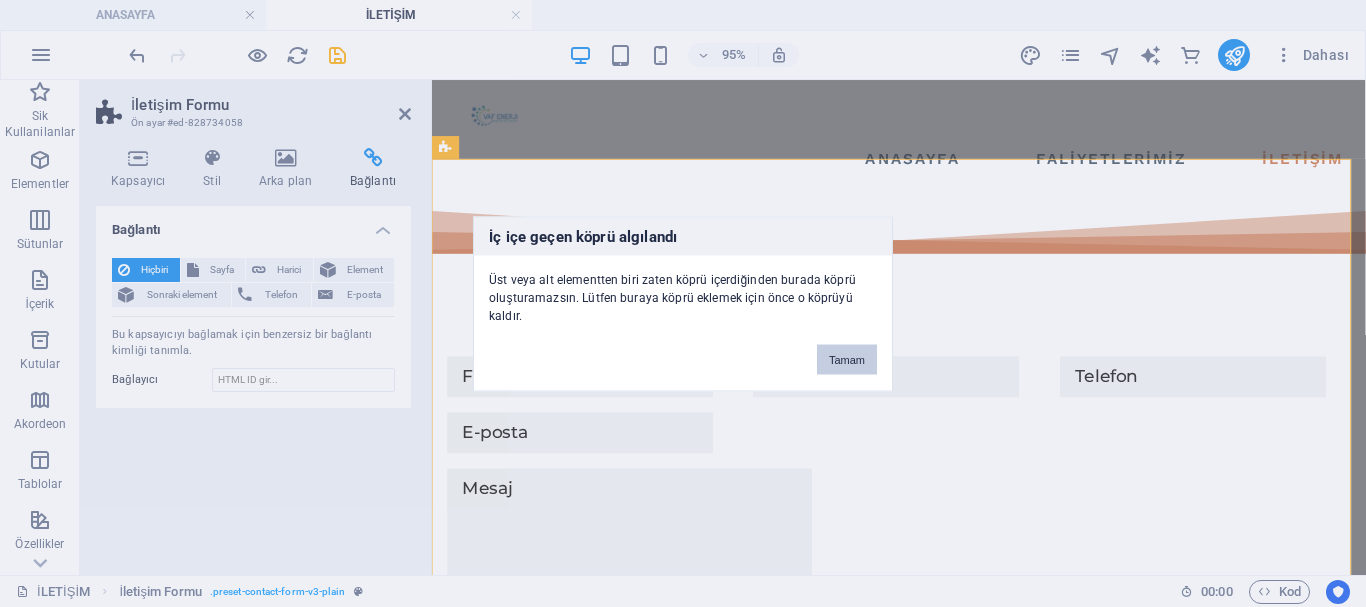 click on "Tamam" at bounding box center [847, 359] 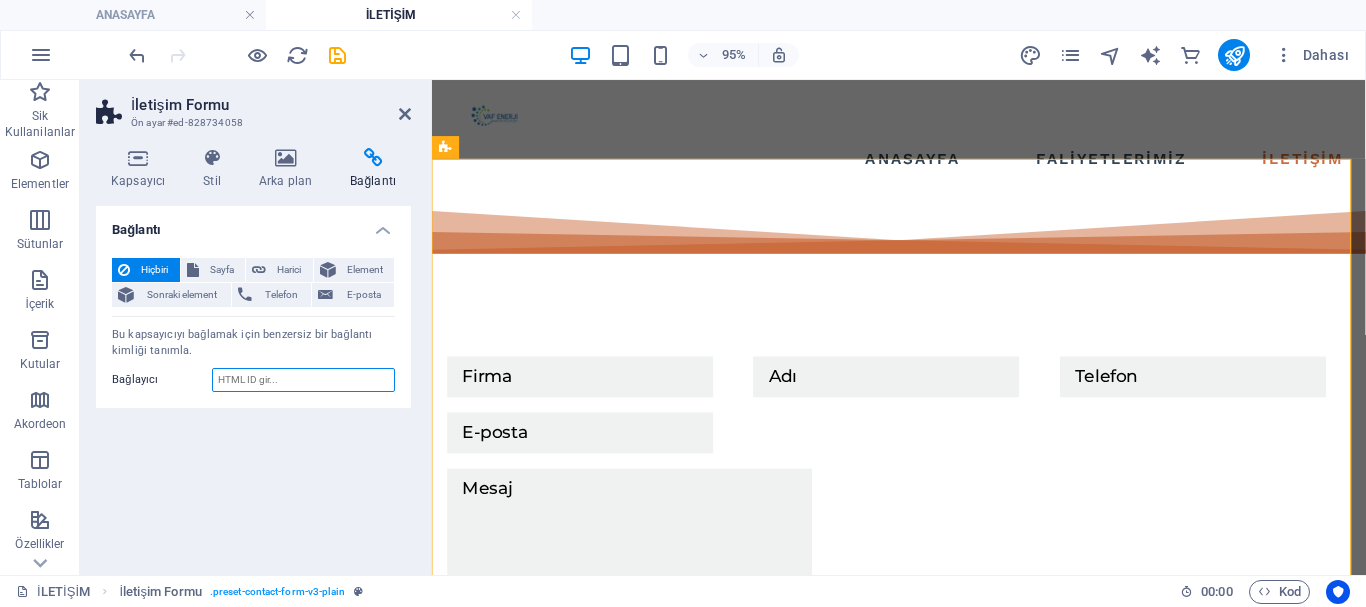 click on "Bağlayıcı" at bounding box center (303, 380) 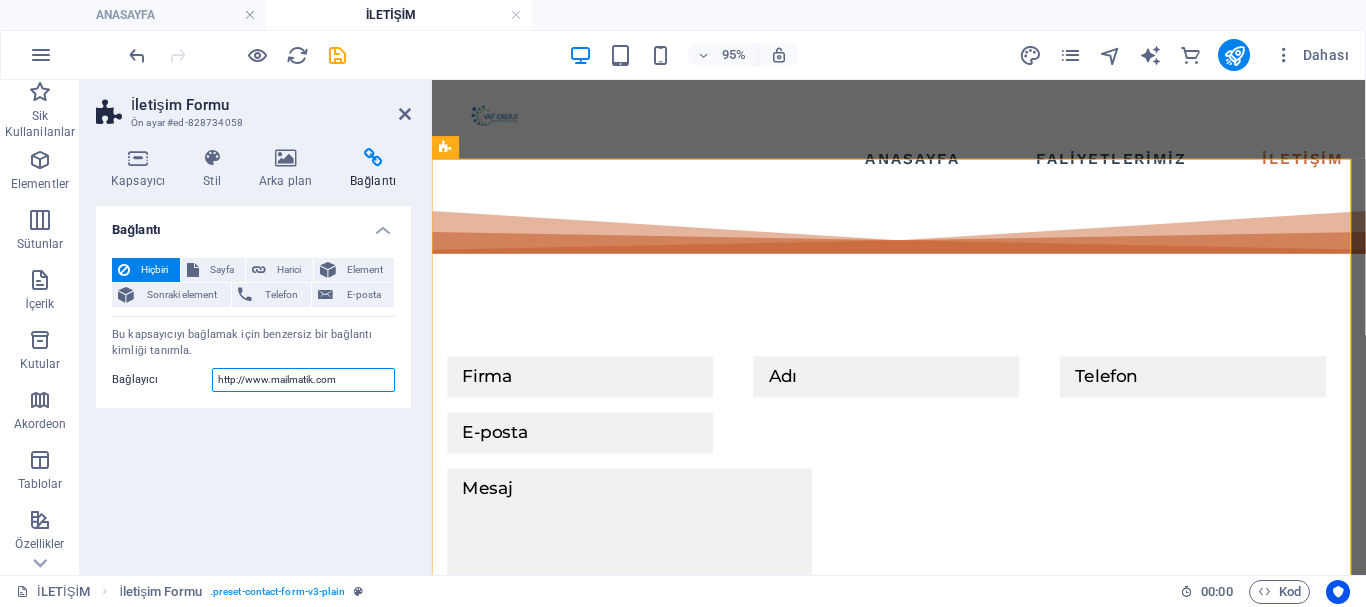click on "http://www.mailmatik.com" at bounding box center [303, 380] 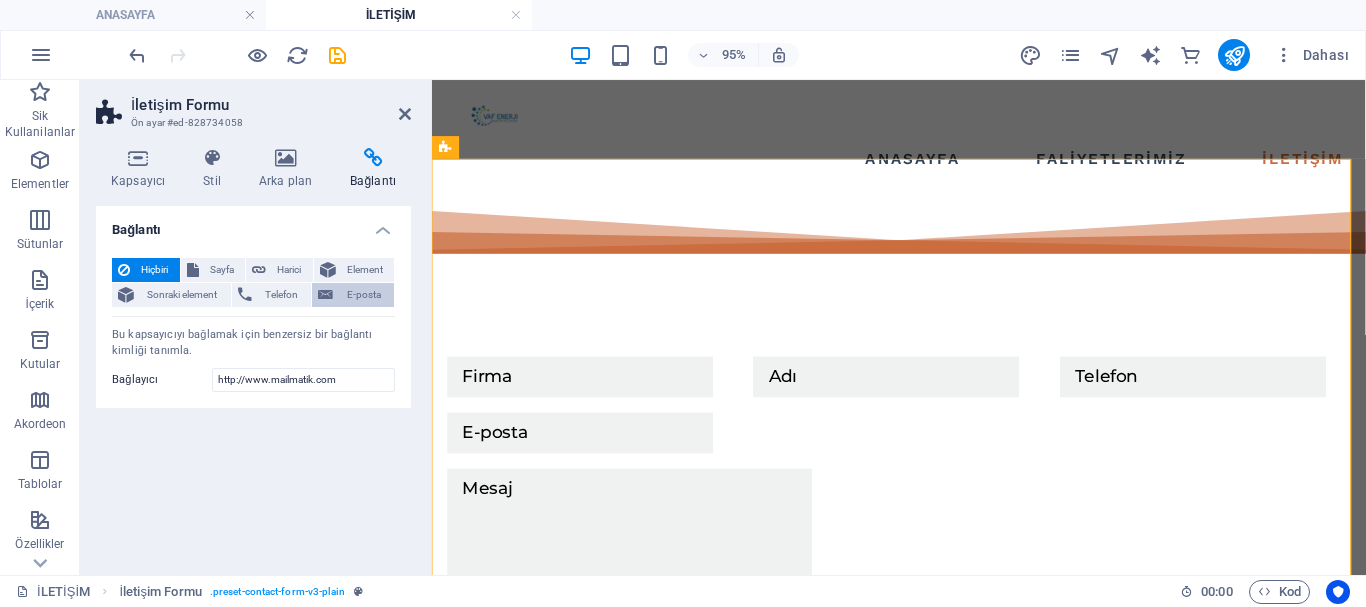 click on "E-posta" at bounding box center (363, 295) 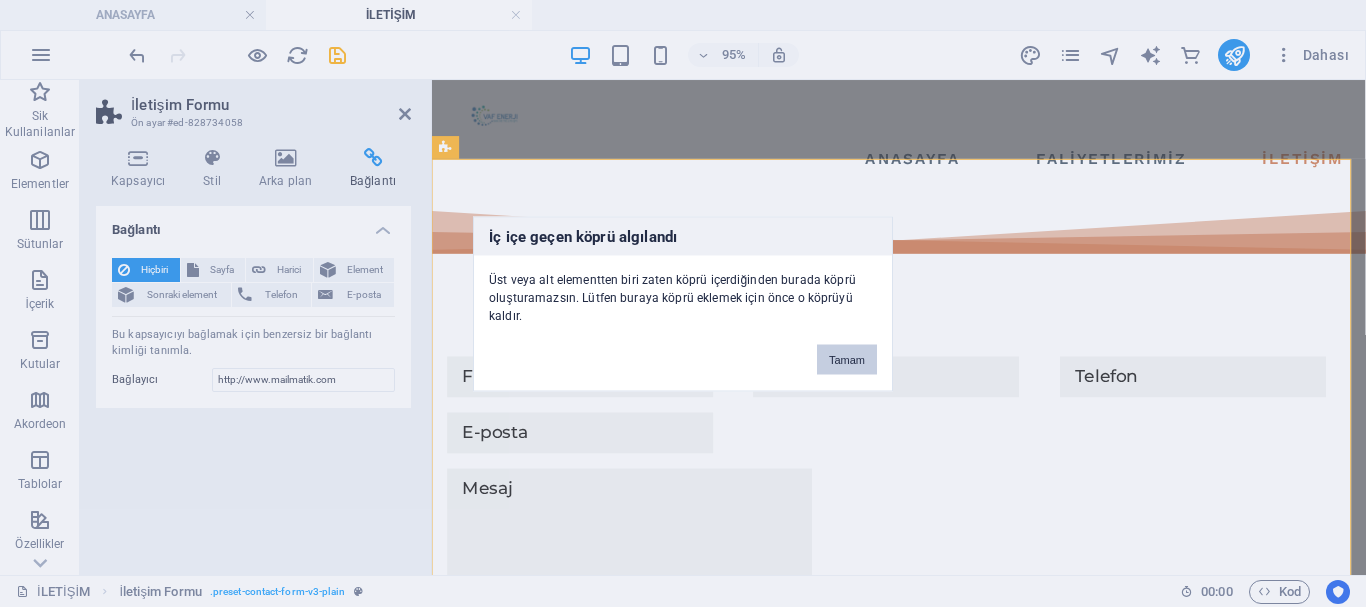 click on "Tamam" at bounding box center [847, 359] 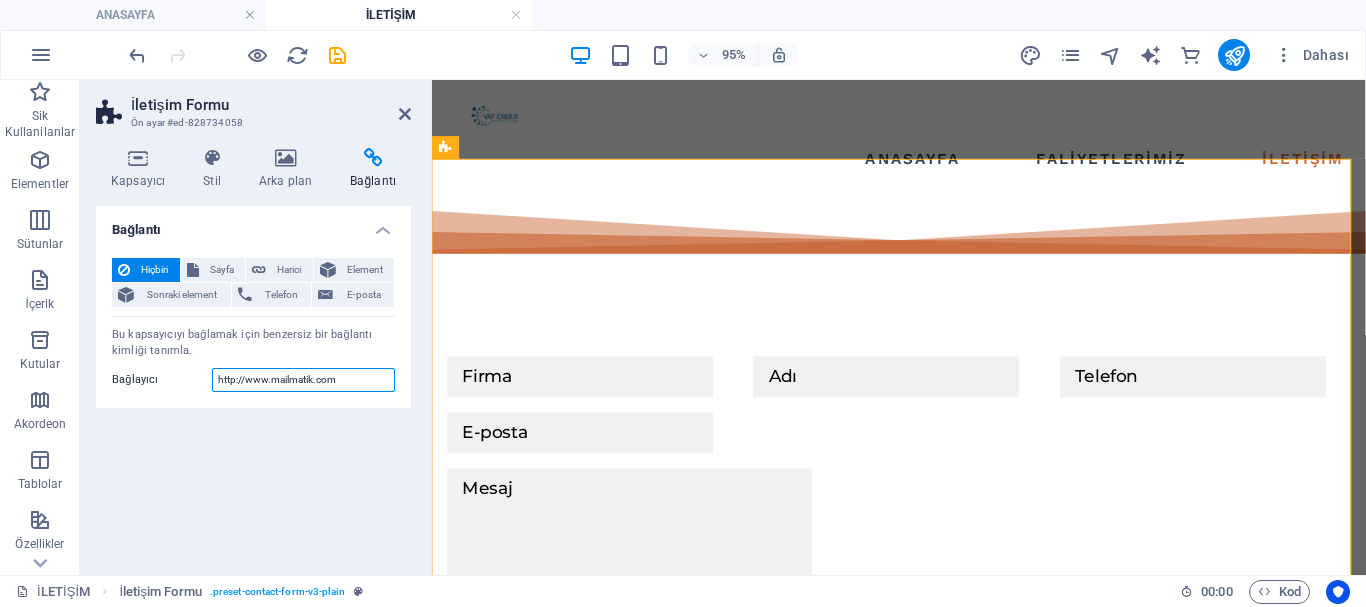 click on "http://www.mailmatik.com" at bounding box center [303, 380] 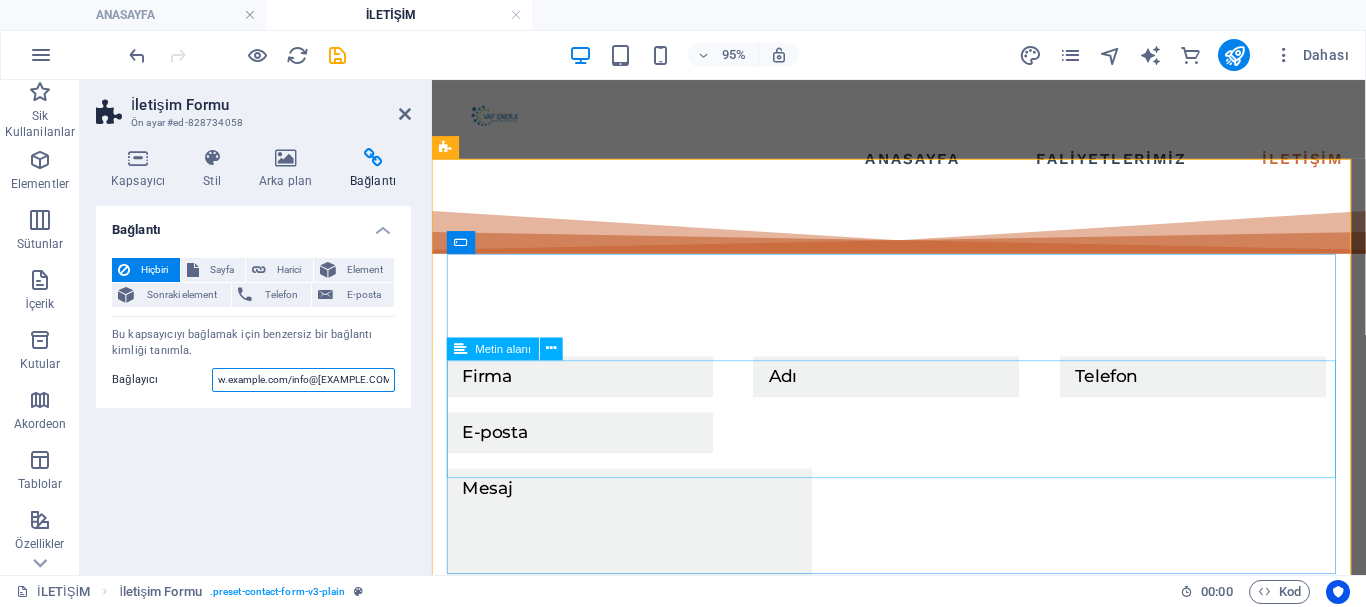 scroll, scrollTop: 0, scrollLeft: 47, axis: horizontal 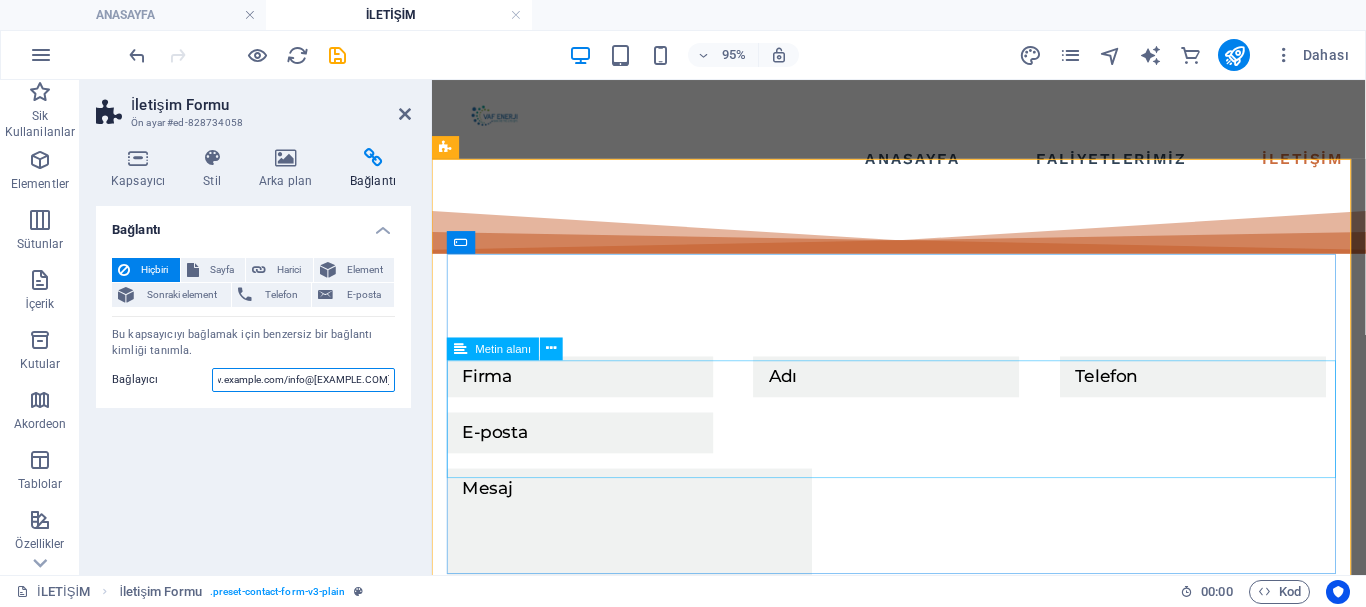 type on "http://www.example.com/info@[EXAMPLE.COM]" 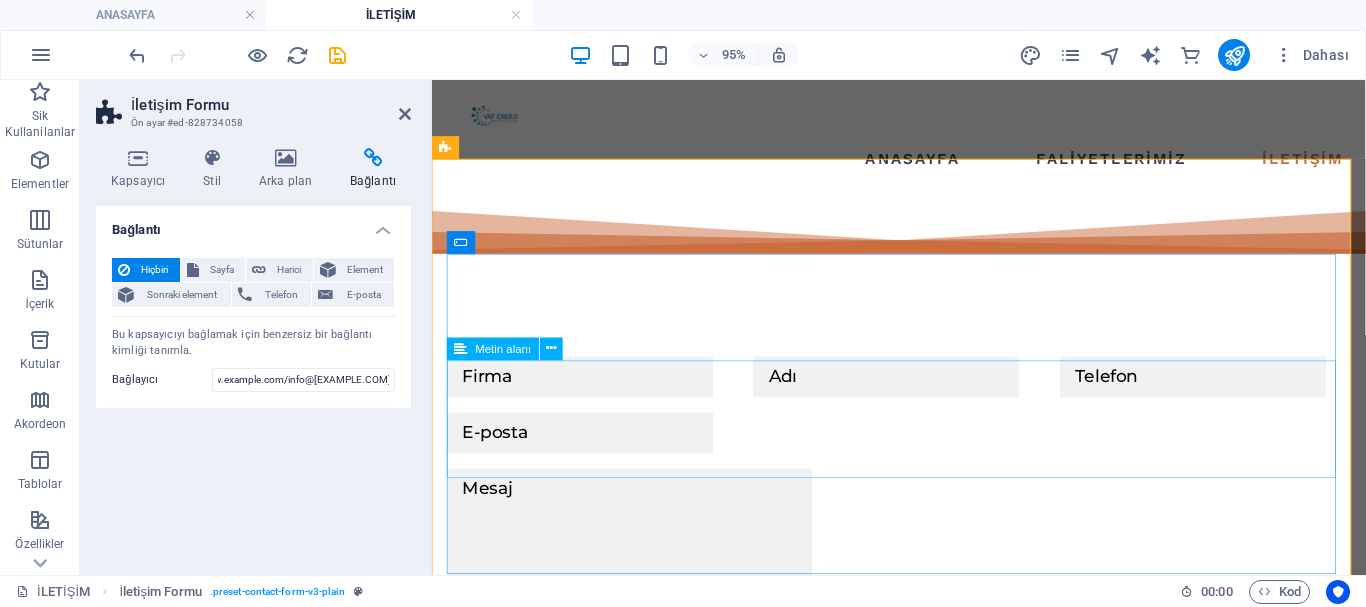 scroll, scrollTop: 0, scrollLeft: 0, axis: both 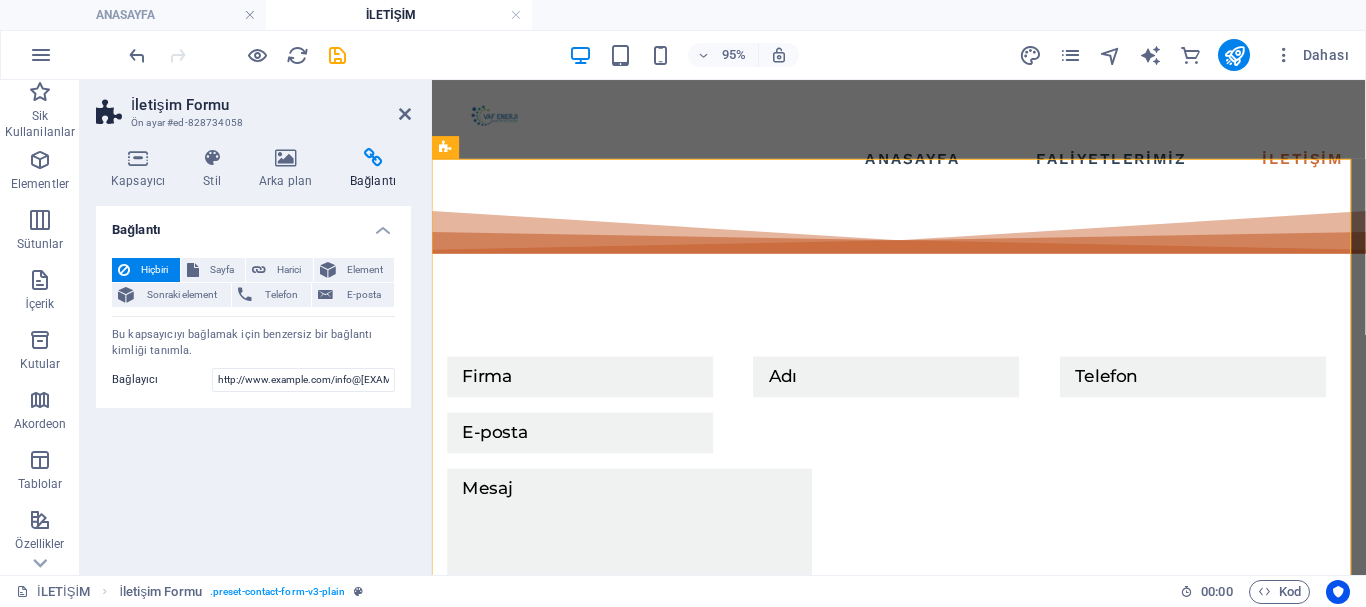 click on "İletişim Formu" at bounding box center (271, 105) 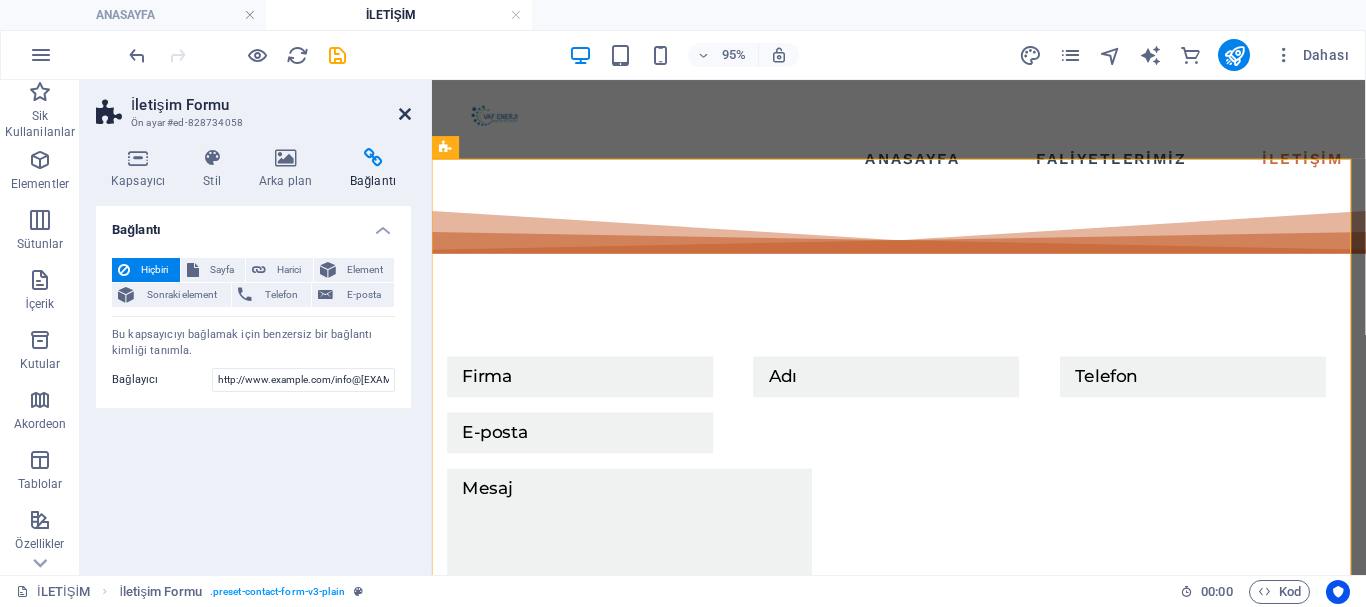 click at bounding box center (405, 114) 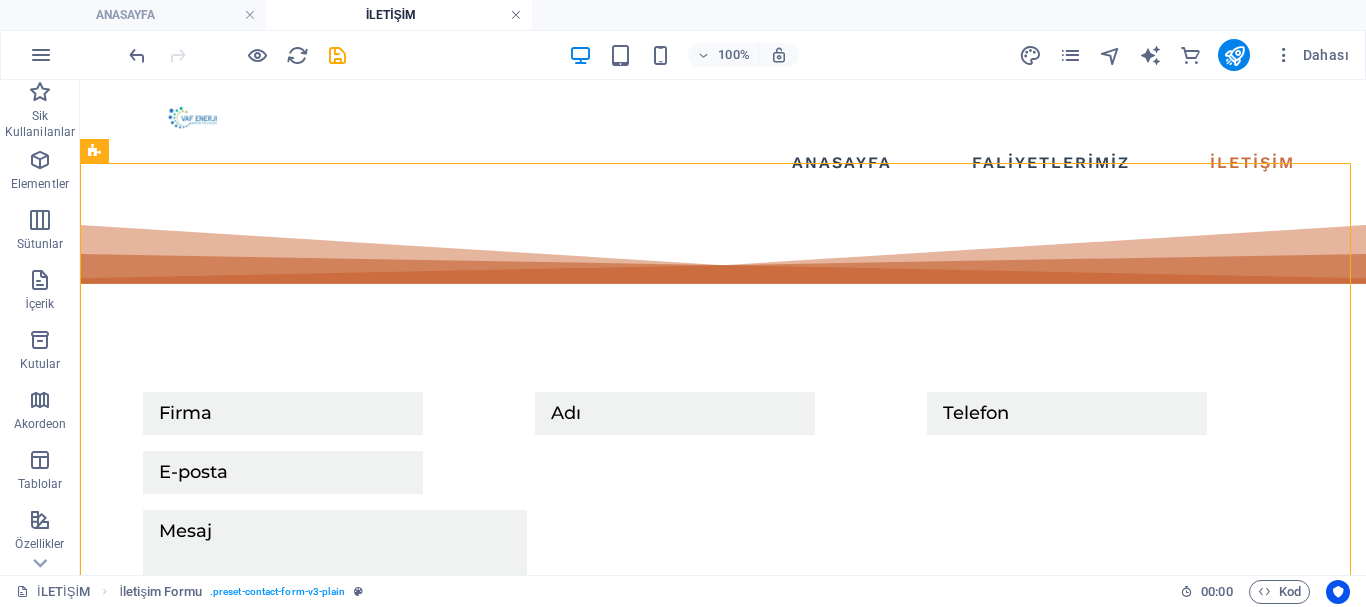 click at bounding box center [516, 15] 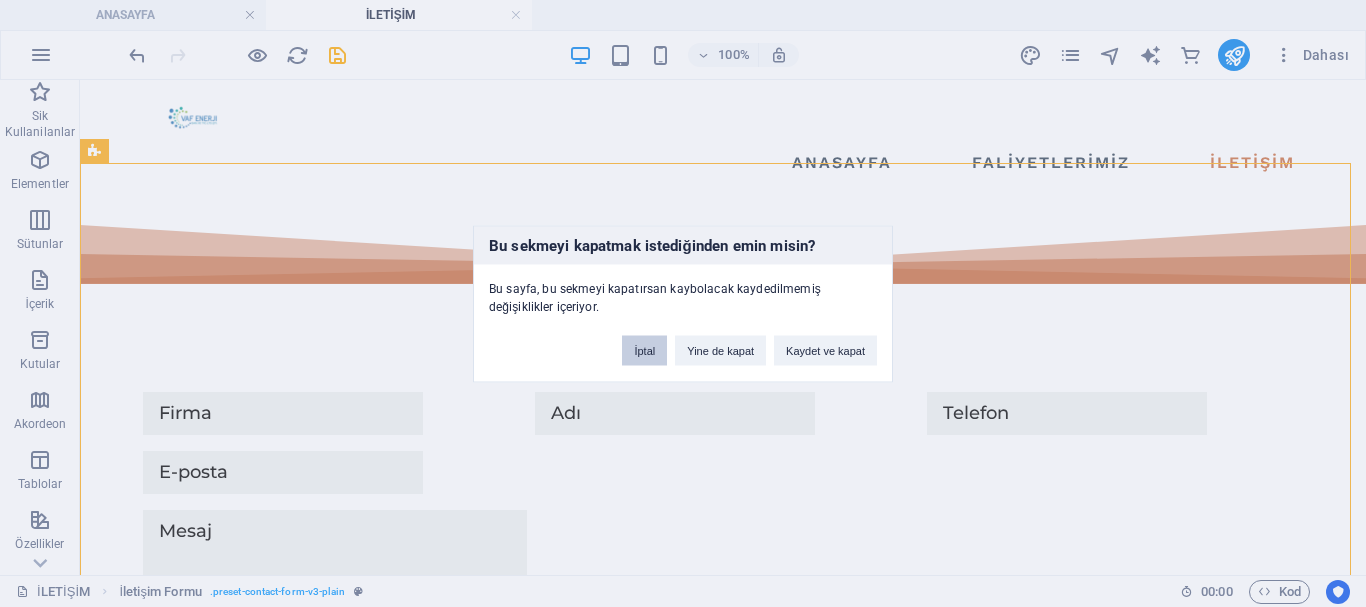 click on "İptal" at bounding box center [644, 350] 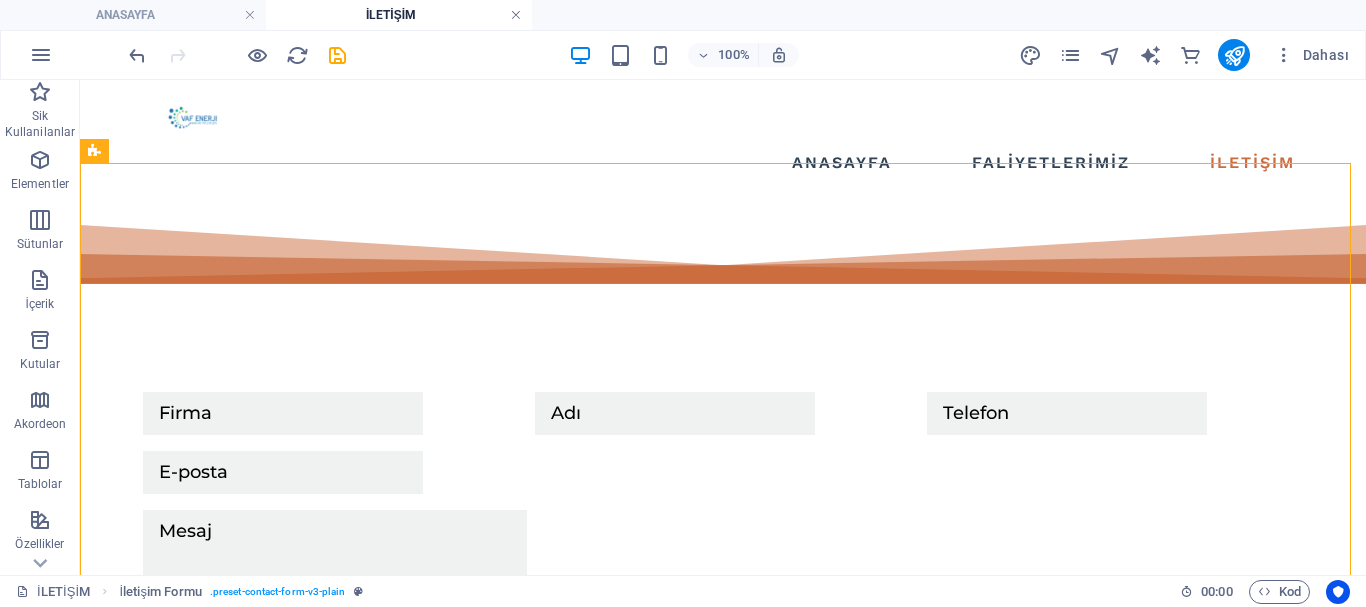 click at bounding box center (516, 15) 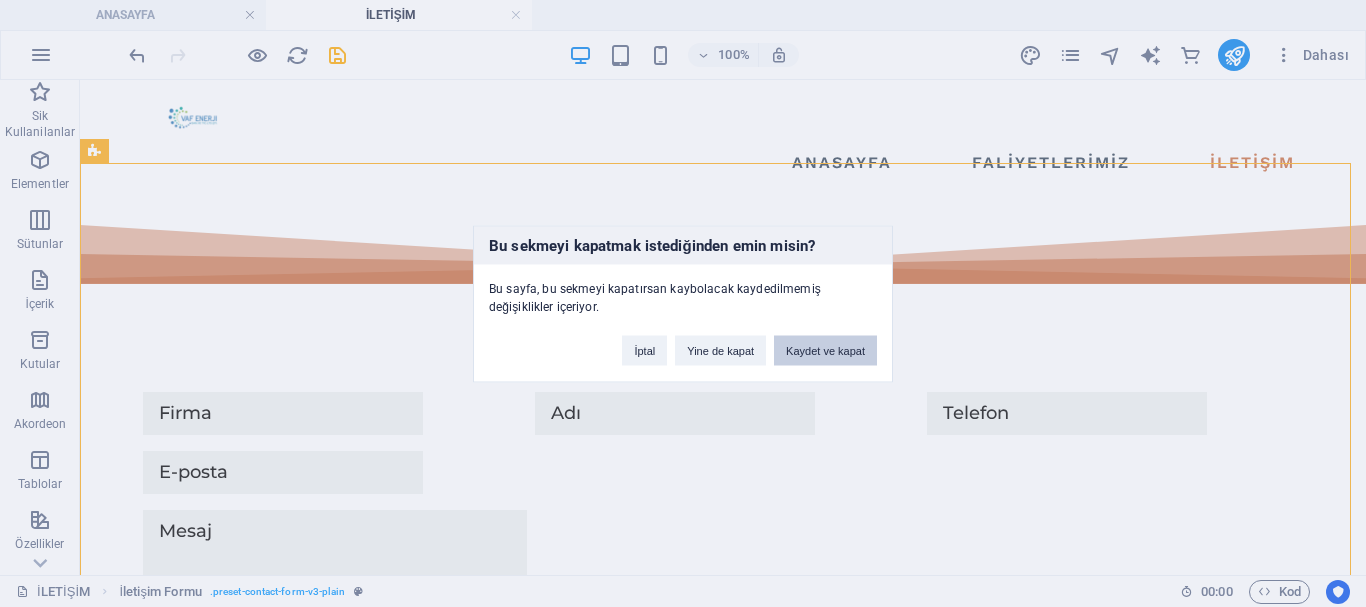 click on "Kaydet ve kapat" at bounding box center (825, 350) 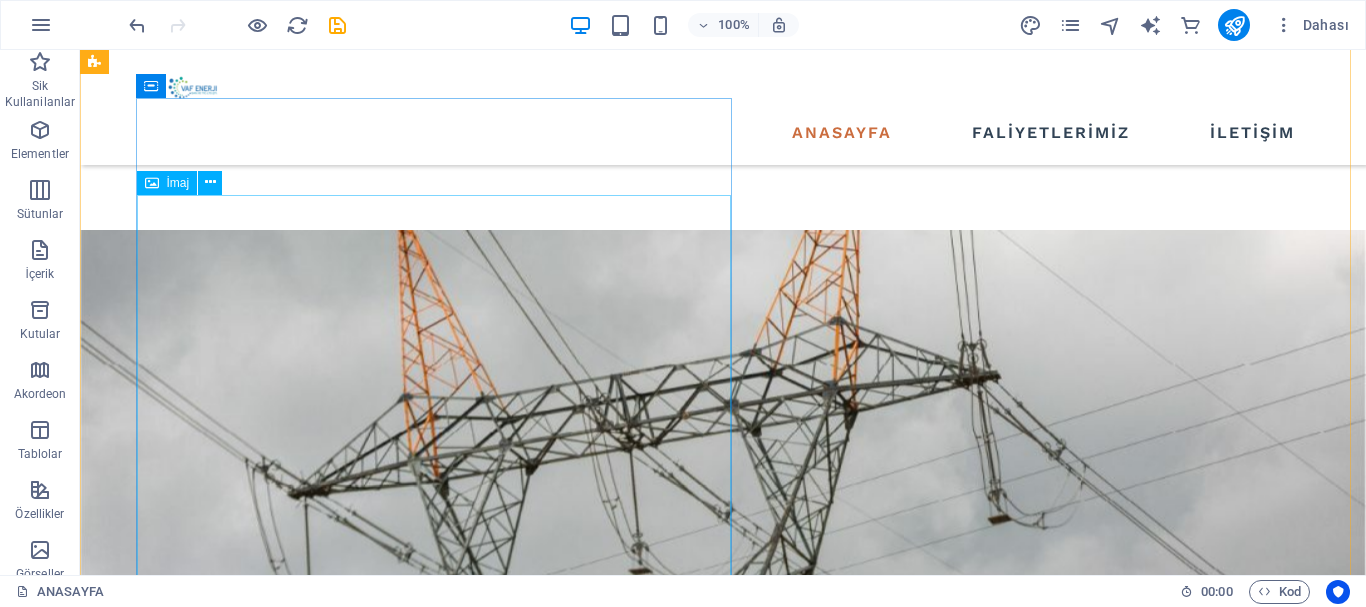 scroll, scrollTop: 0, scrollLeft: 0, axis: both 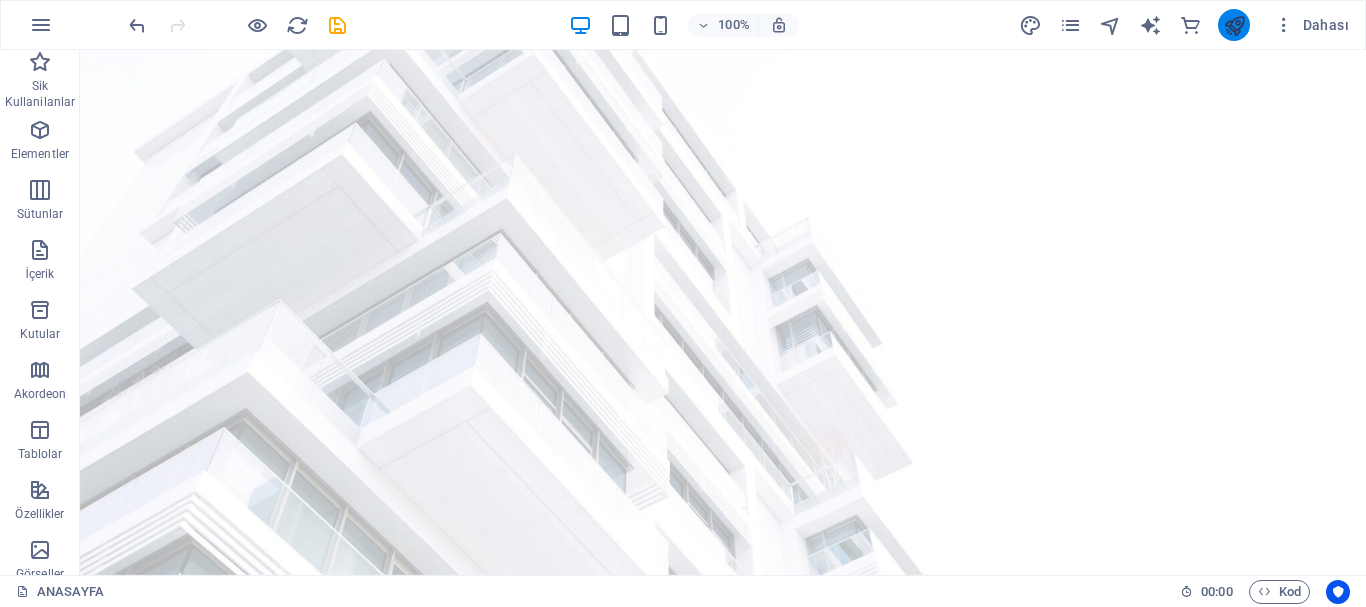 click at bounding box center [1234, 25] 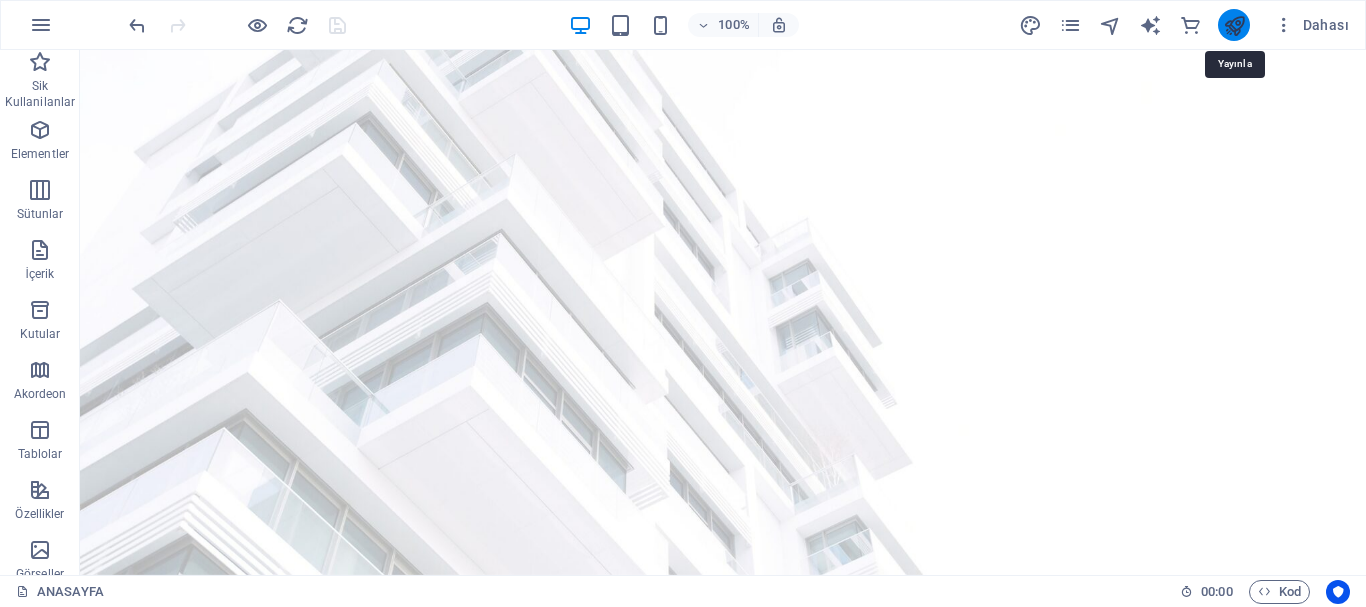 click at bounding box center [1234, 25] 